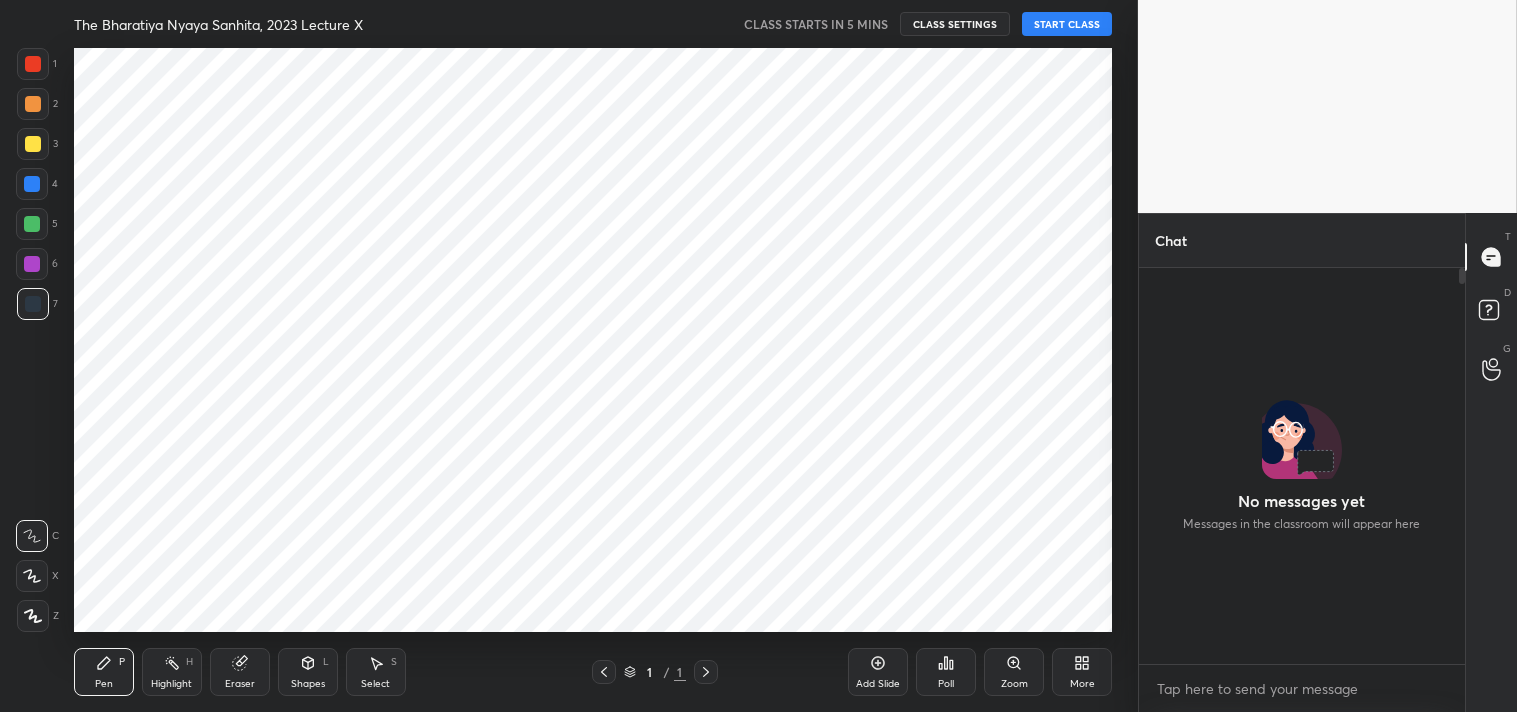 scroll, scrollTop: 0, scrollLeft: 0, axis: both 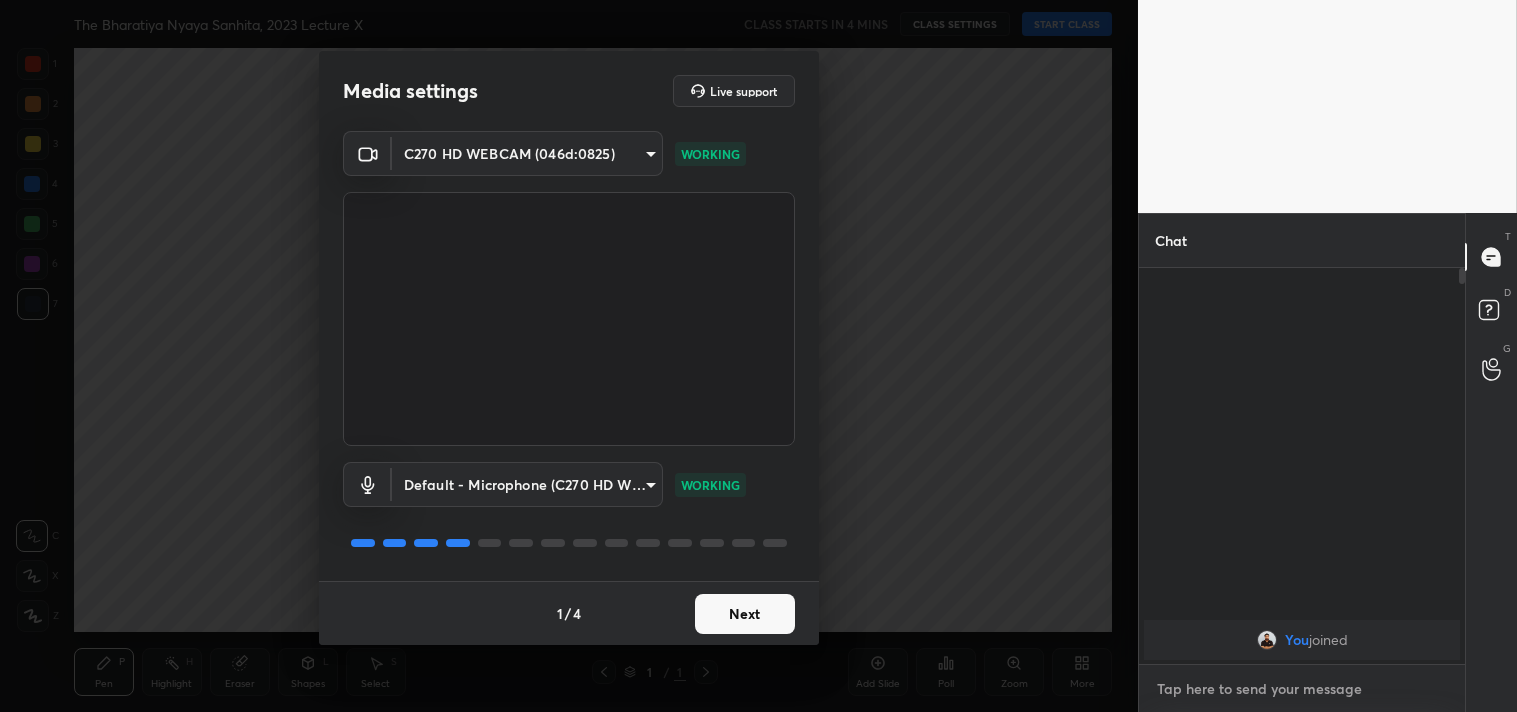 click at bounding box center [1302, 689] 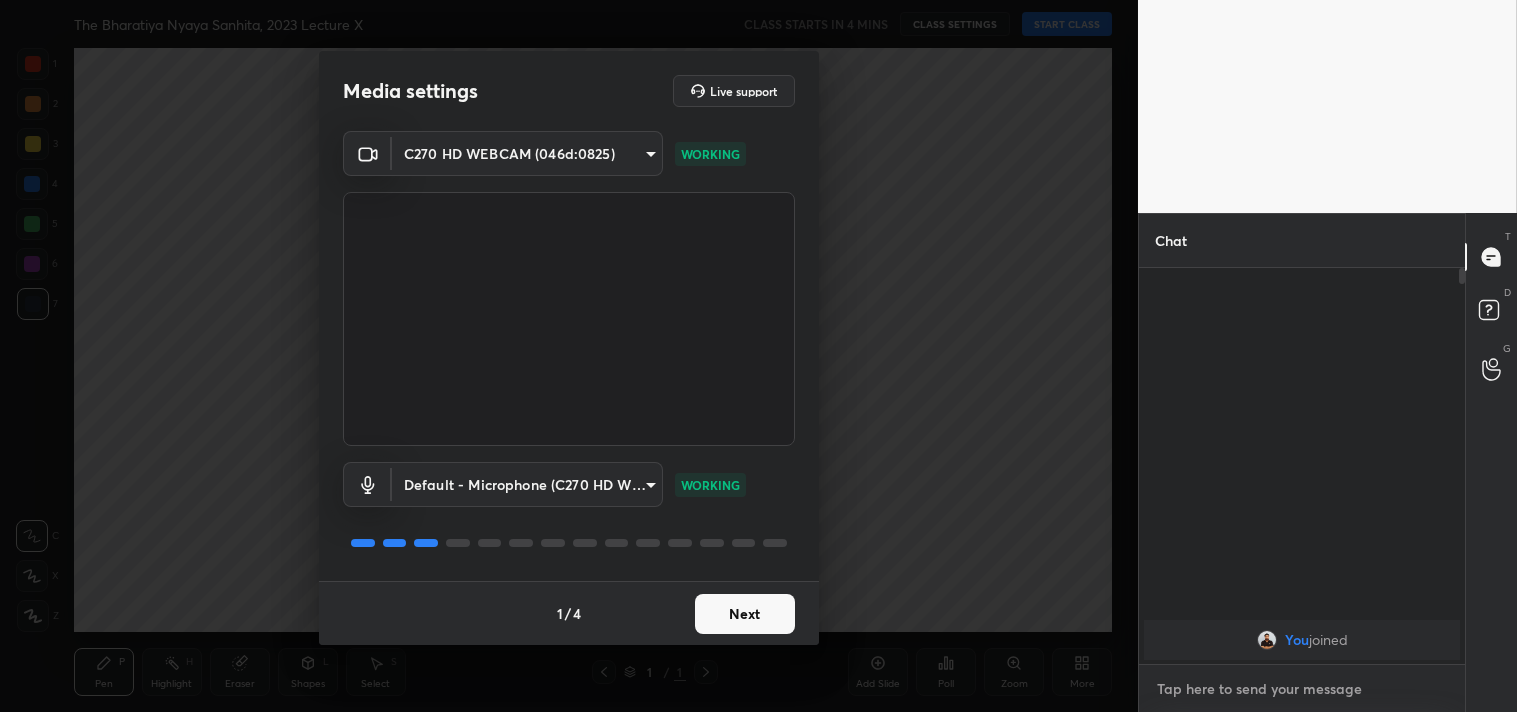 paste on "https://t.me/+xhcrPAg4YrE3ZTBl" 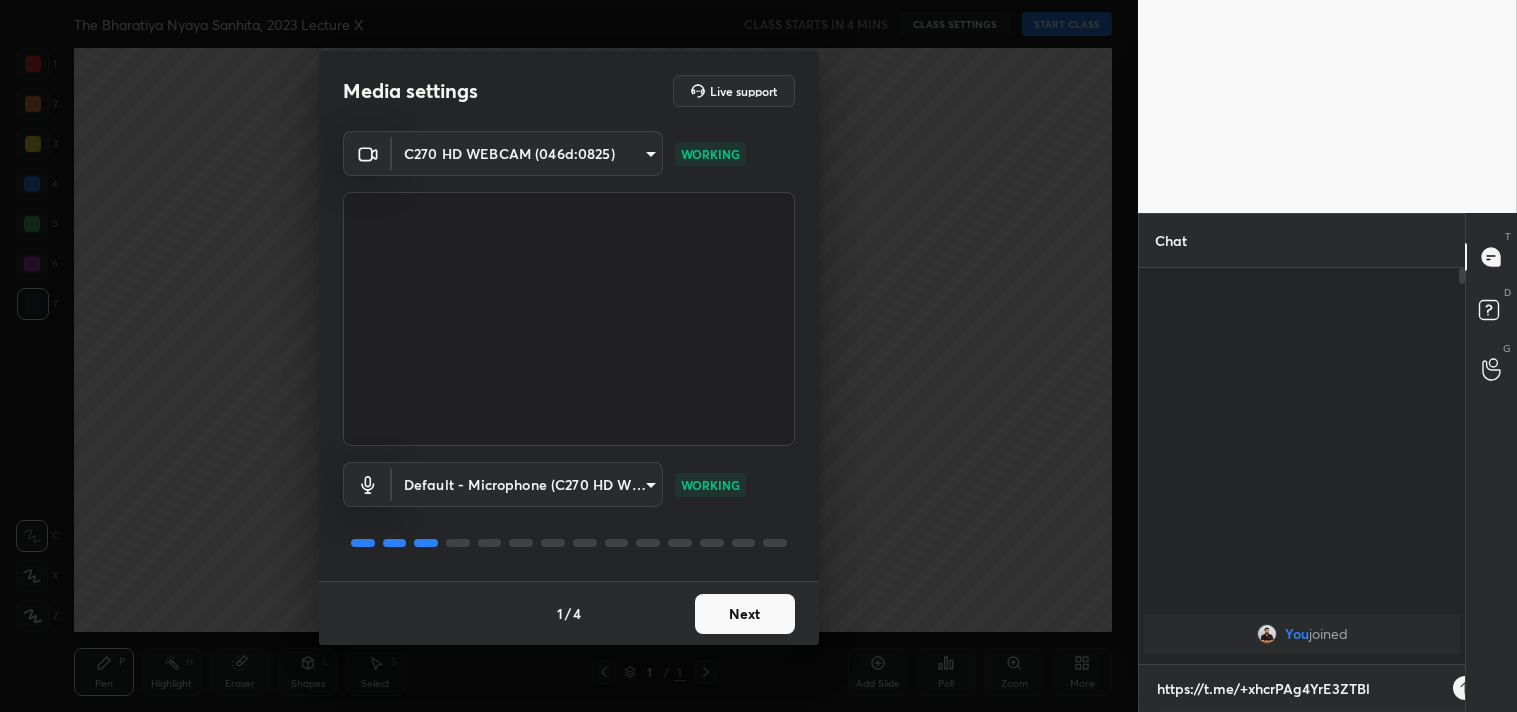 scroll, scrollTop: 384, scrollLeft: 320, axis: both 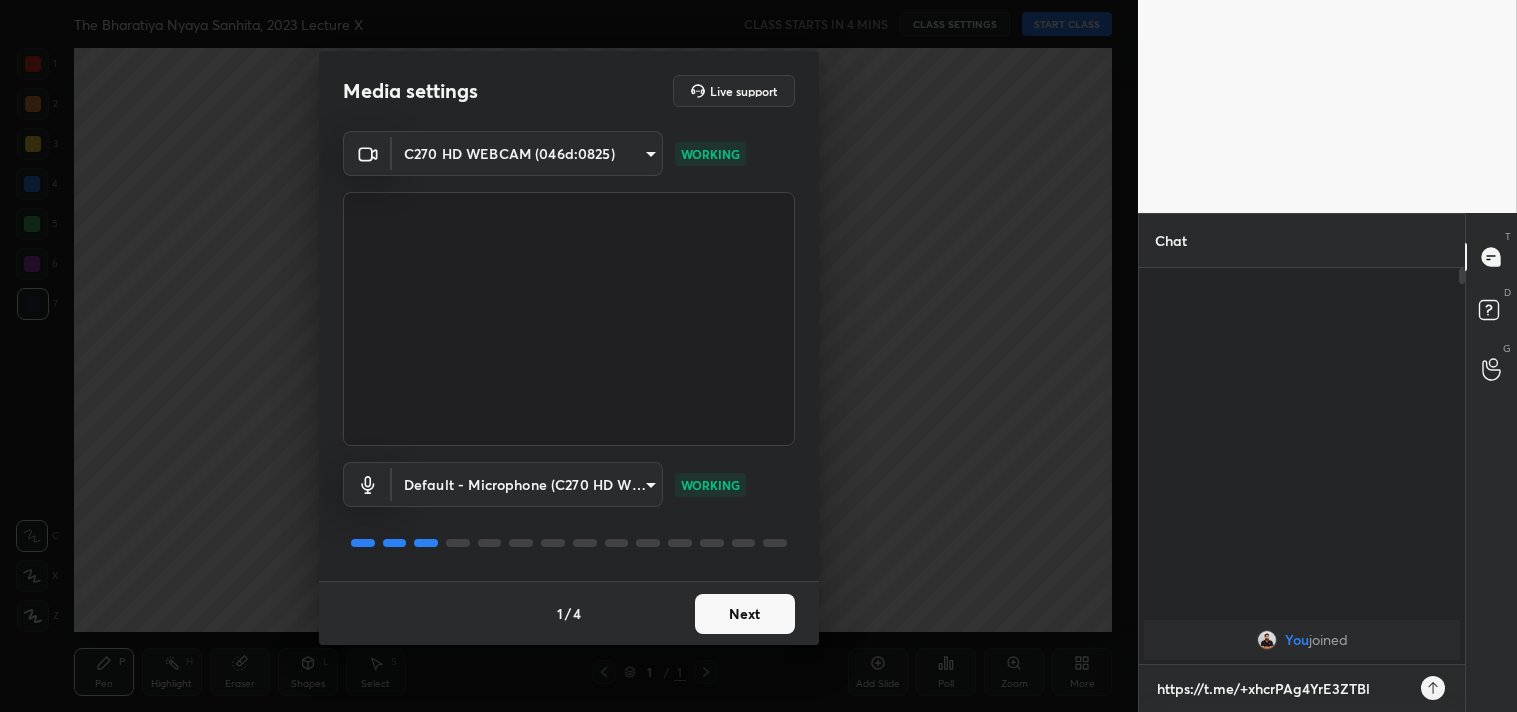 type on "https://t.me/+xhcrPAg4YrE3ZTBl" 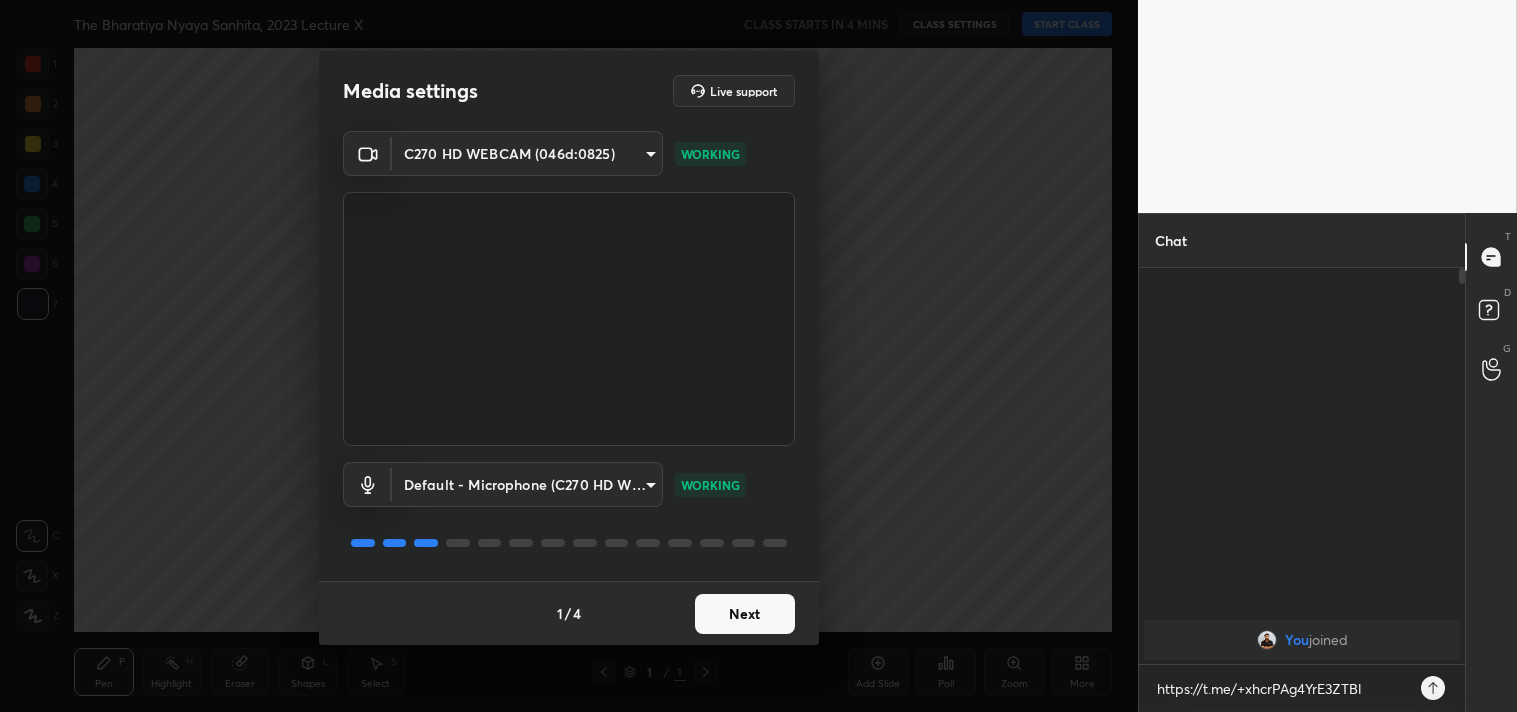 drag, startPoint x: 1434, startPoint y: 686, endPoint x: 1412, endPoint y: 683, distance: 22.203604 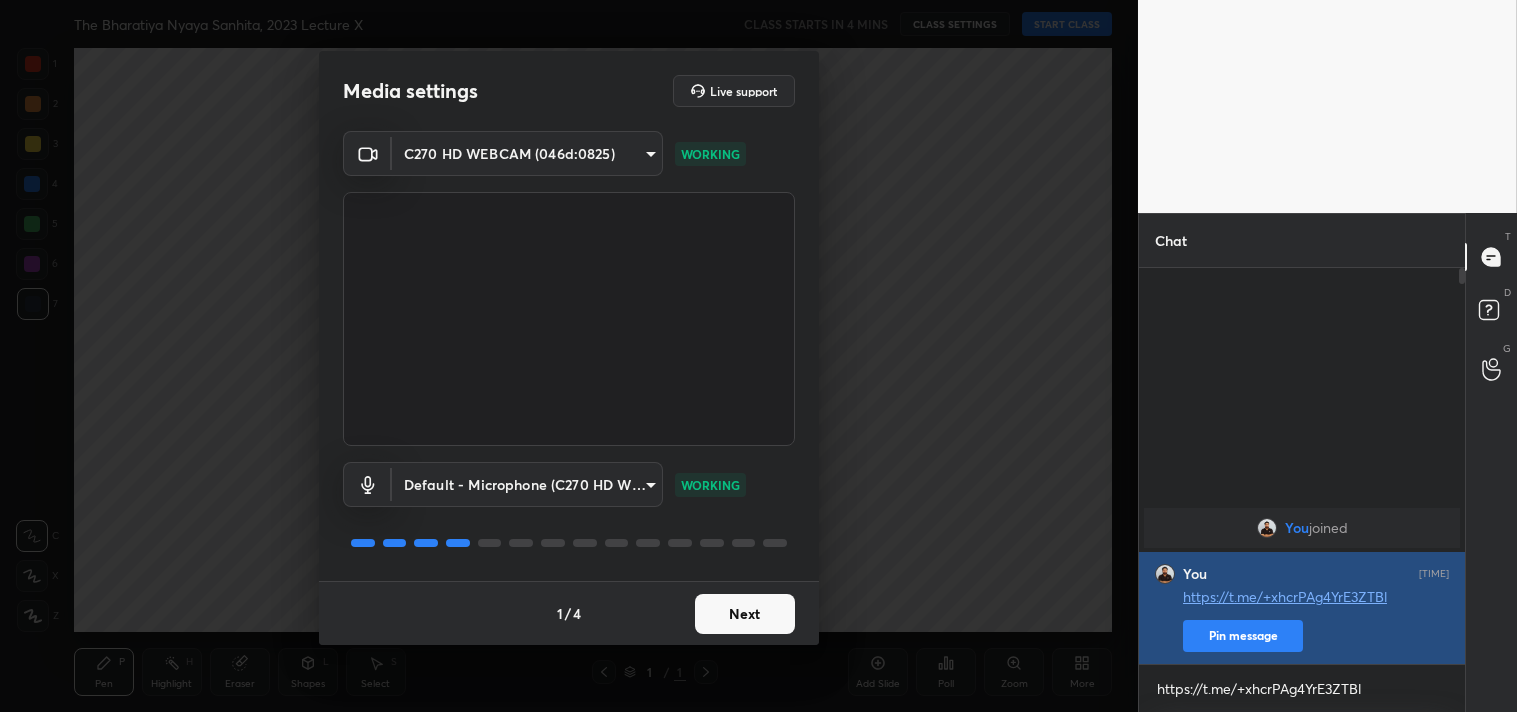 click on "Pin message" at bounding box center (1243, 636) 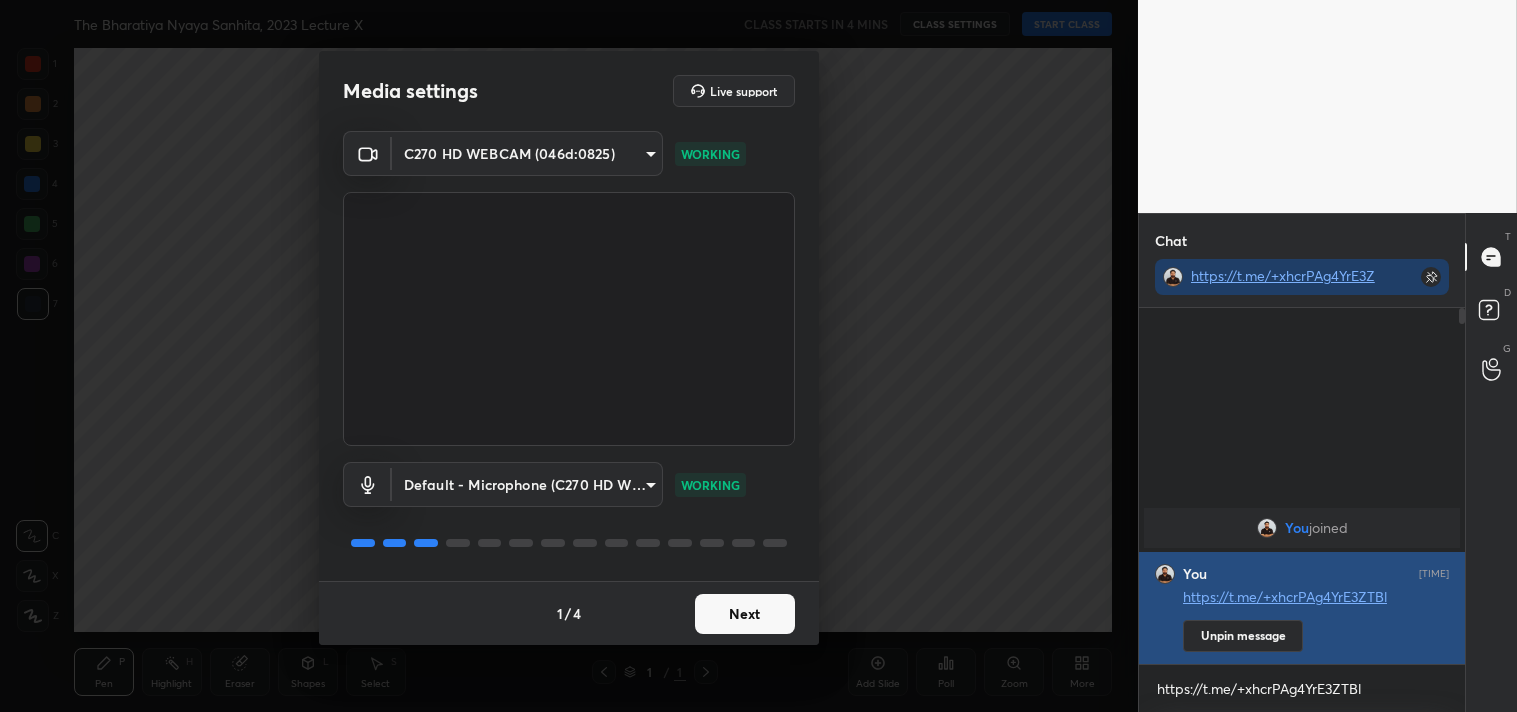 scroll, scrollTop: 350, scrollLeft: 320, axis: both 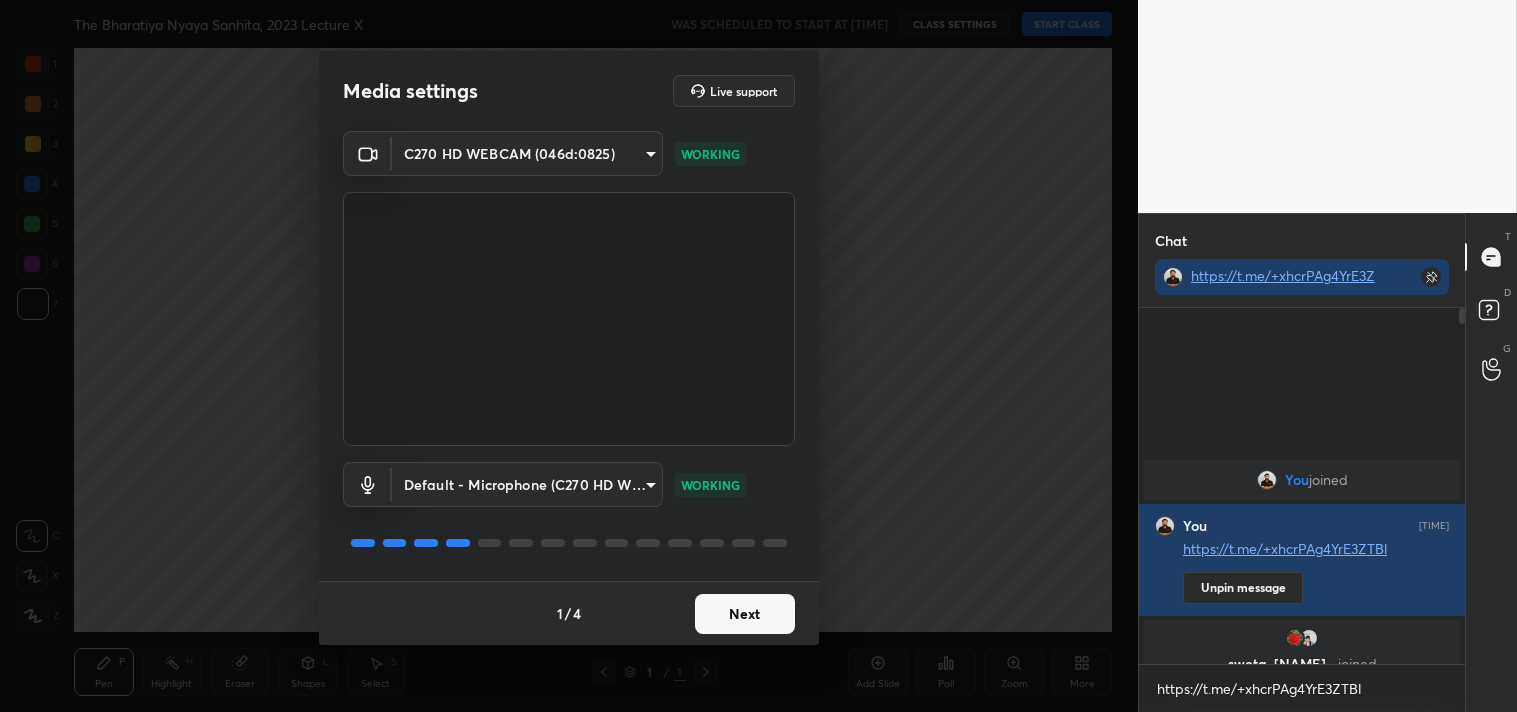 click on "You joined You [TIME] https://t.me/+xhcrPAg4YrE3ZTBl Unpin message sweta, [NAME]... joined 4 NEW MESSAGES Enable hand raising Enable raise hand to speak to learners. Once enabled, chat will be turned off temporarily. Enable https://t.me/+xhcrPAg4YrE3ZTBl x introducing Raise a hand with a doubt Now learners can raise their hand along with a doubt How it works? Doubts asked by learners will show up here Raise hand disabled You have disabled Raise hand currently. Enable it to invite learners to speak Enable Can't raise hand Got it T Messages (T) D Doubts (D) G Raise Hand (G) Report an issue" at bounding box center [758, 356] 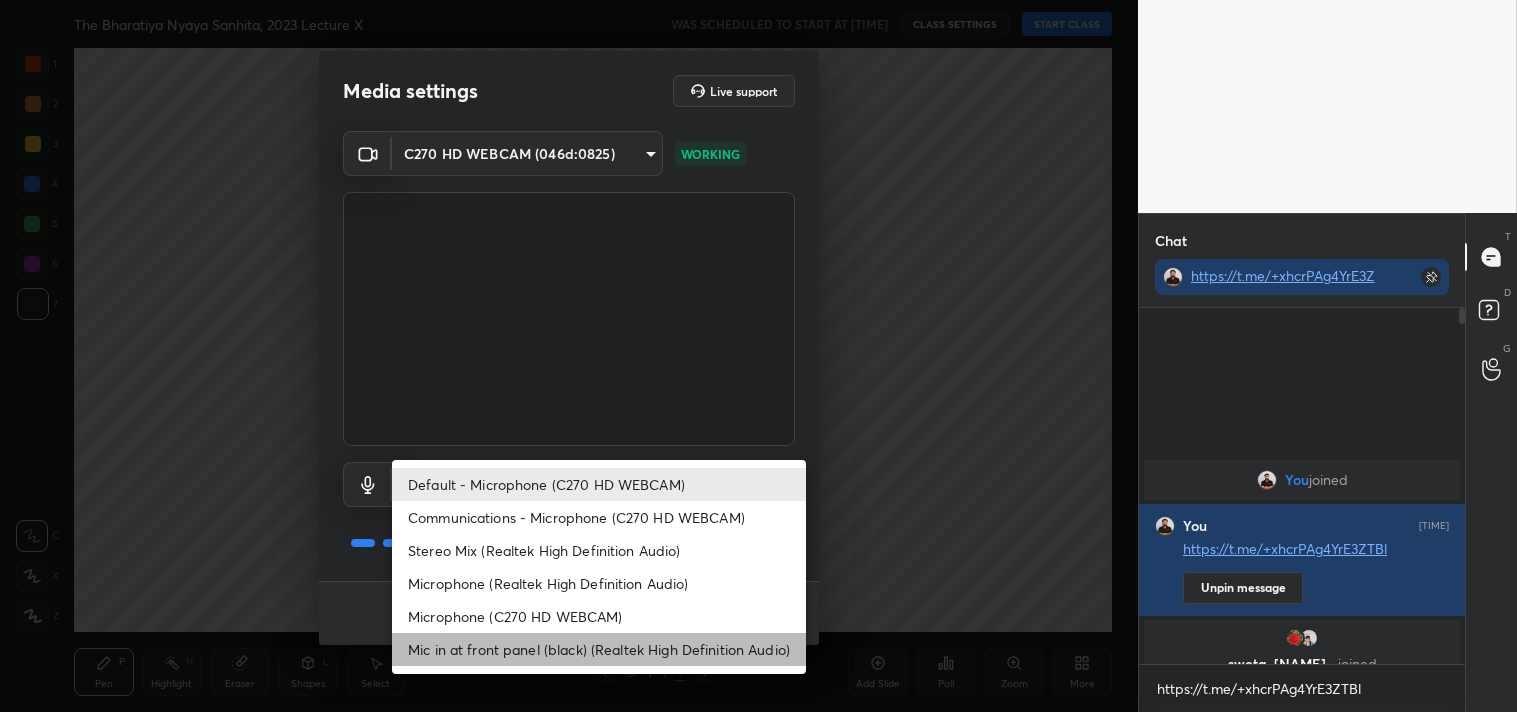 click on "Mic in at front panel (black) (Realtek High Definition Audio)" at bounding box center (599, 649) 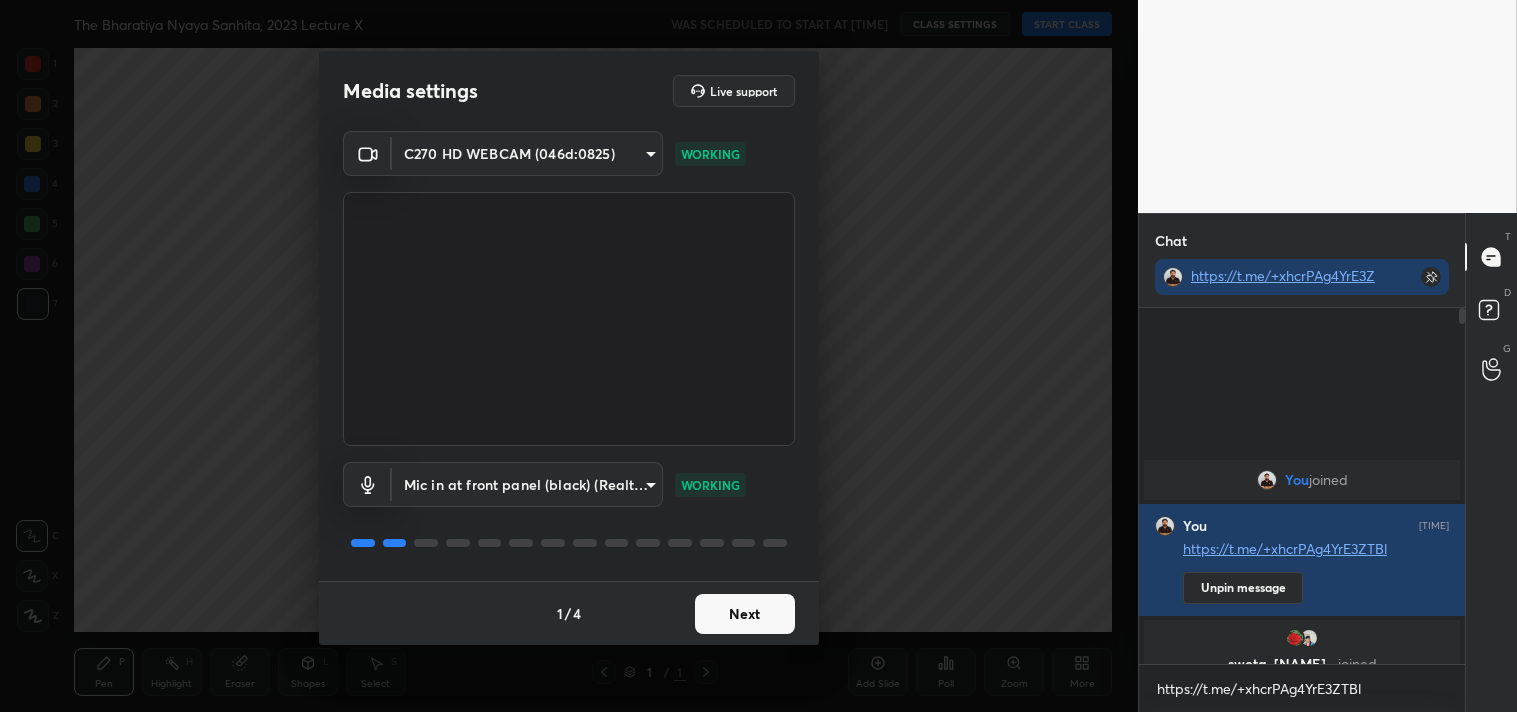 click on "Next" at bounding box center (745, 614) 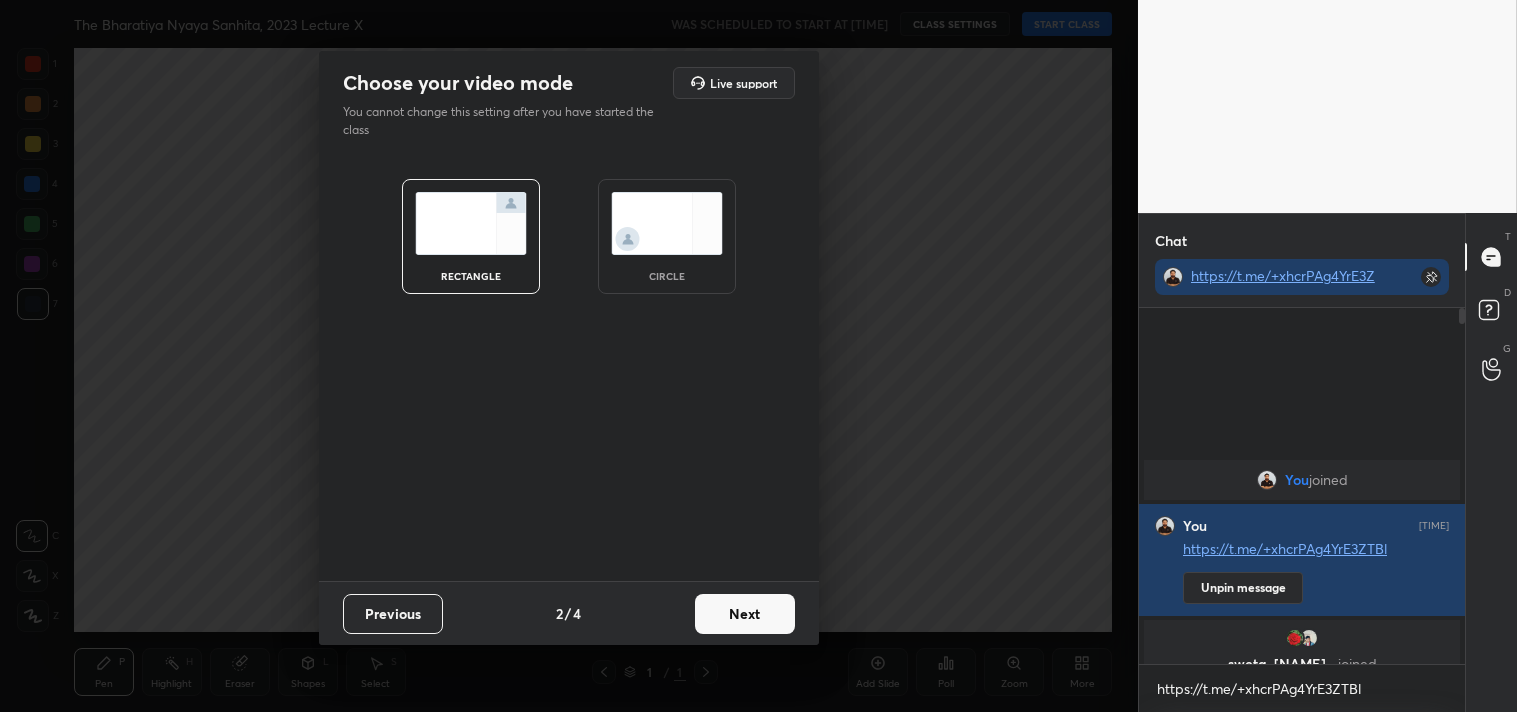 click on "Next" at bounding box center (745, 614) 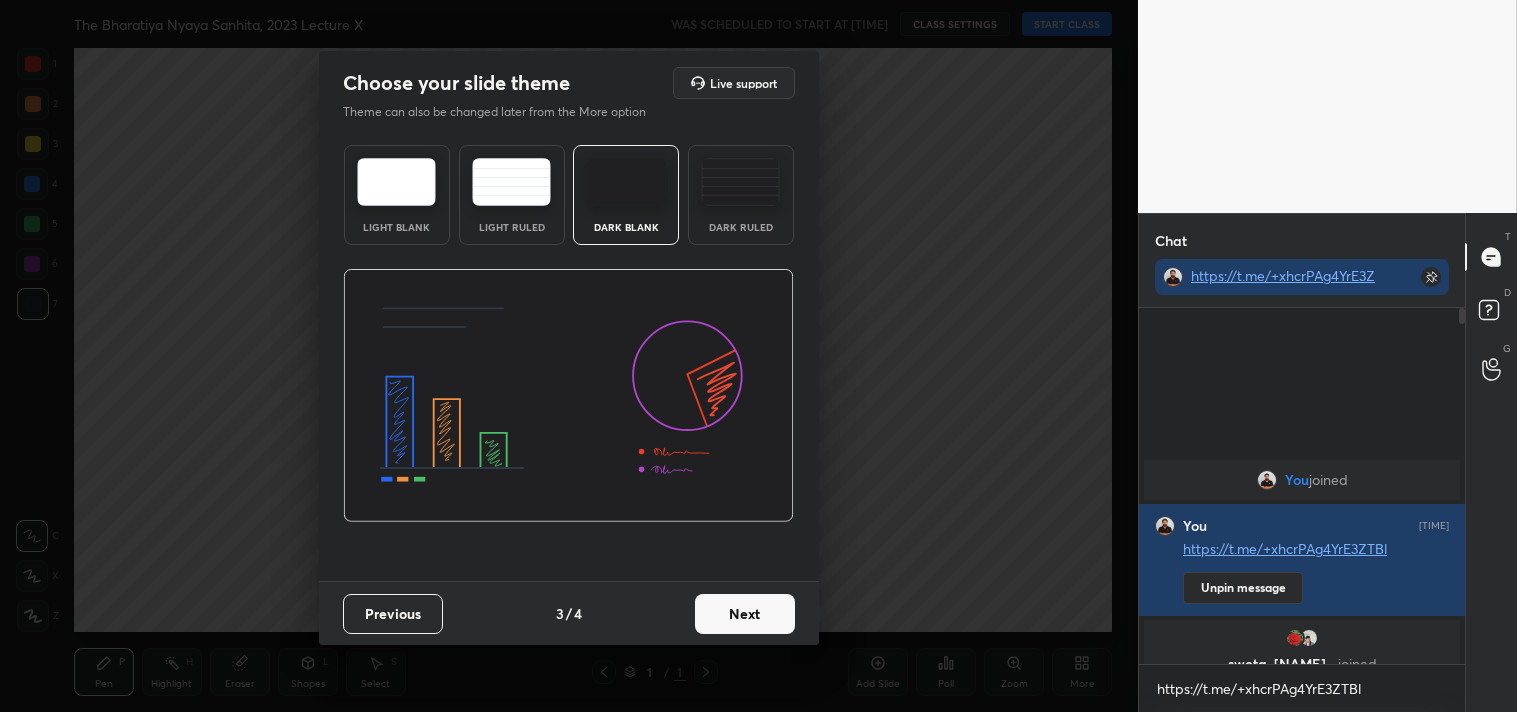 click on "Next" at bounding box center (745, 614) 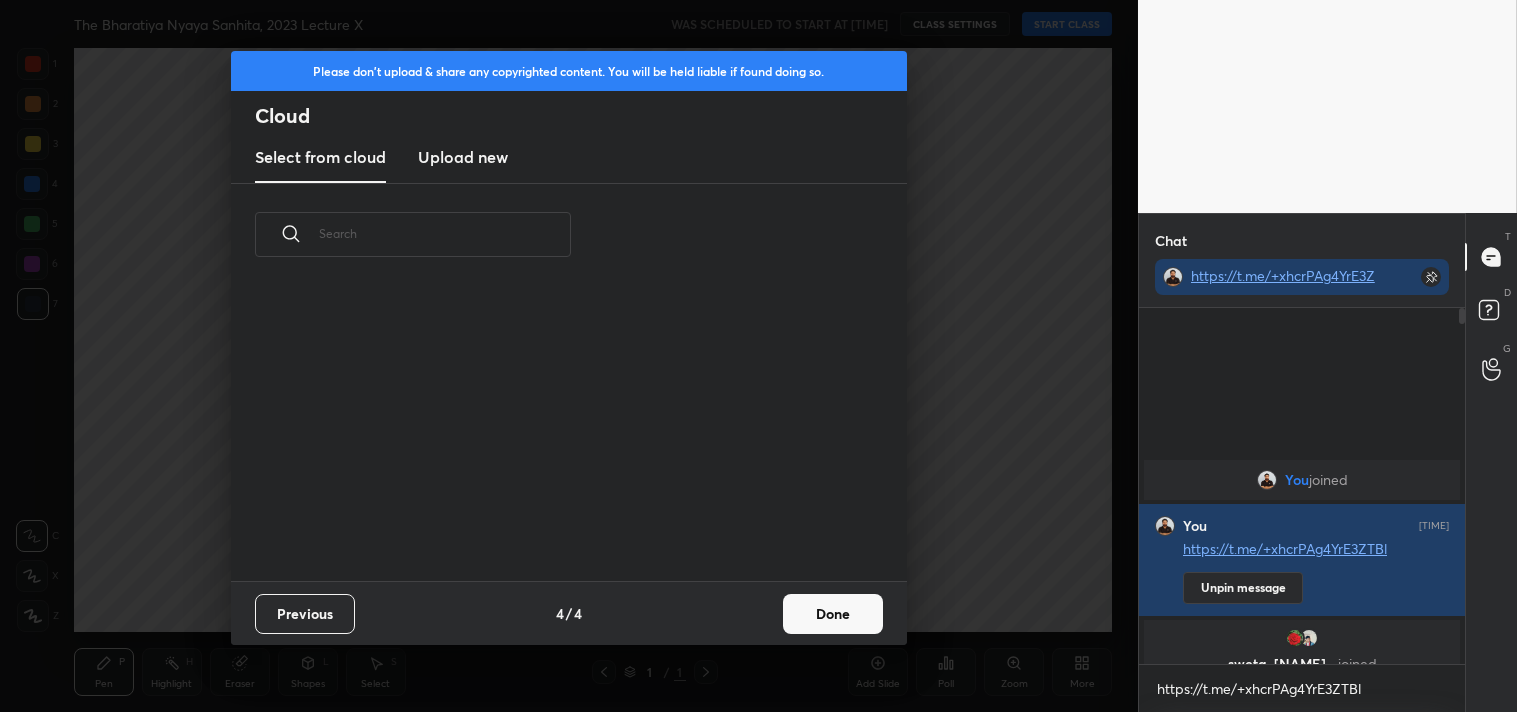 scroll, scrollTop: 6, scrollLeft: 11, axis: both 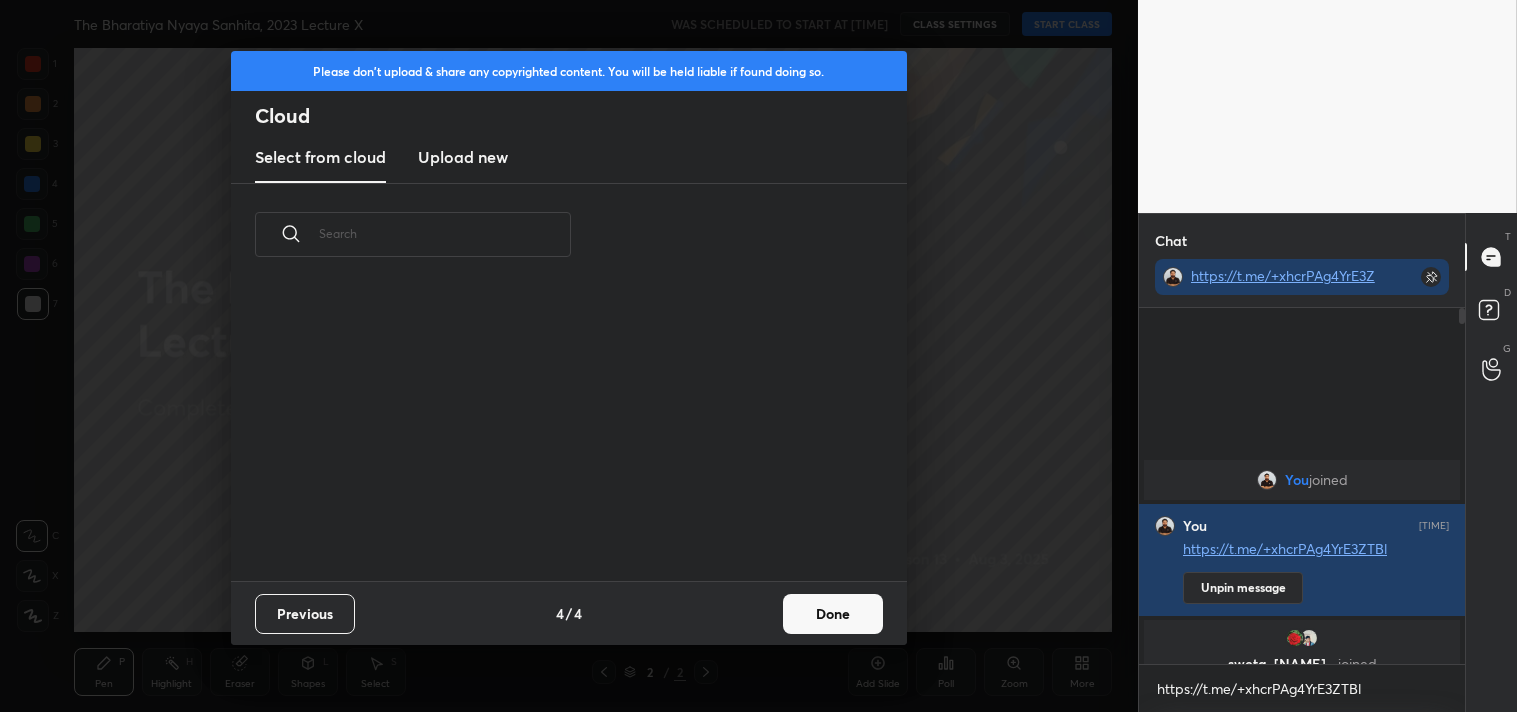 click on "Done" at bounding box center (833, 614) 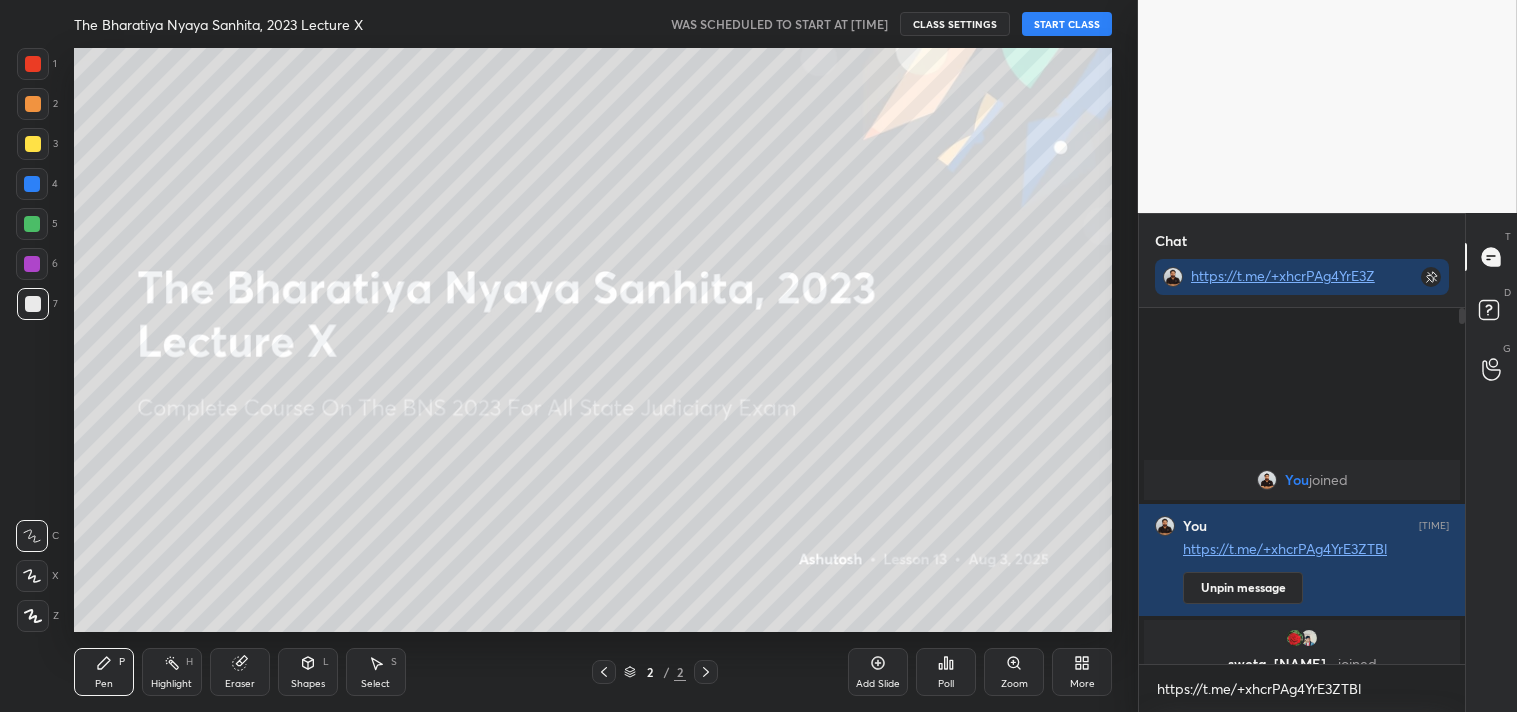 click on "START CLASS" at bounding box center [1067, 24] 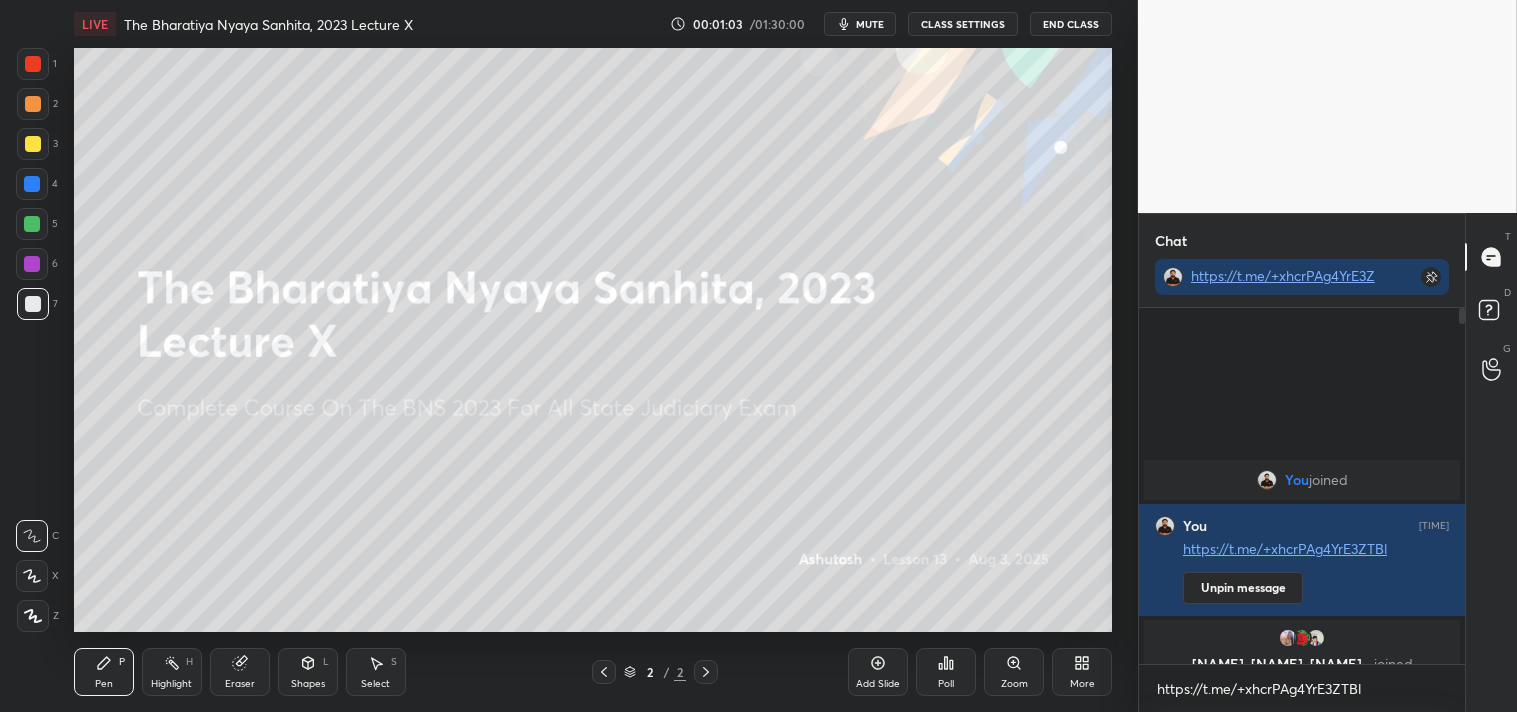 click on "Add Slide" at bounding box center (878, 672) 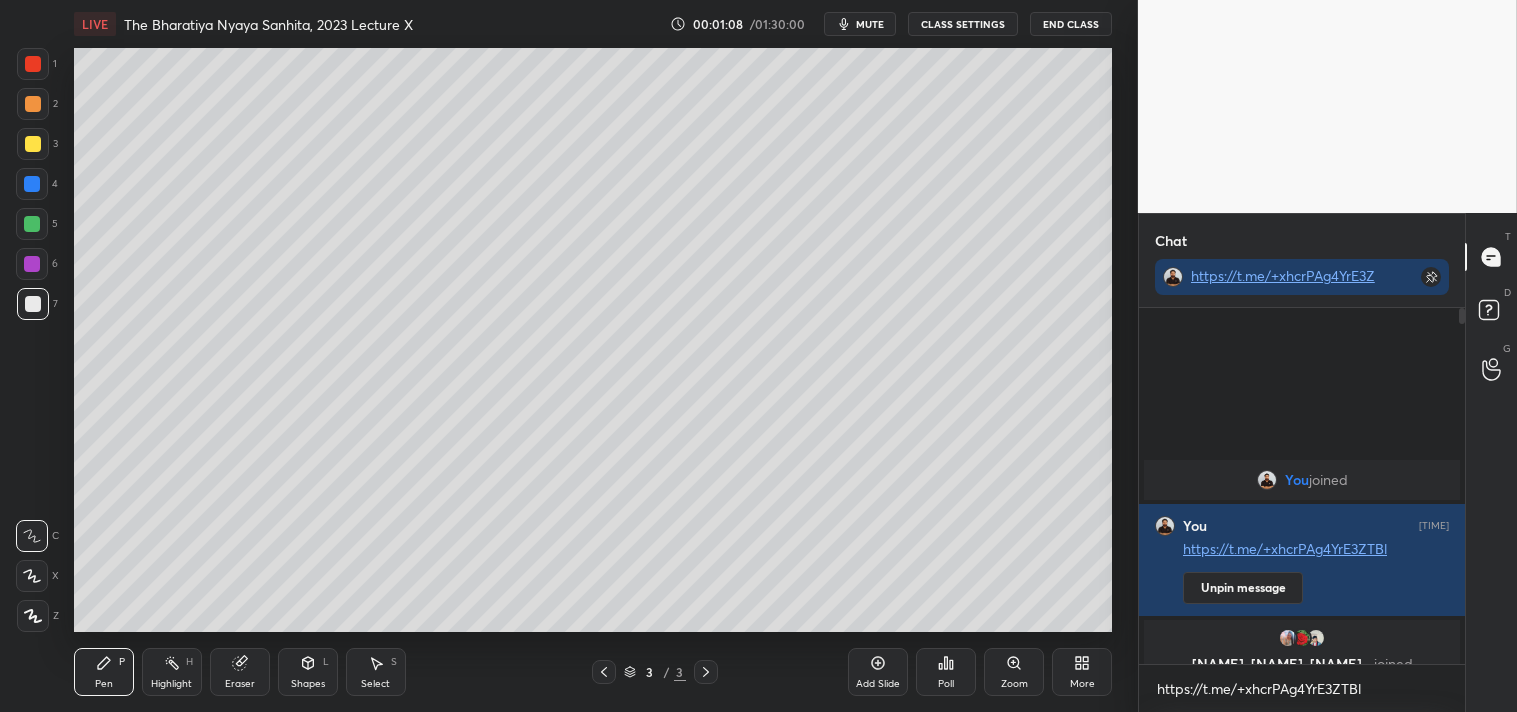 click at bounding box center (33, 144) 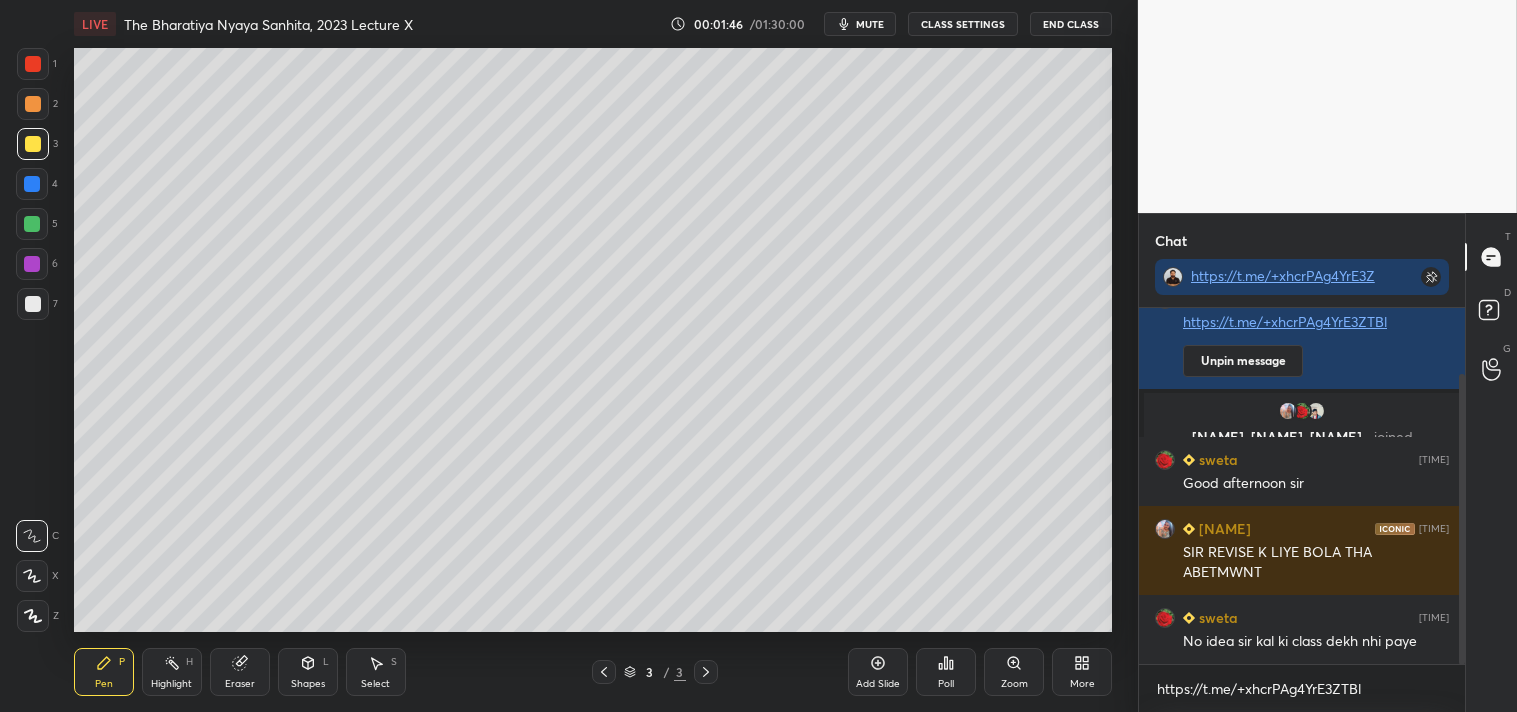 drag, startPoint x: 1460, startPoint y: 553, endPoint x: 1463, endPoint y: 632, distance: 79.05694 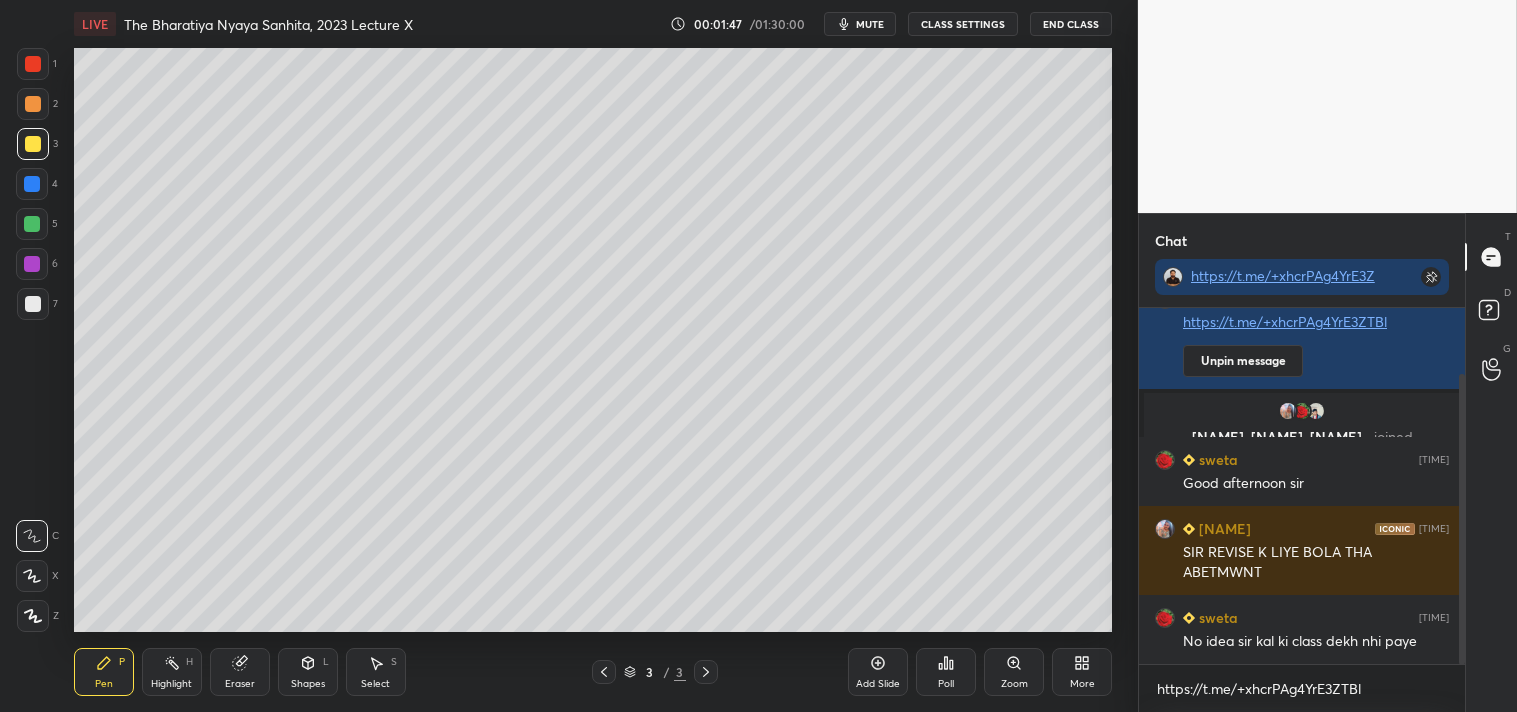 scroll, scrollTop: 147, scrollLeft: 0, axis: vertical 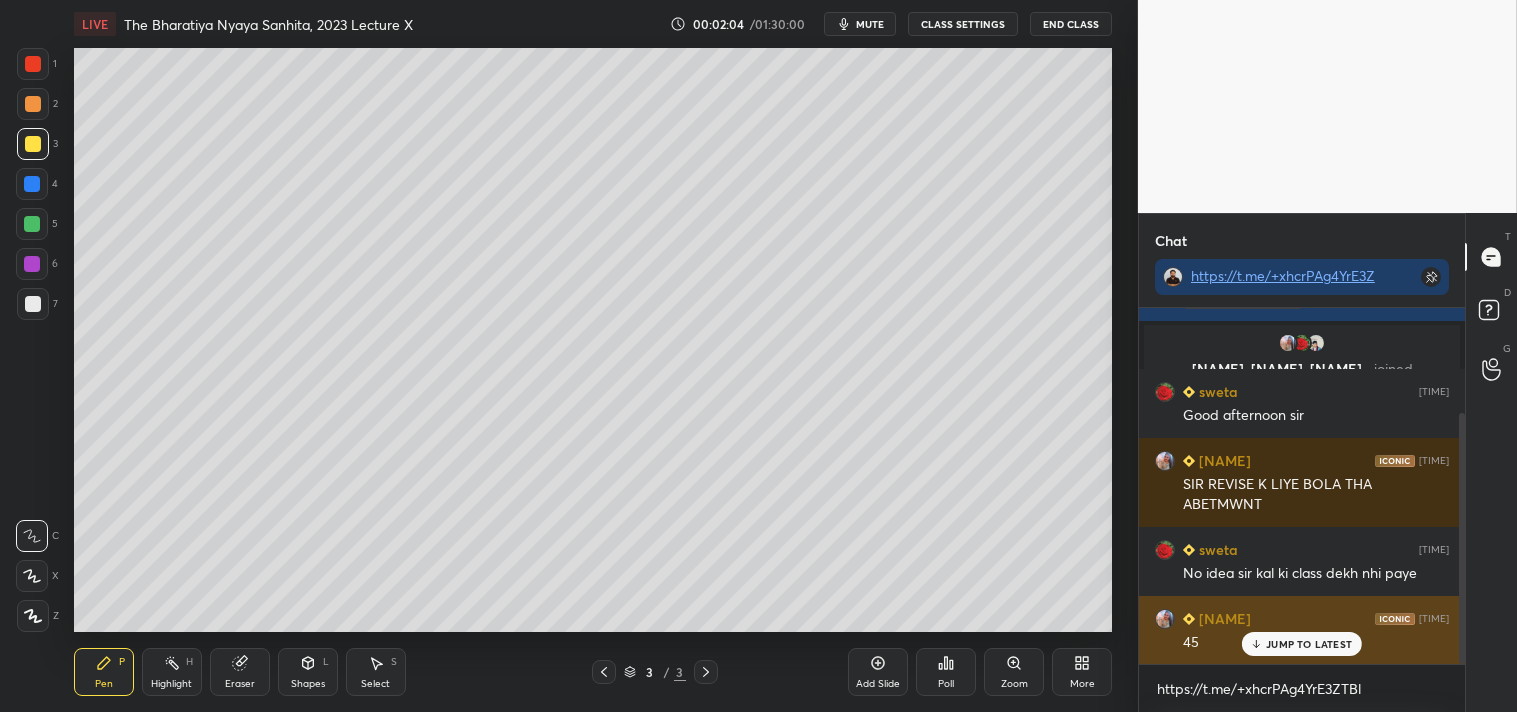 click on "JUMP TO LATEST" at bounding box center [1302, 644] 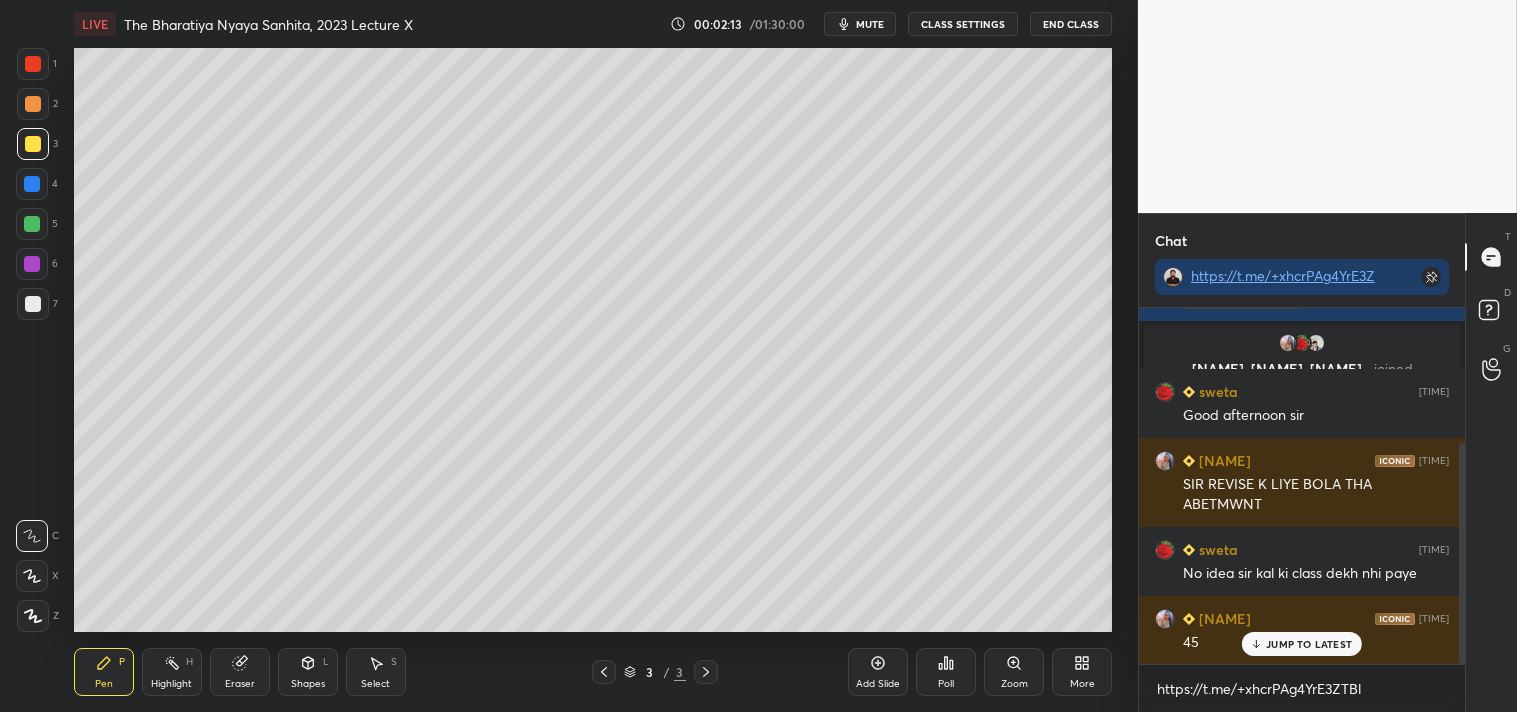 scroll, scrollTop: 216, scrollLeft: 0, axis: vertical 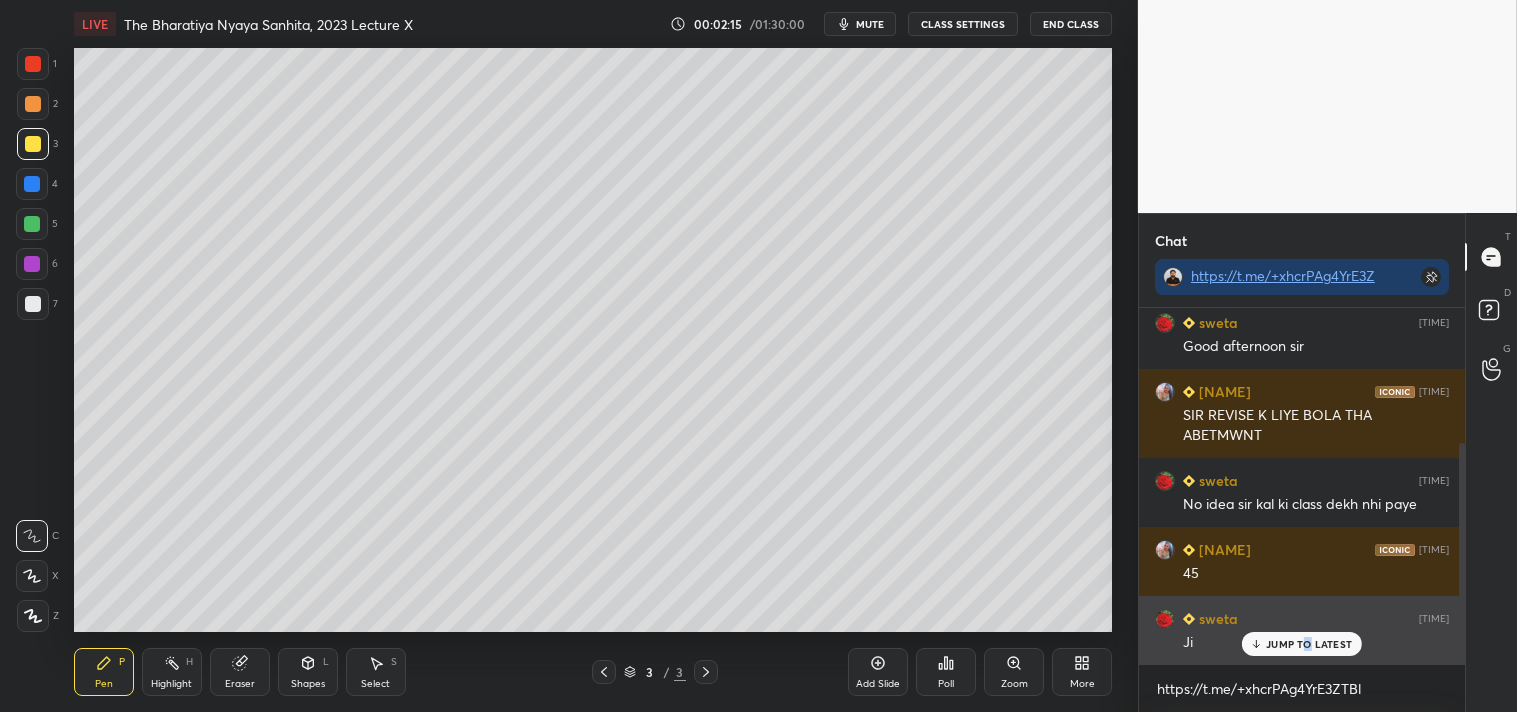 click on "JUMP TO LATEST" at bounding box center (1309, 644) 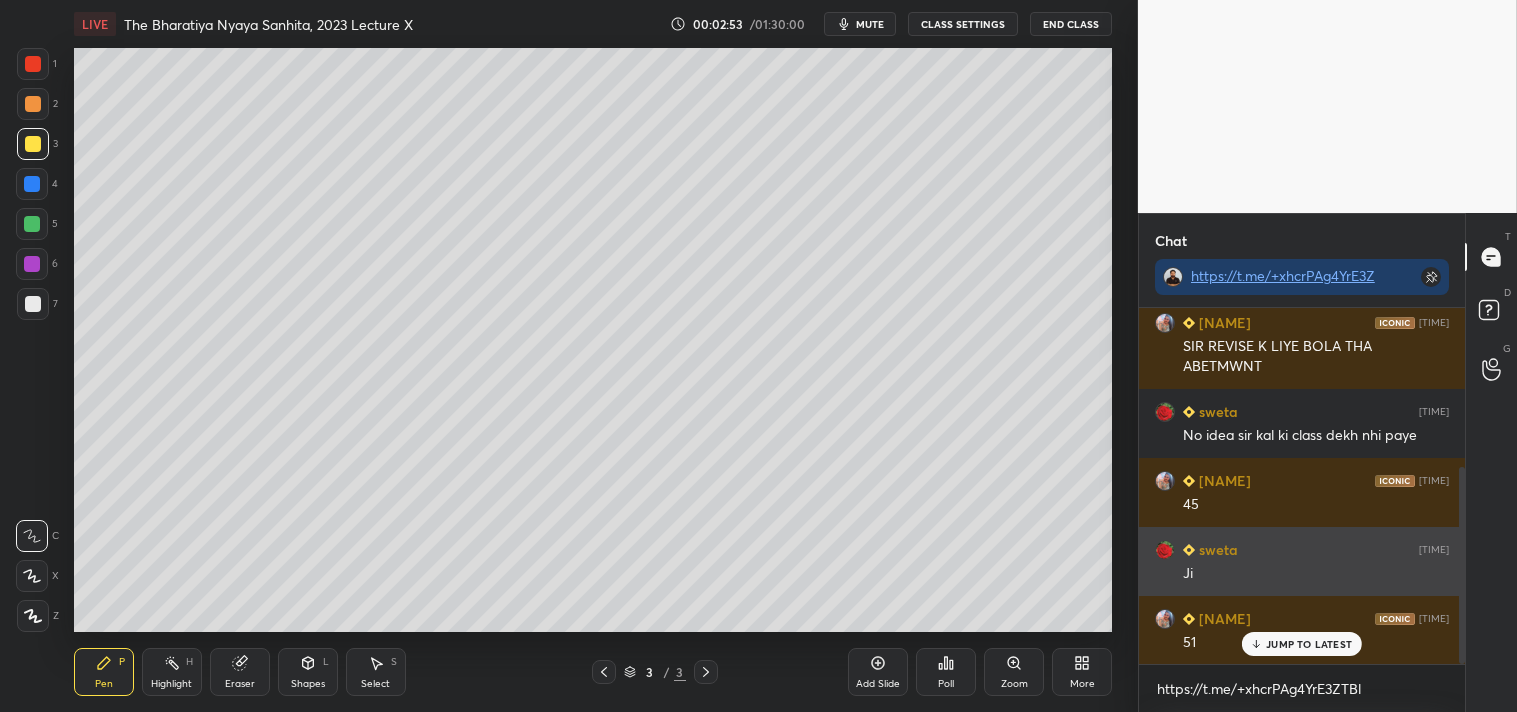 scroll, scrollTop: 305, scrollLeft: 0, axis: vertical 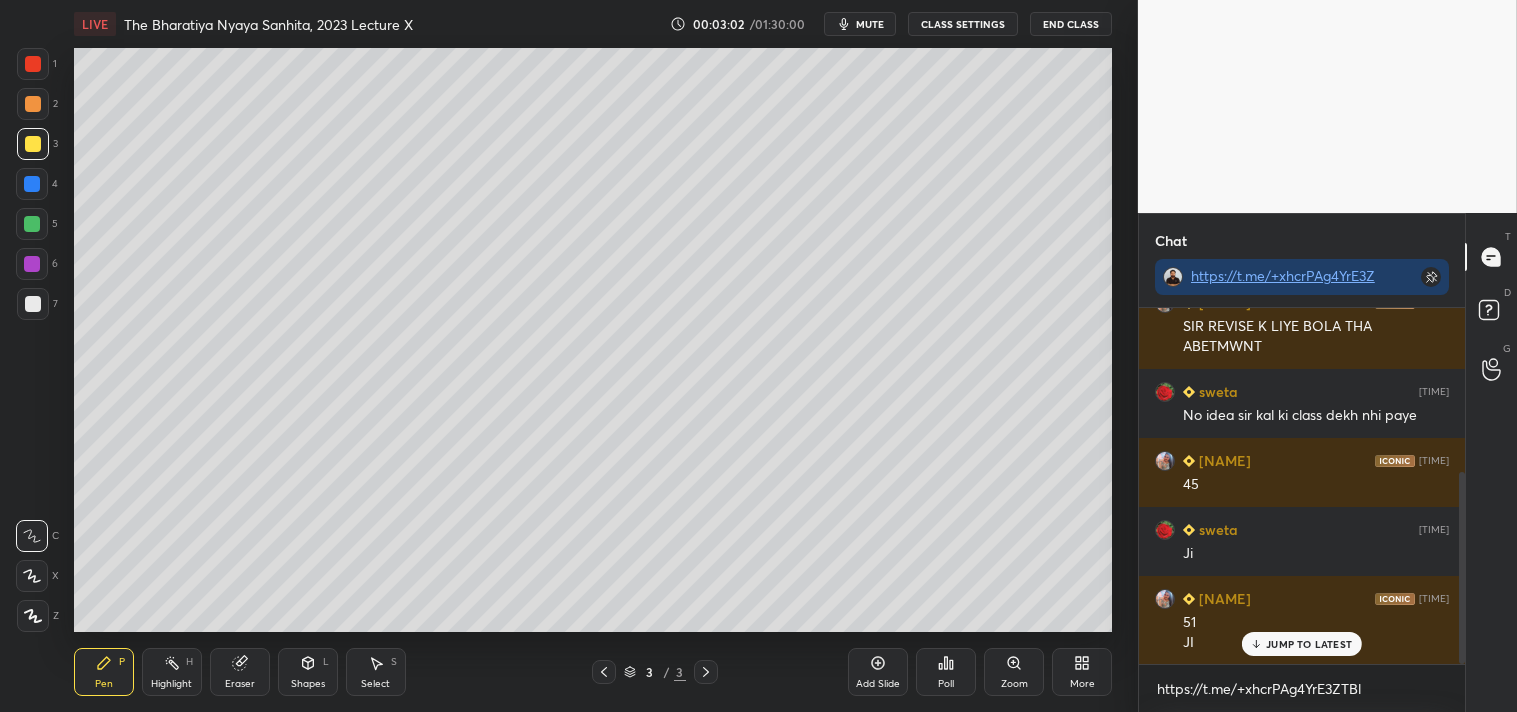 click on "Add Slide" at bounding box center (878, 672) 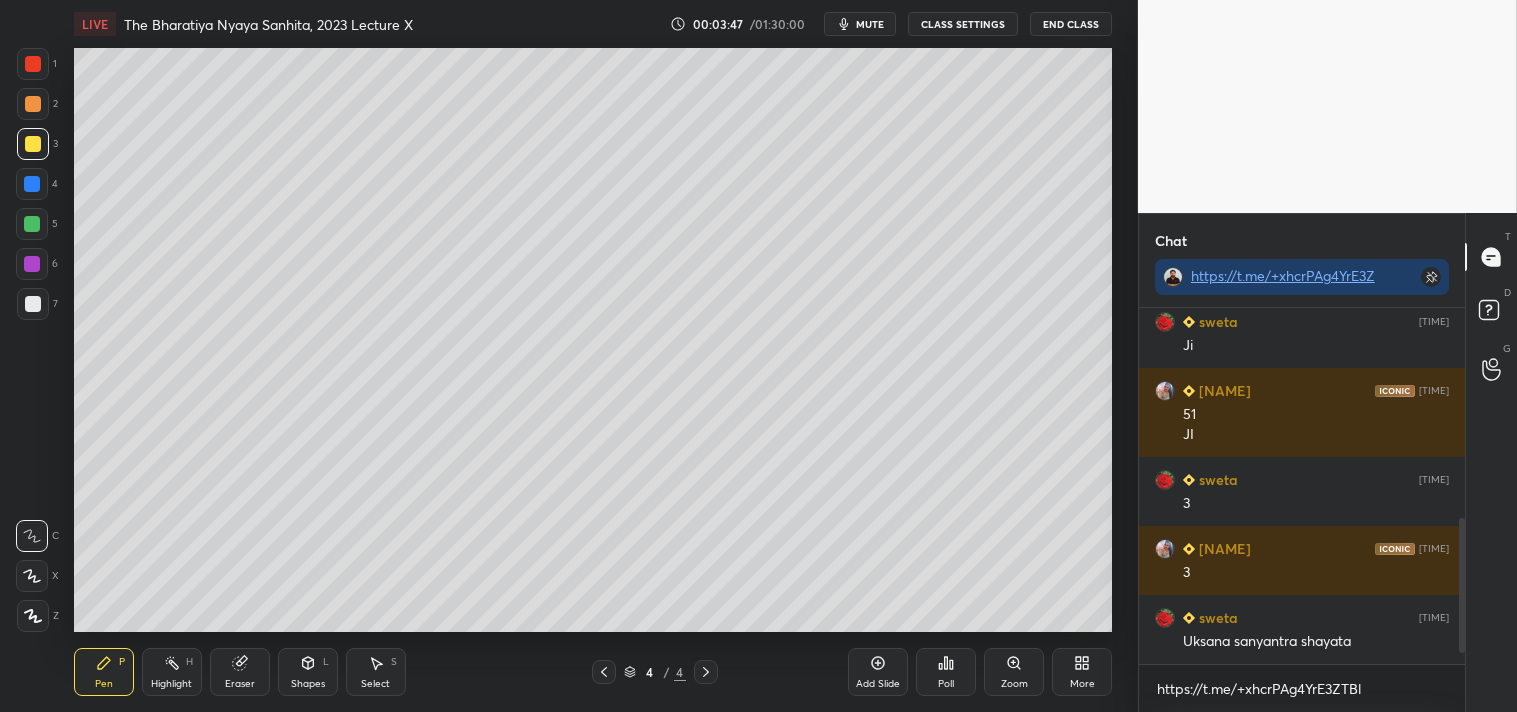 scroll, scrollTop: 582, scrollLeft: 0, axis: vertical 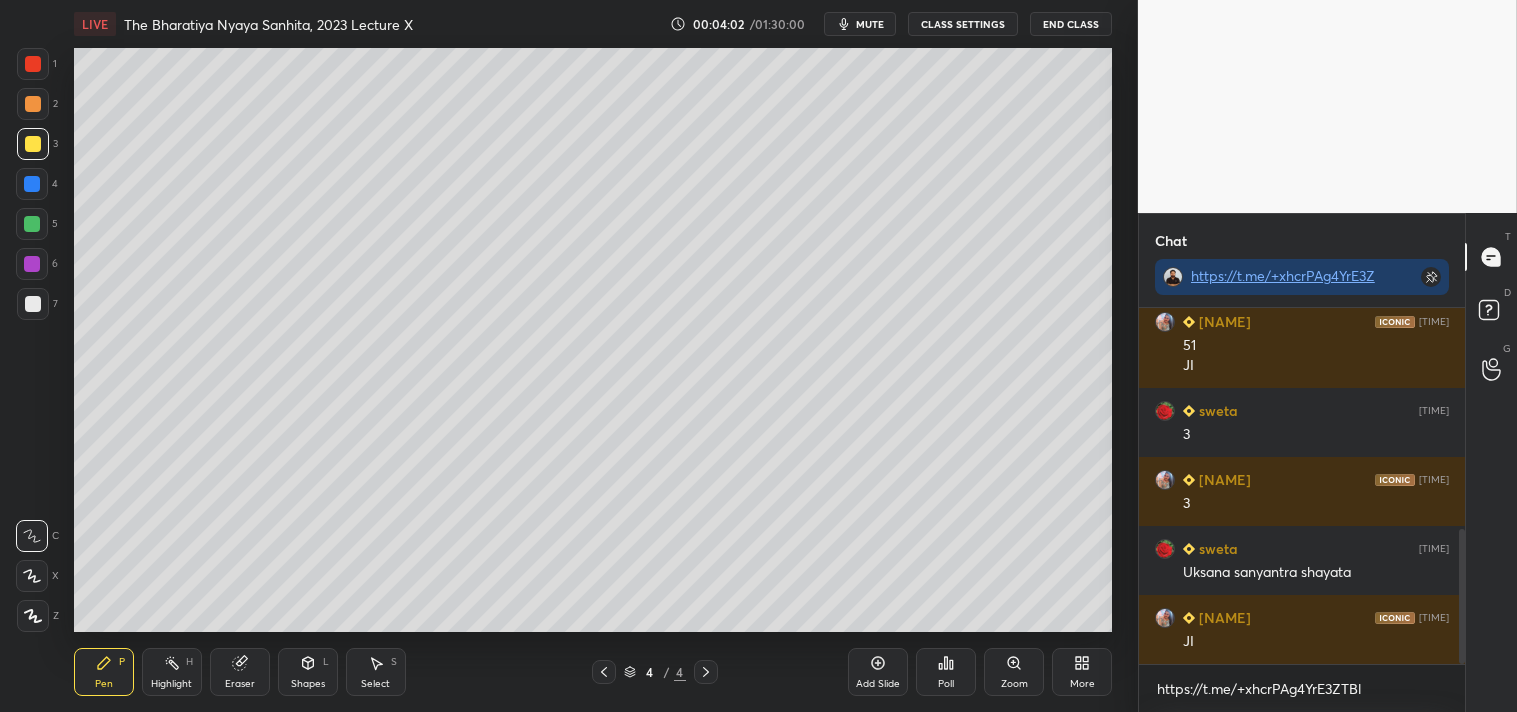 click at bounding box center (32, 184) 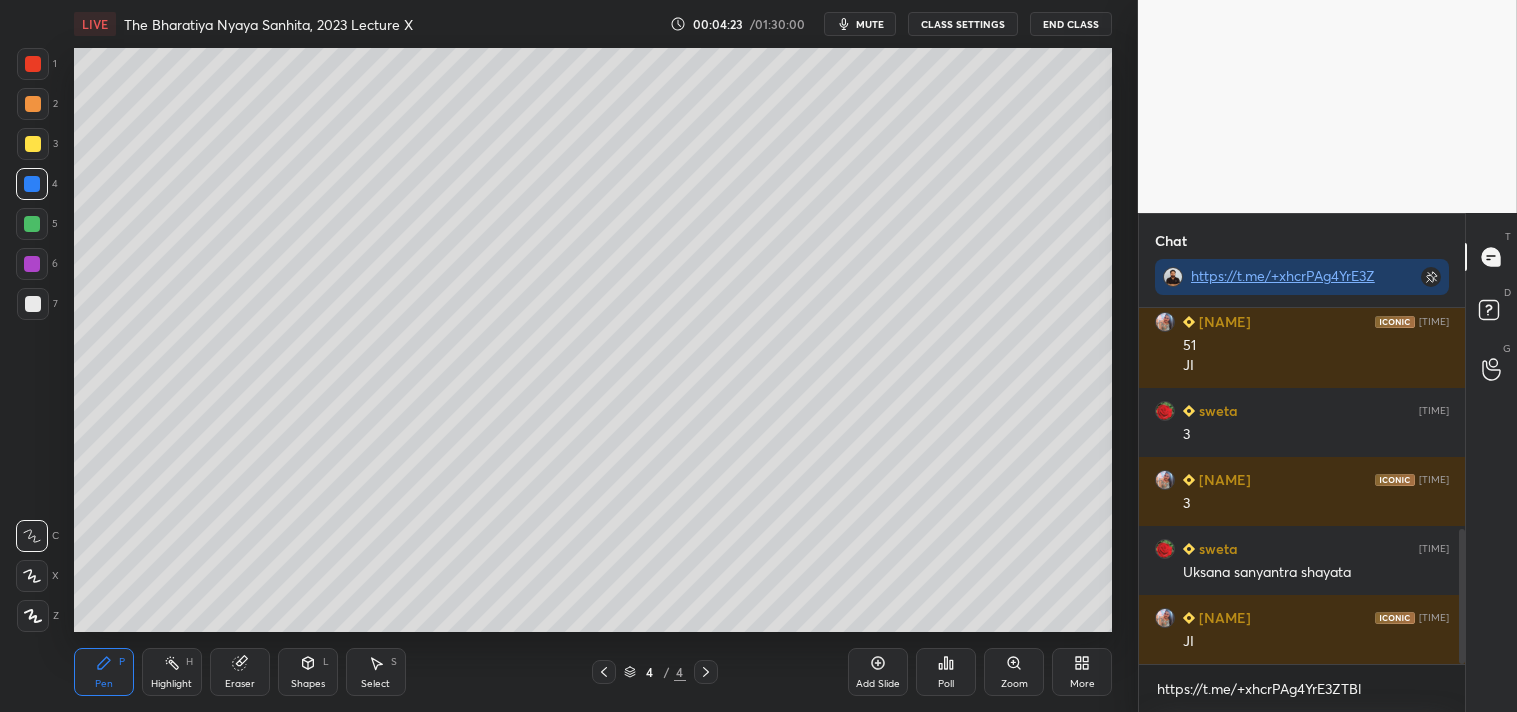 click at bounding box center (33, 144) 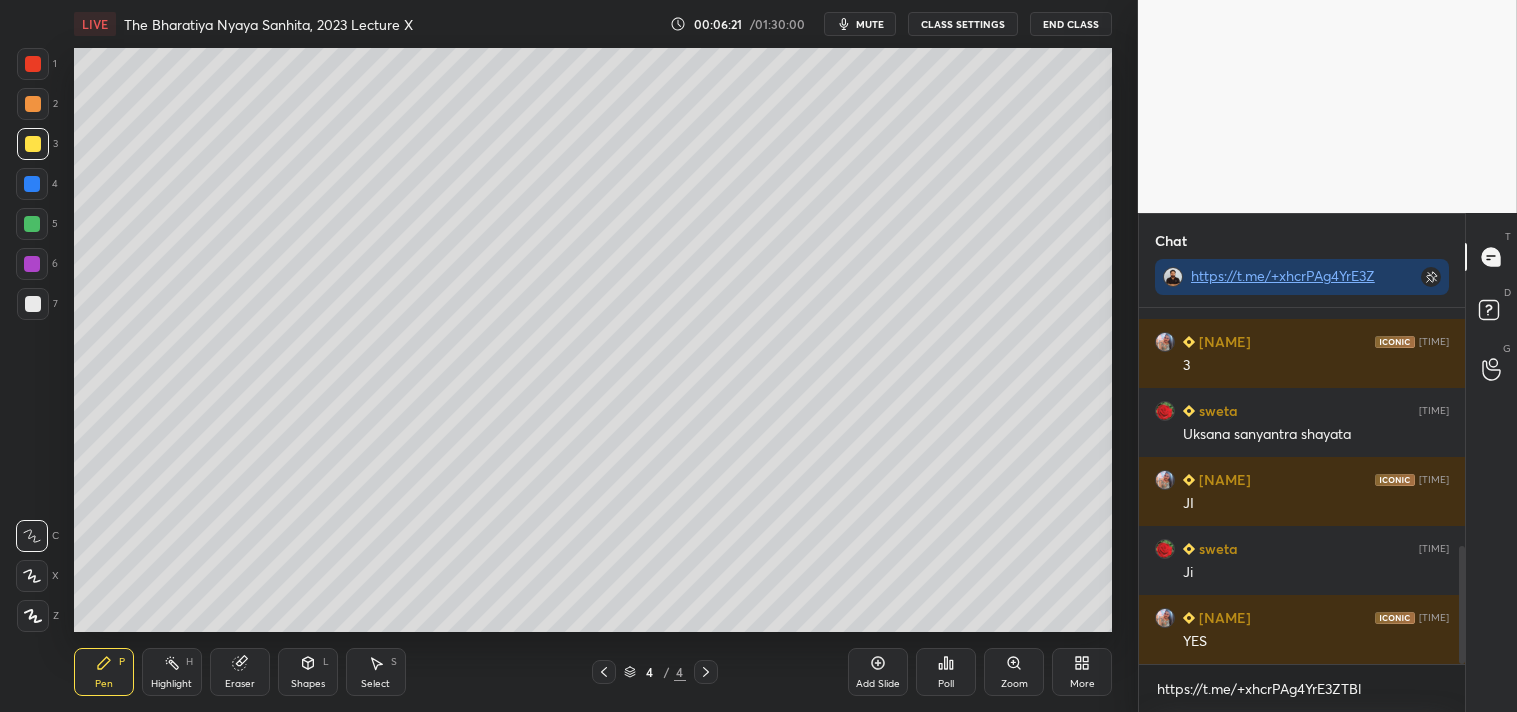 scroll, scrollTop: 788, scrollLeft: 0, axis: vertical 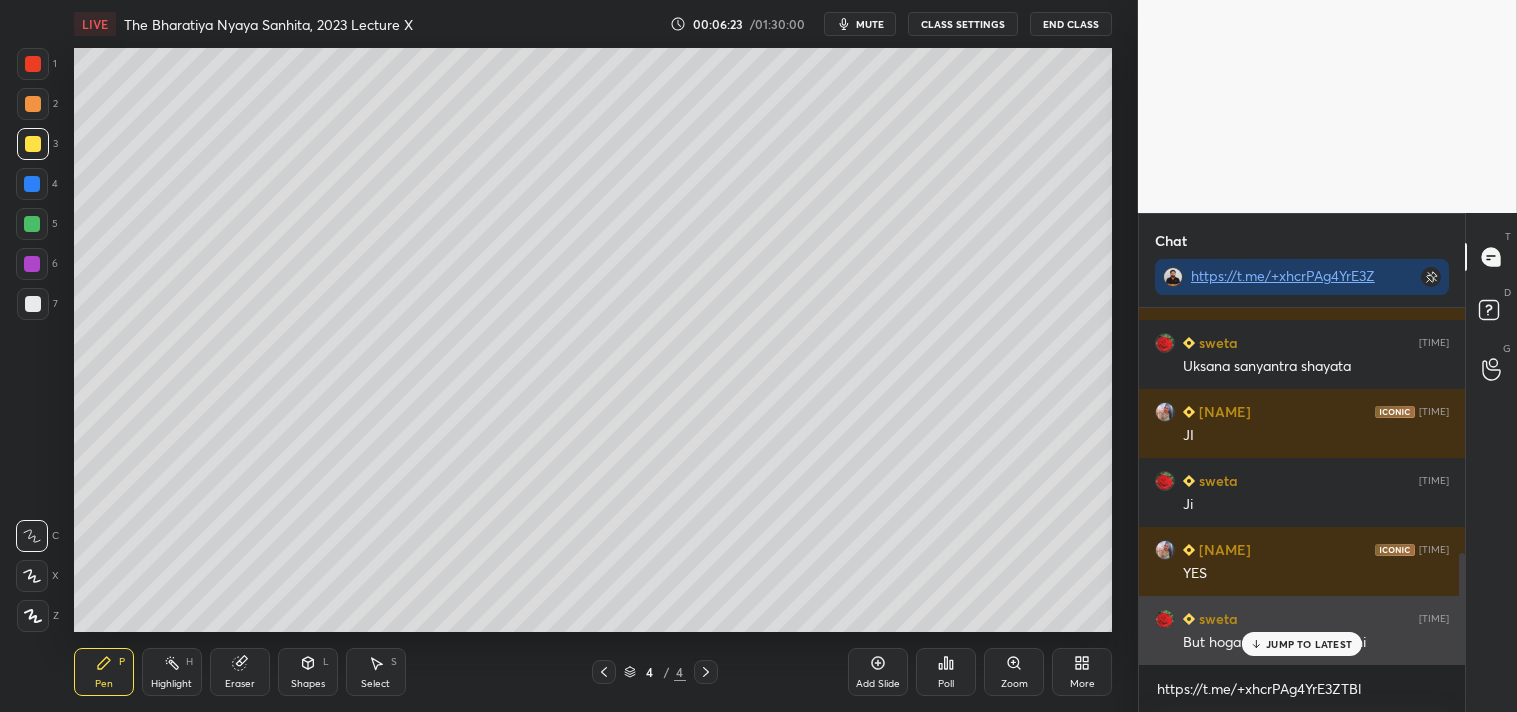click on "JUMP TO LATEST" at bounding box center [1309, 644] 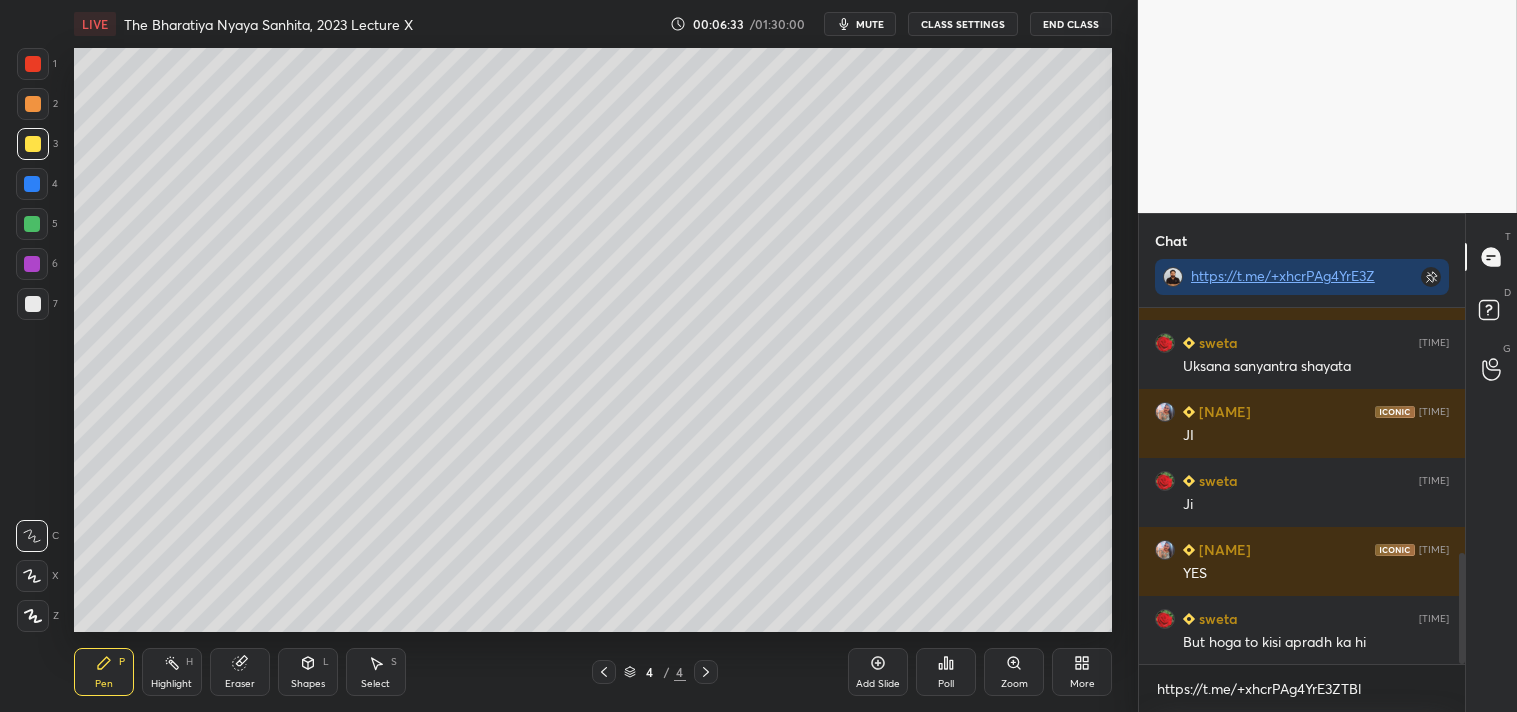 click 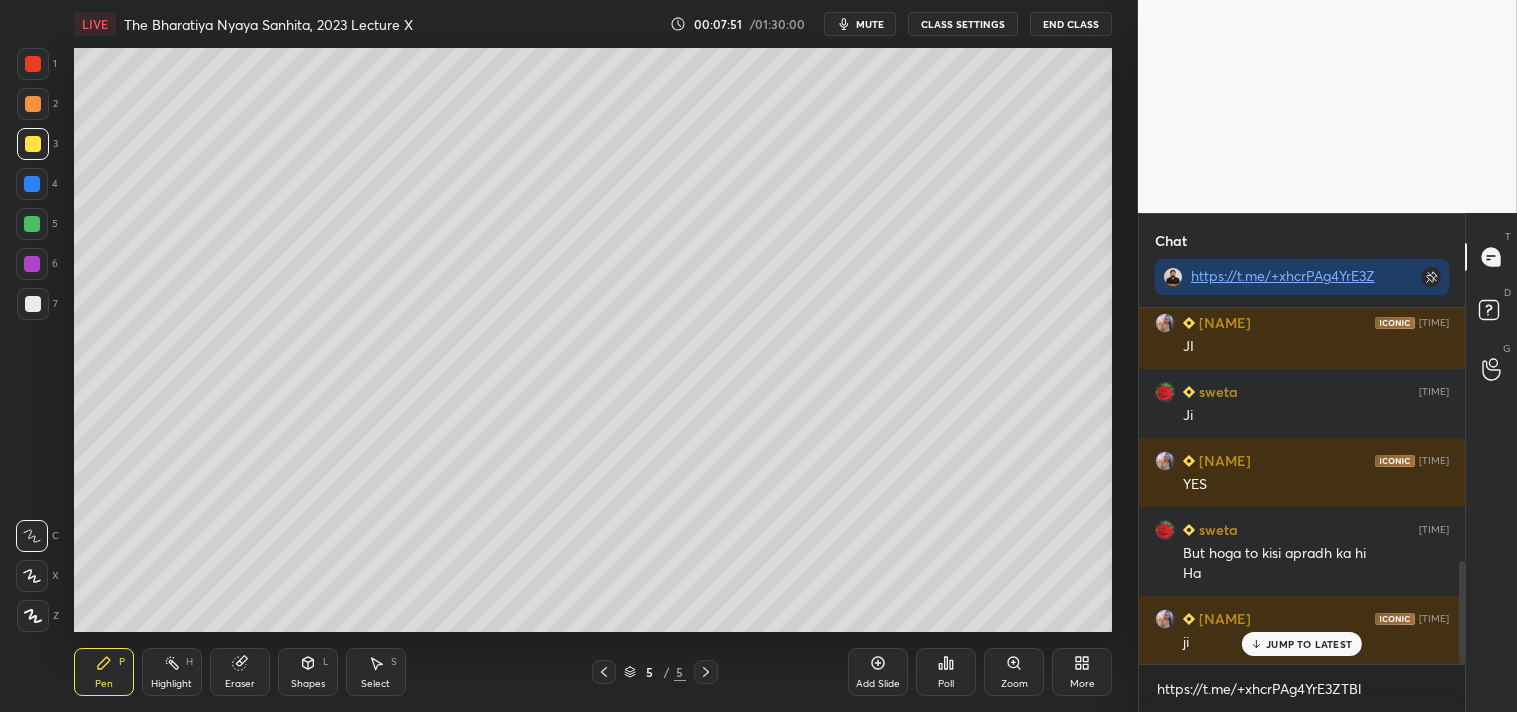 scroll, scrollTop: 946, scrollLeft: 0, axis: vertical 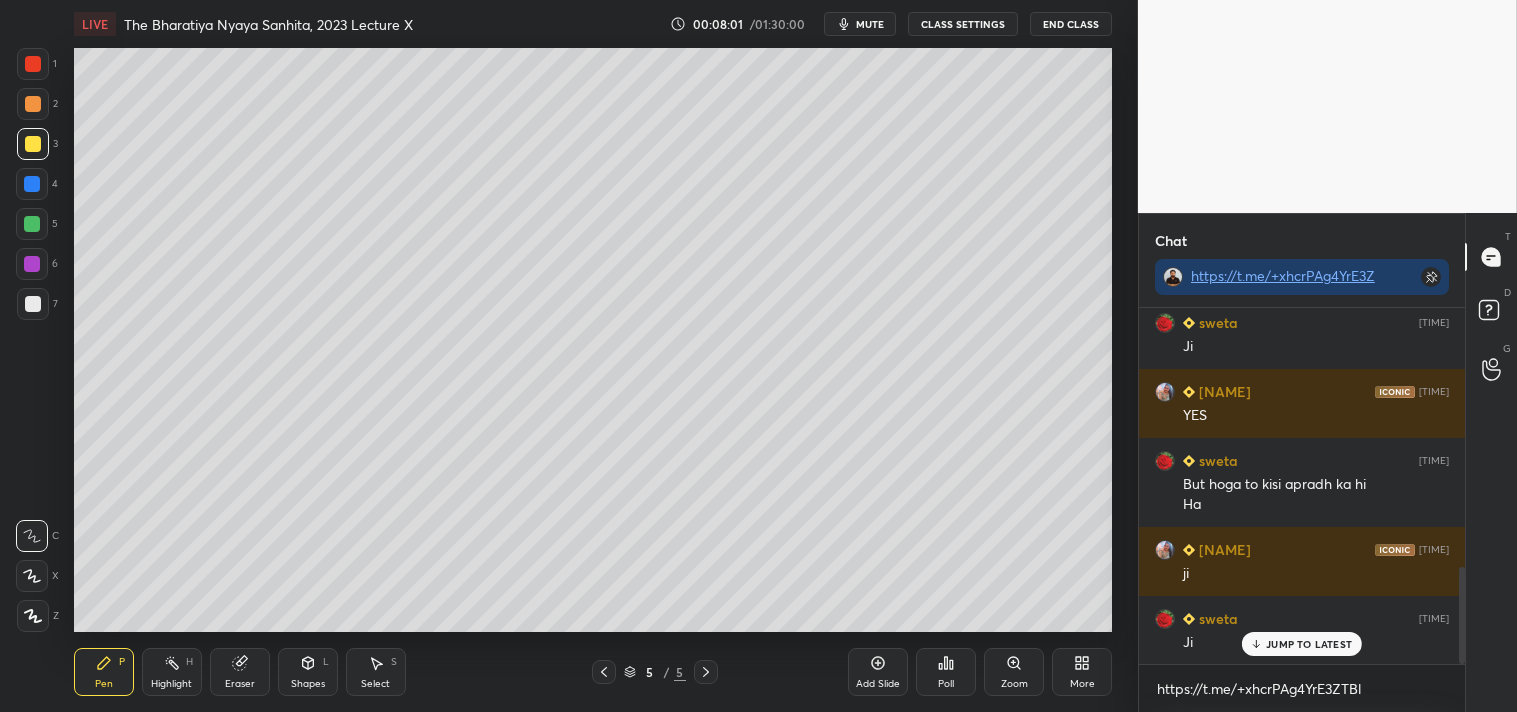 click 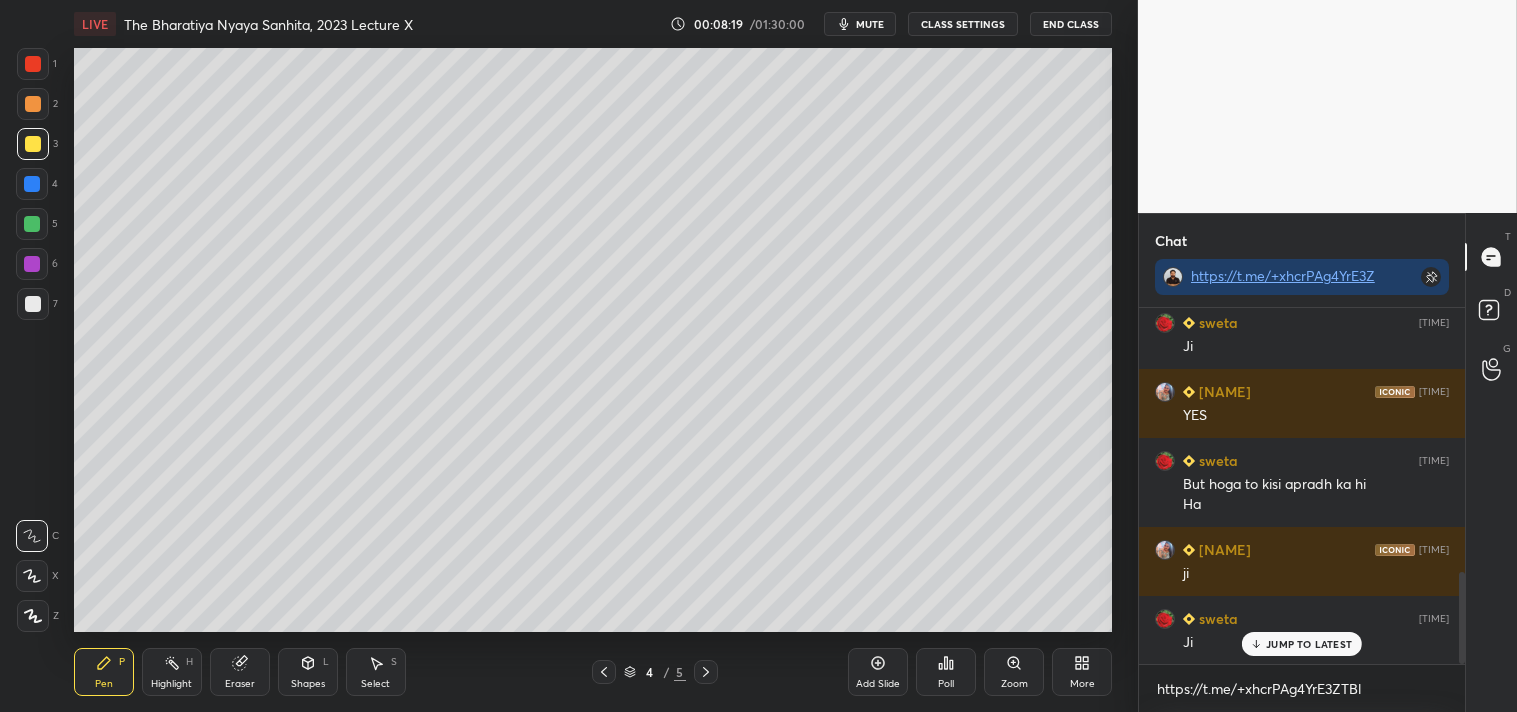 scroll, scrollTop: 1015, scrollLeft: 0, axis: vertical 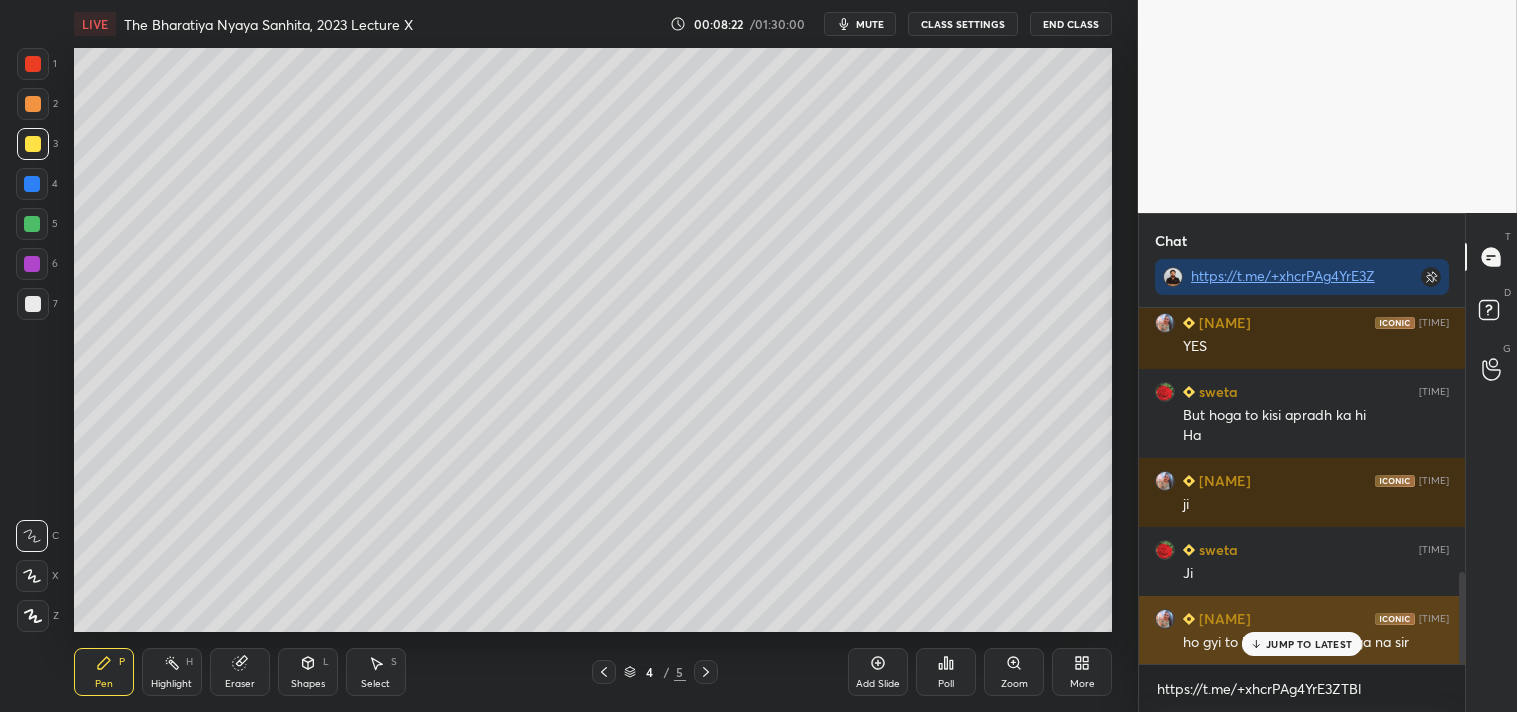 click on "JUMP TO LATEST" at bounding box center (1309, 644) 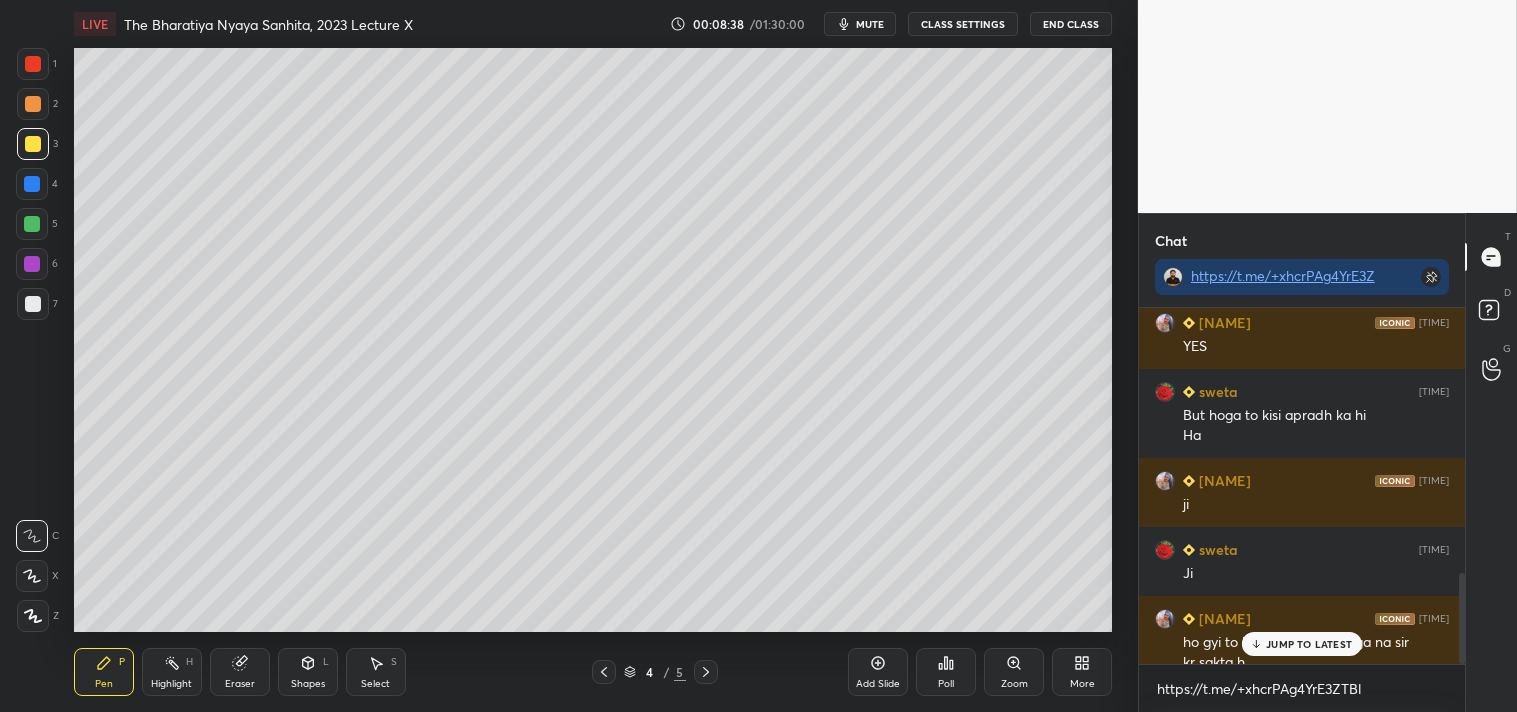 scroll, scrollTop: 1035, scrollLeft: 0, axis: vertical 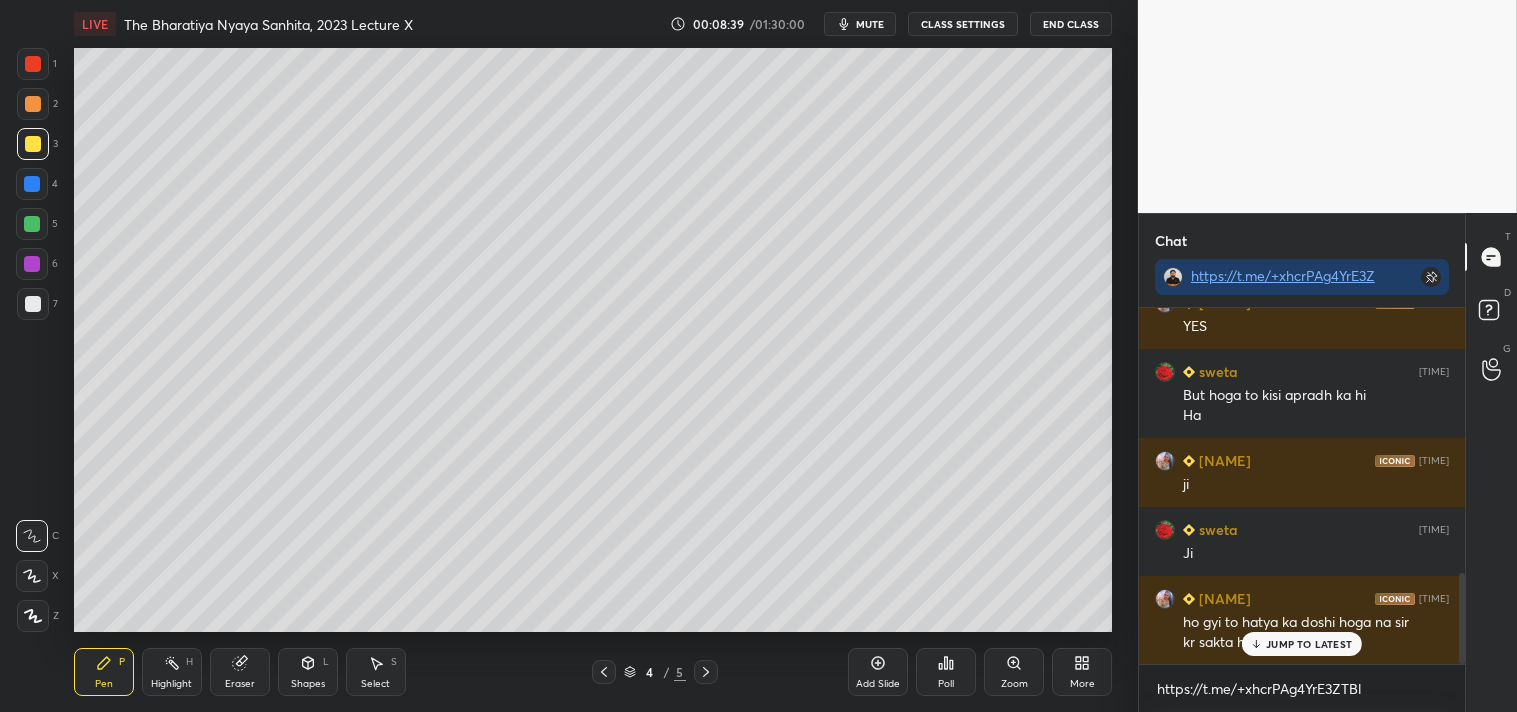 drag, startPoint x: 1298, startPoint y: 642, endPoint x: 1284, endPoint y: 642, distance: 14 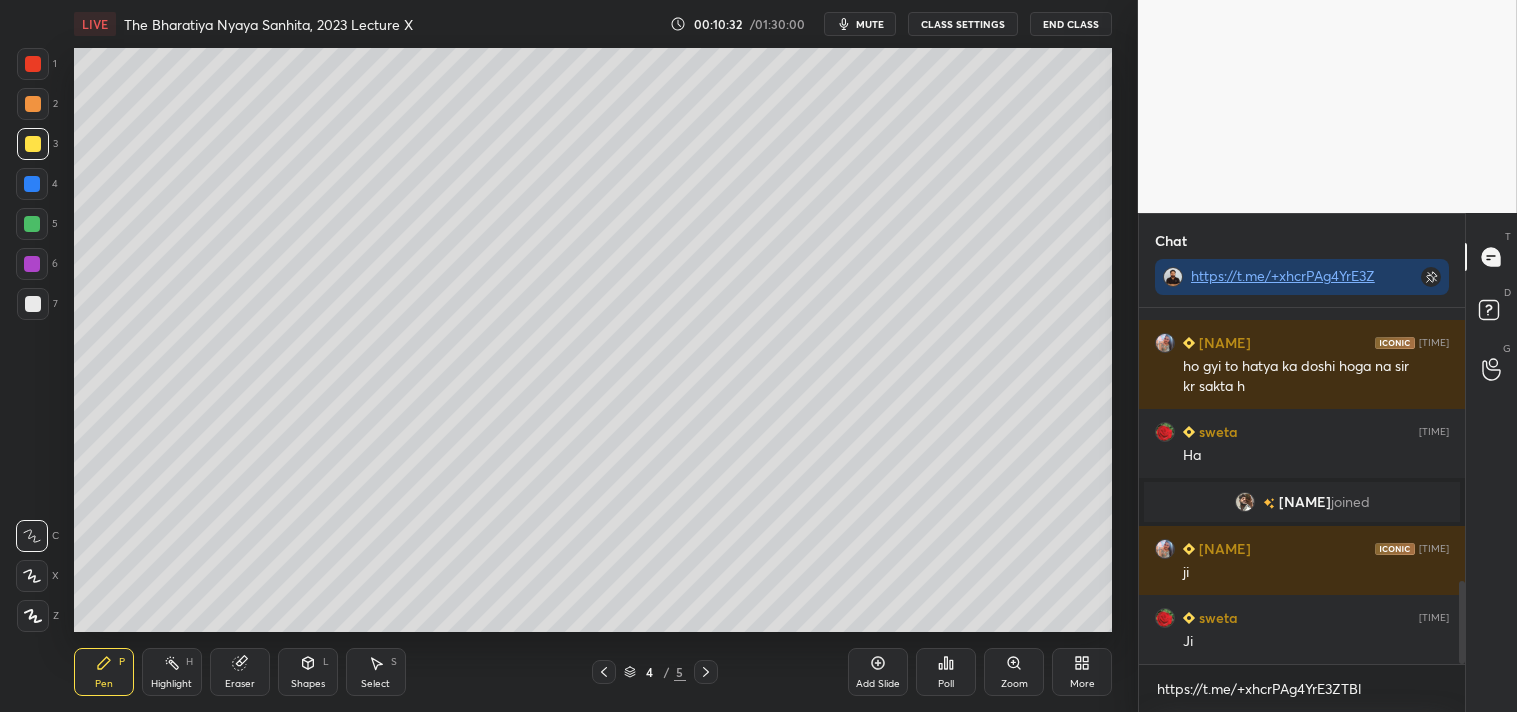 scroll, scrollTop: 1244, scrollLeft: 0, axis: vertical 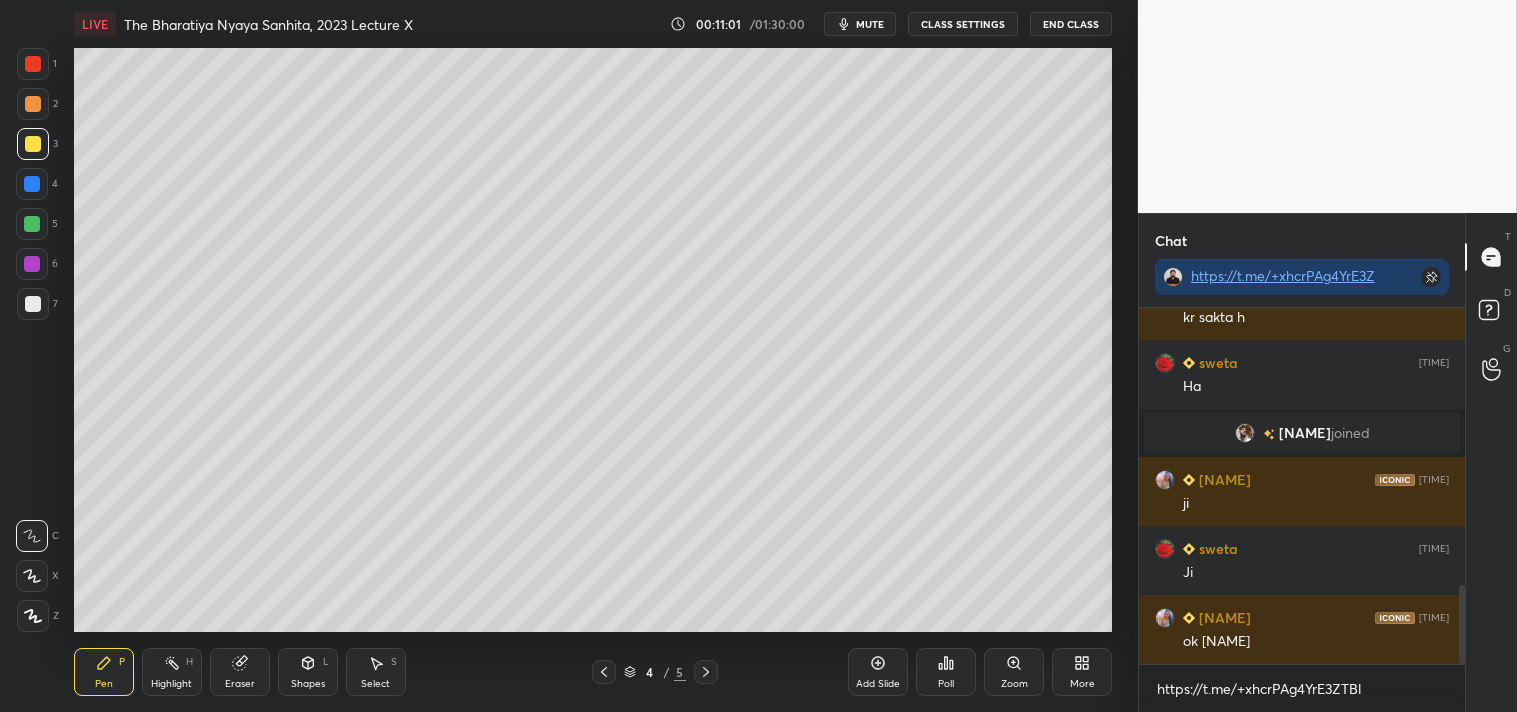 click on "Pen P Highlight H Eraser Shapes L Select S 4 / 5 Add Slide Poll Zoom More" at bounding box center (593, 672) 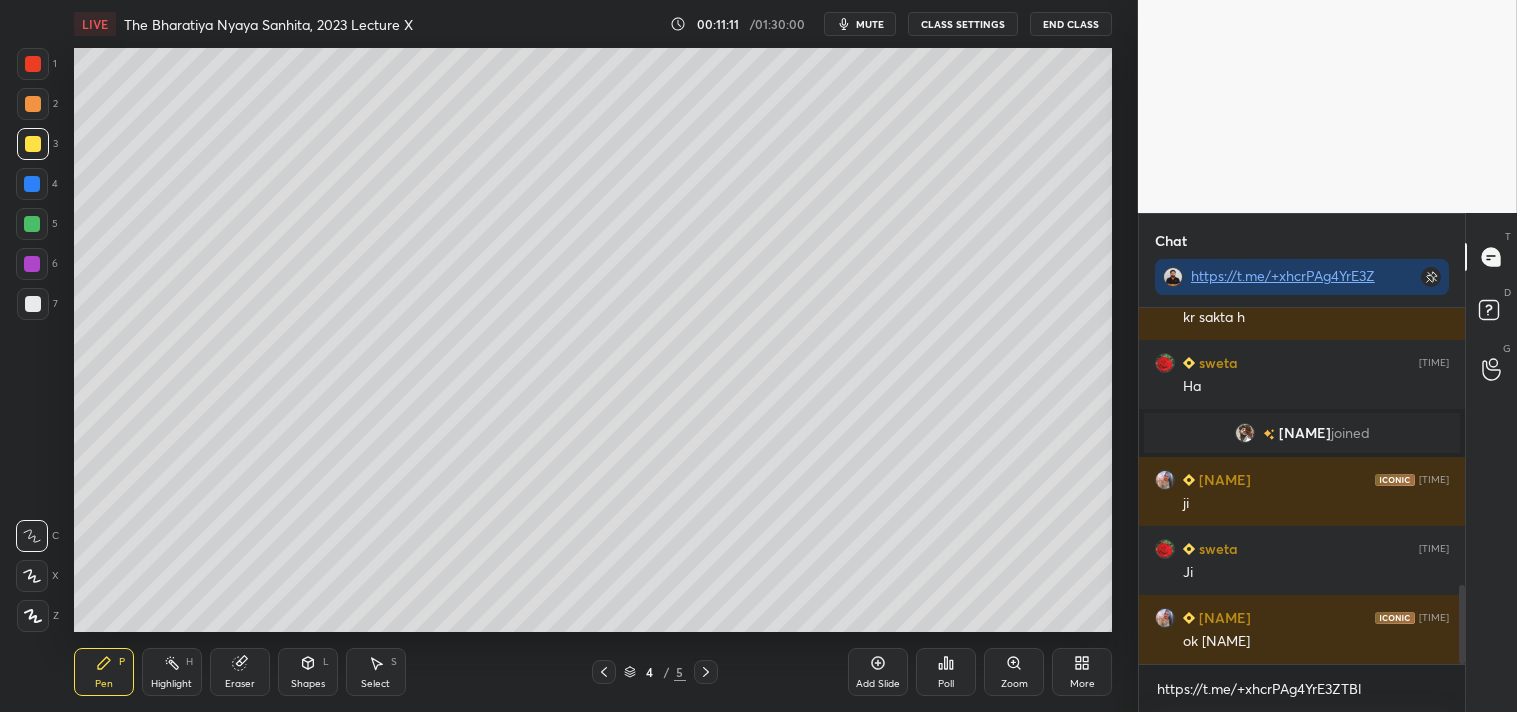 click 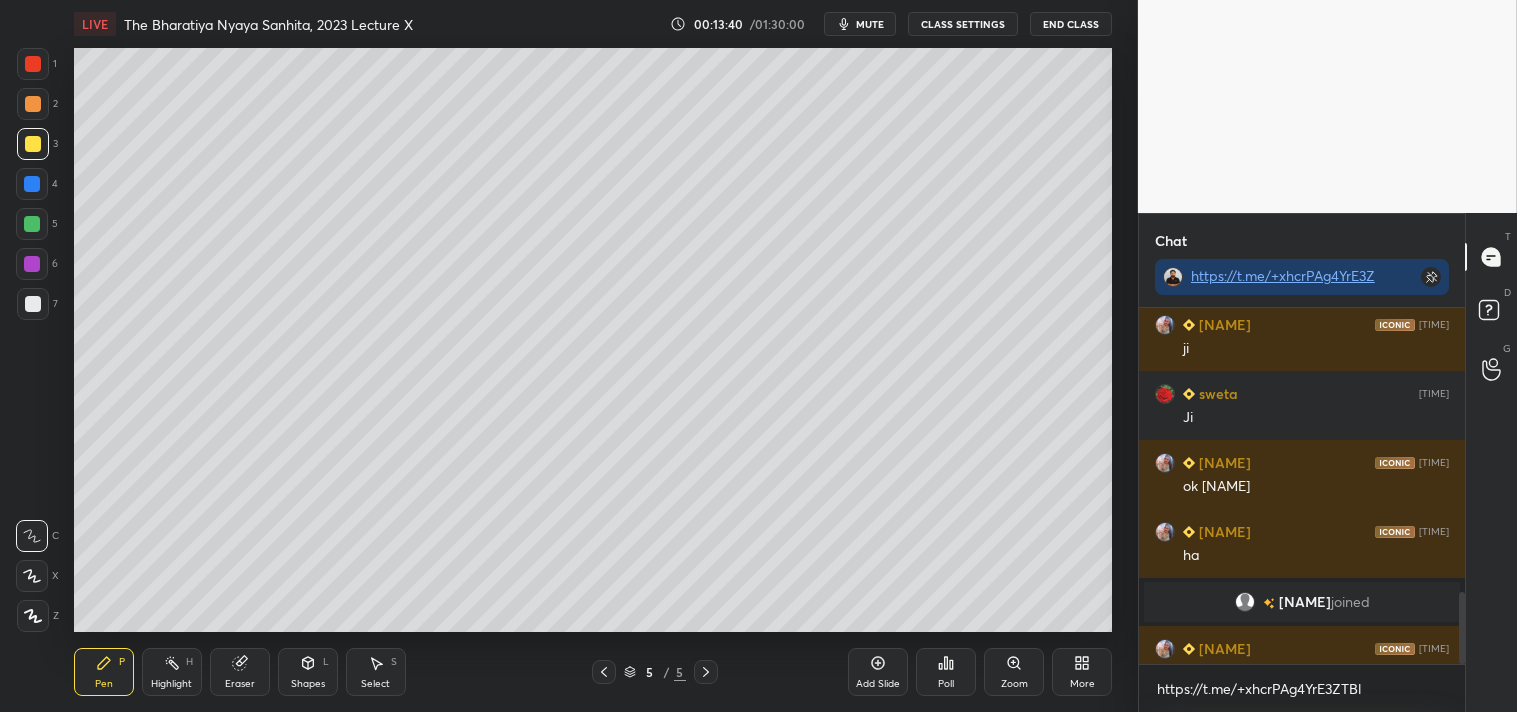 scroll, scrollTop: 1392, scrollLeft: 0, axis: vertical 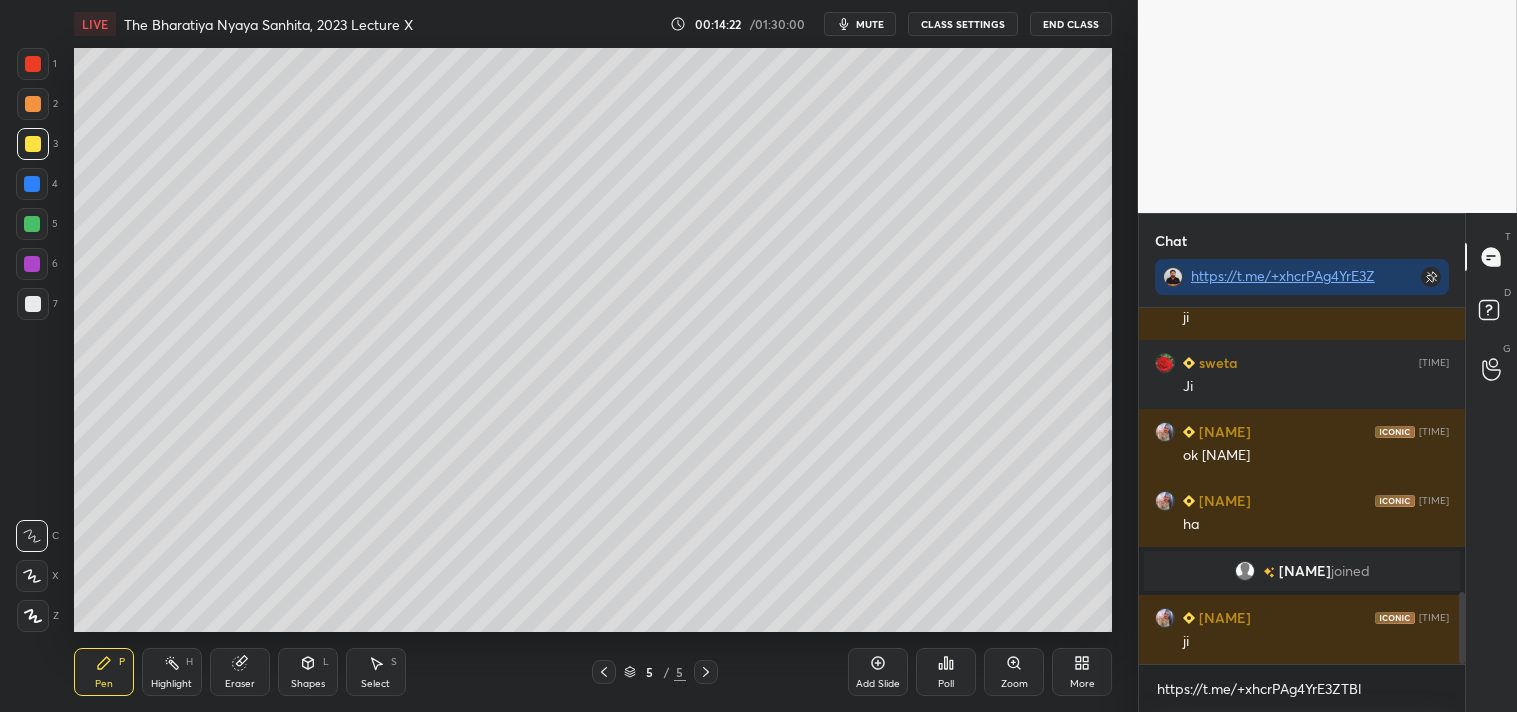 click on "Add Slide" at bounding box center (878, 672) 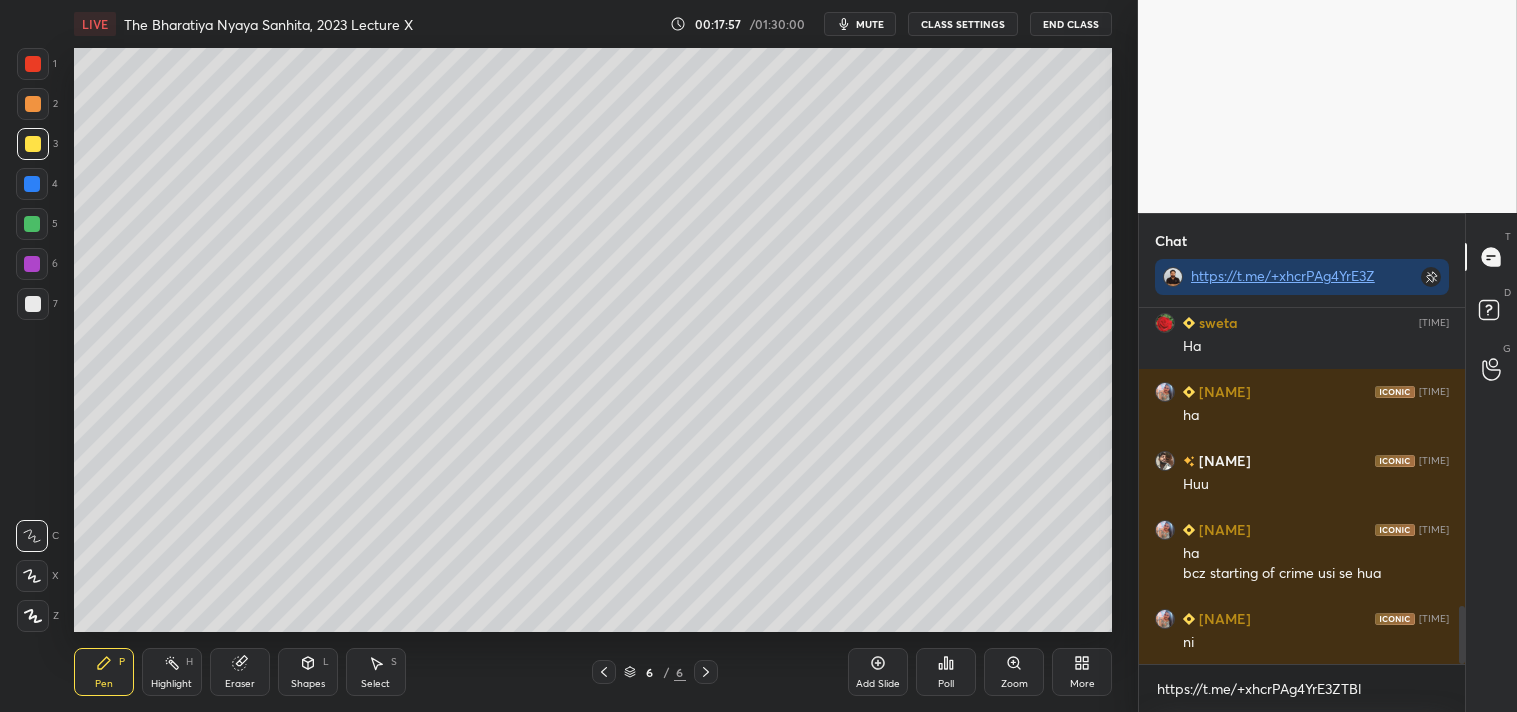 scroll, scrollTop: 1874, scrollLeft: 0, axis: vertical 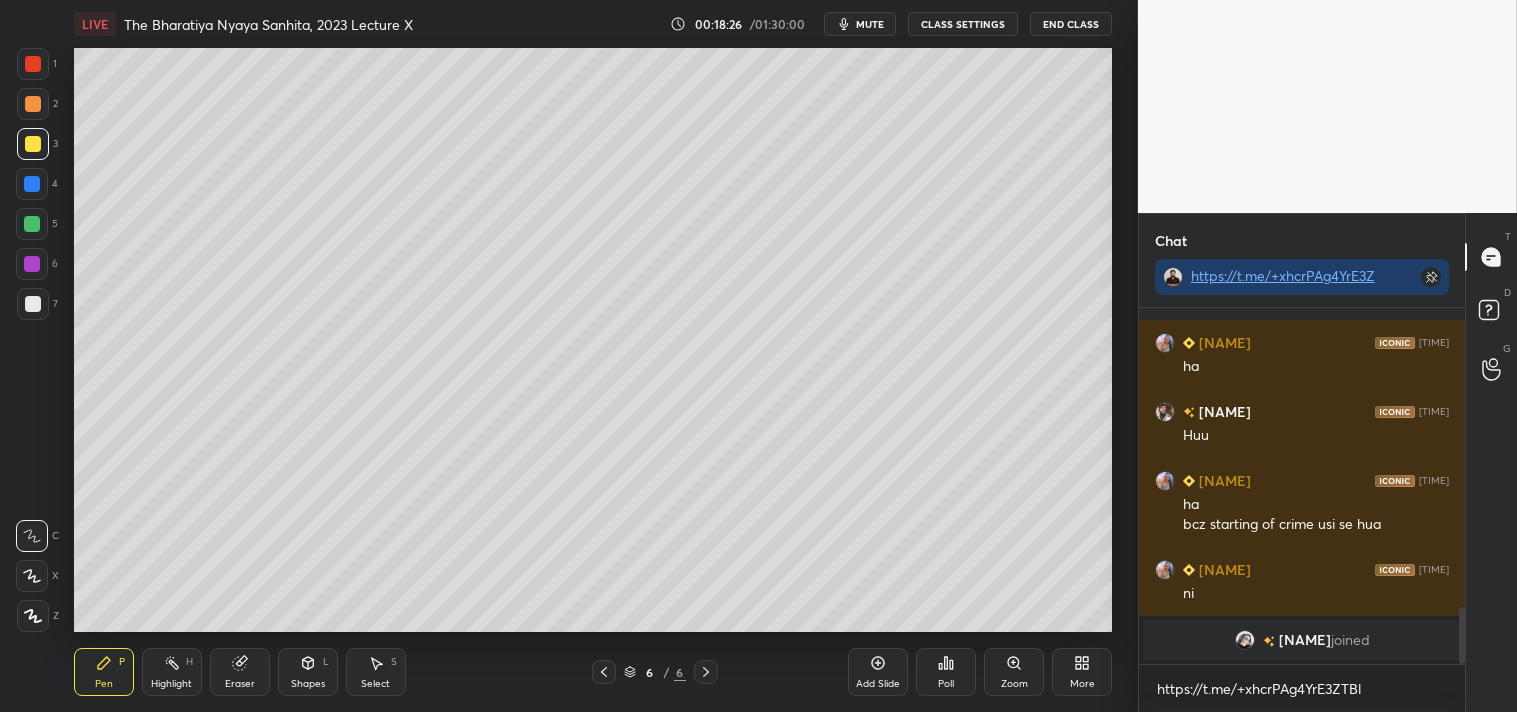 click on "Eraser" at bounding box center (240, 684) 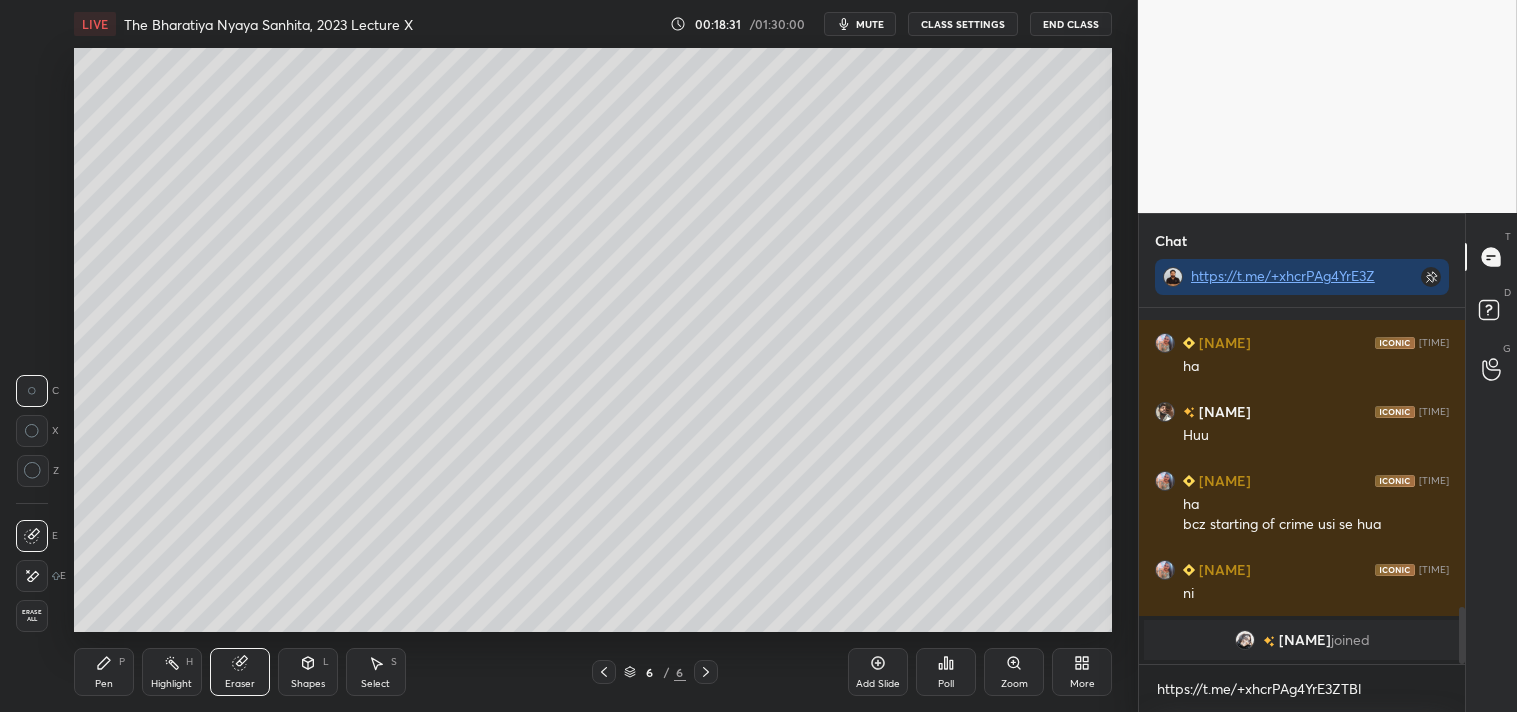 click on "Pen" at bounding box center (104, 684) 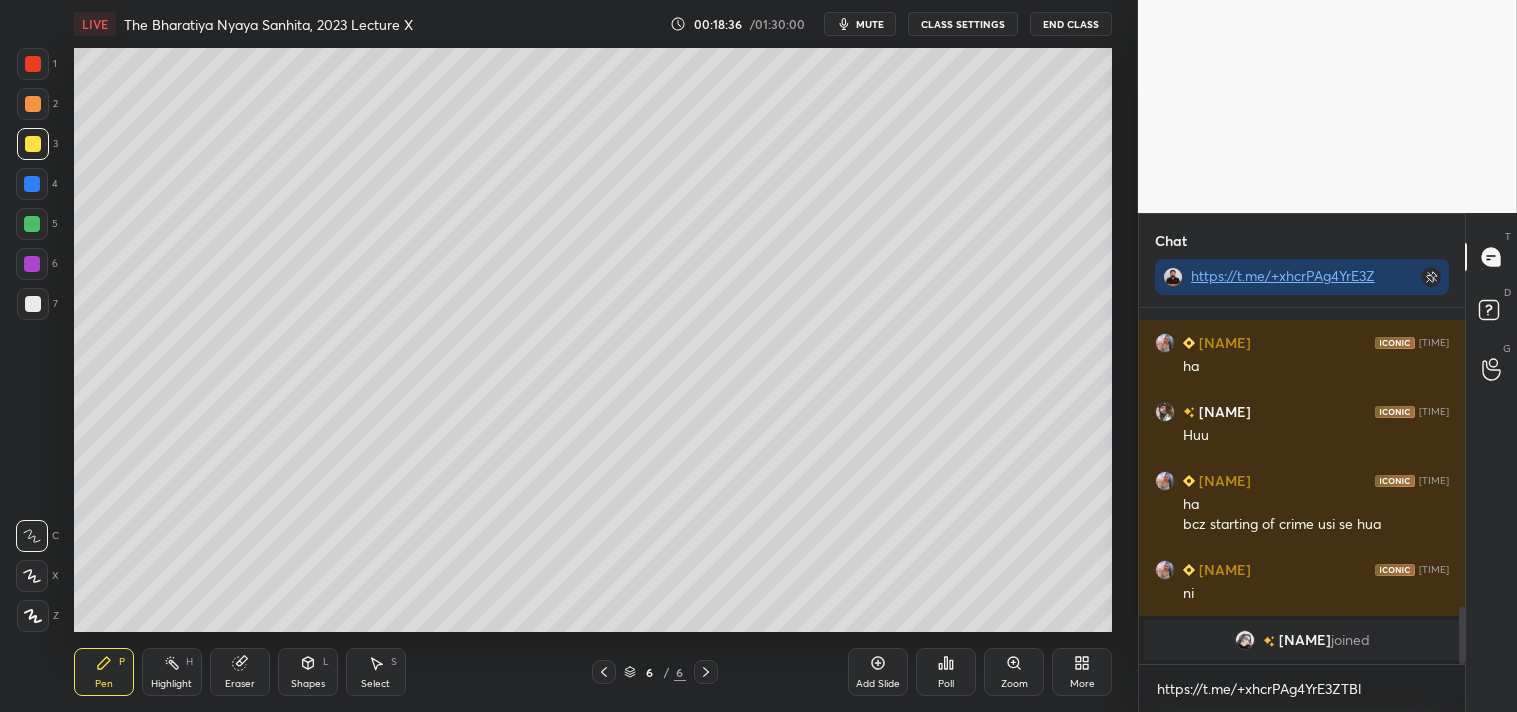 click on "Eraser" at bounding box center (240, 672) 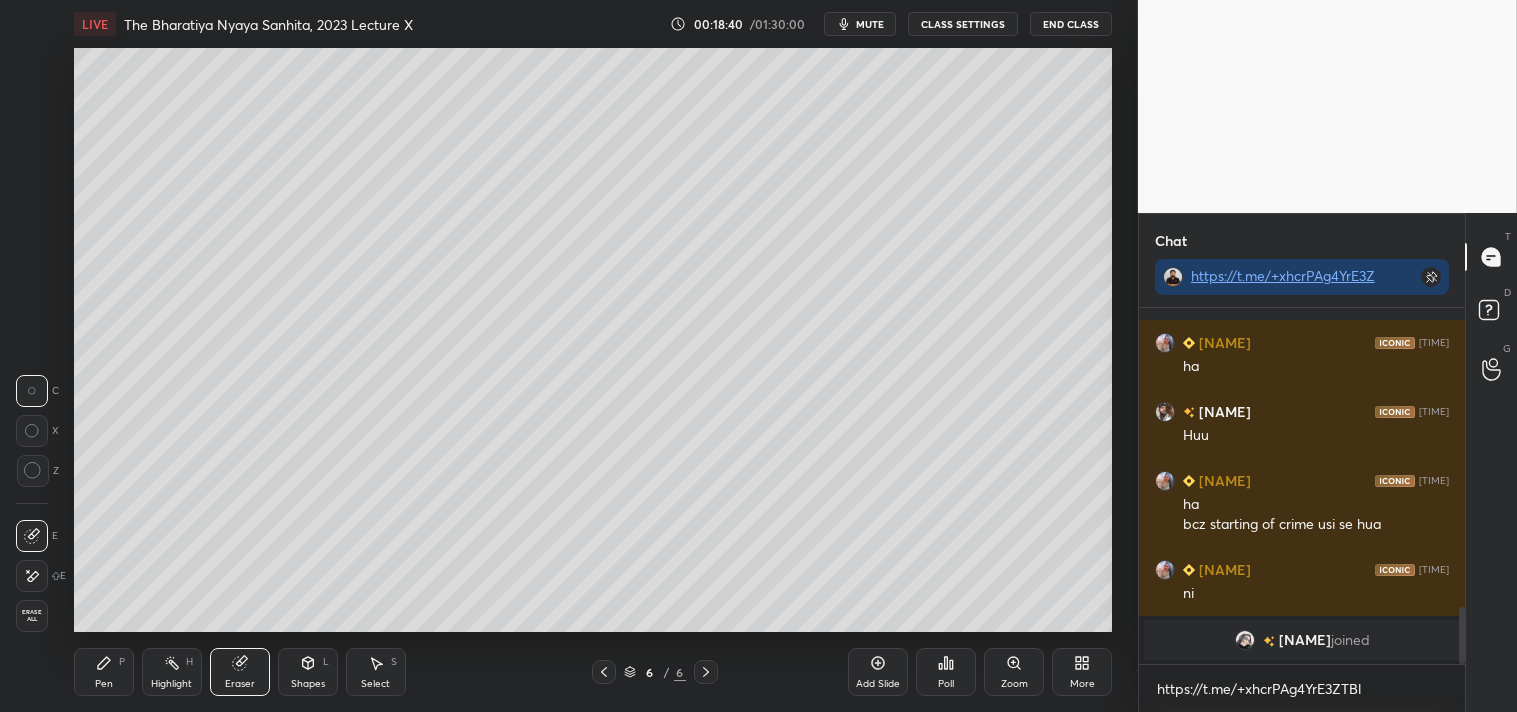 click on "Pen P" at bounding box center (104, 672) 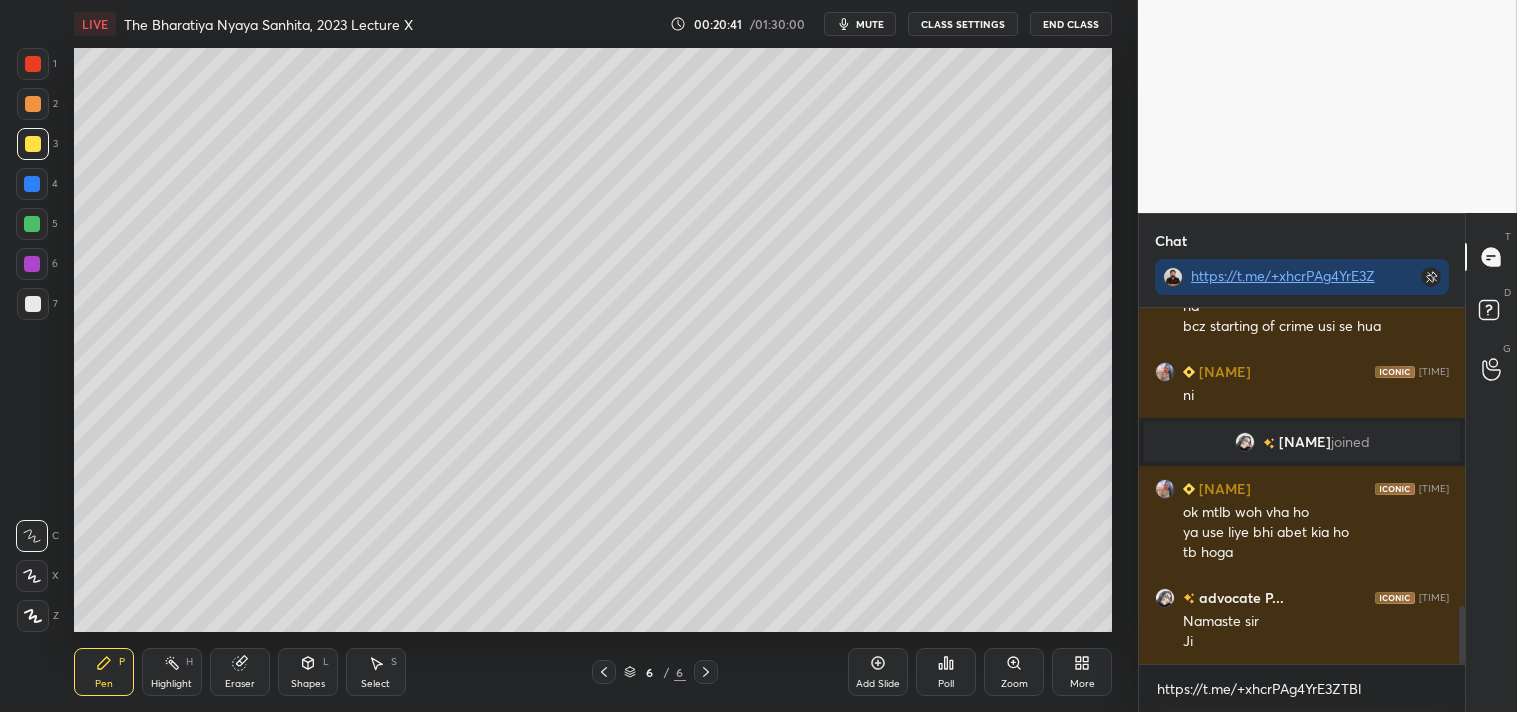 scroll, scrollTop: 1892, scrollLeft: 0, axis: vertical 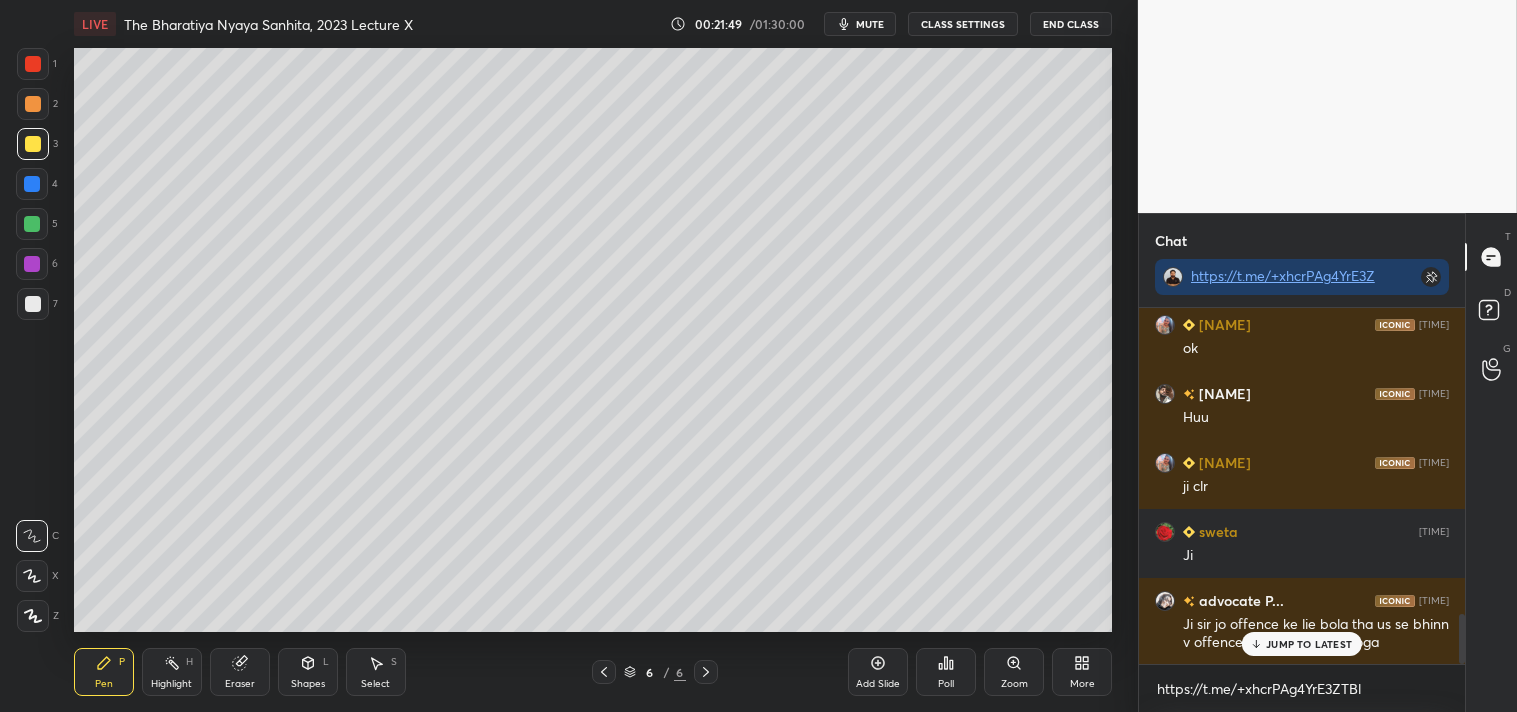 click on "JUMP TO LATEST" at bounding box center [1309, 644] 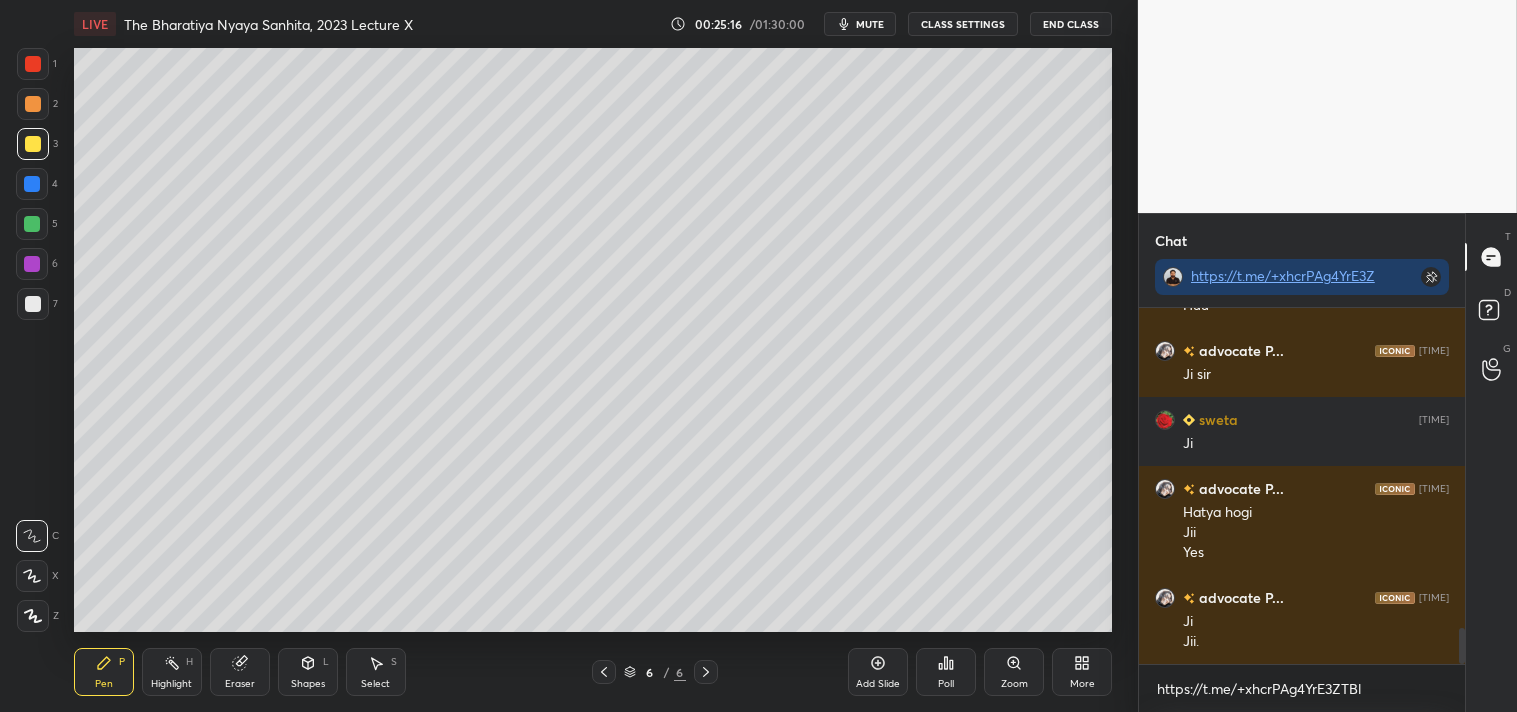 scroll, scrollTop: 3163, scrollLeft: 0, axis: vertical 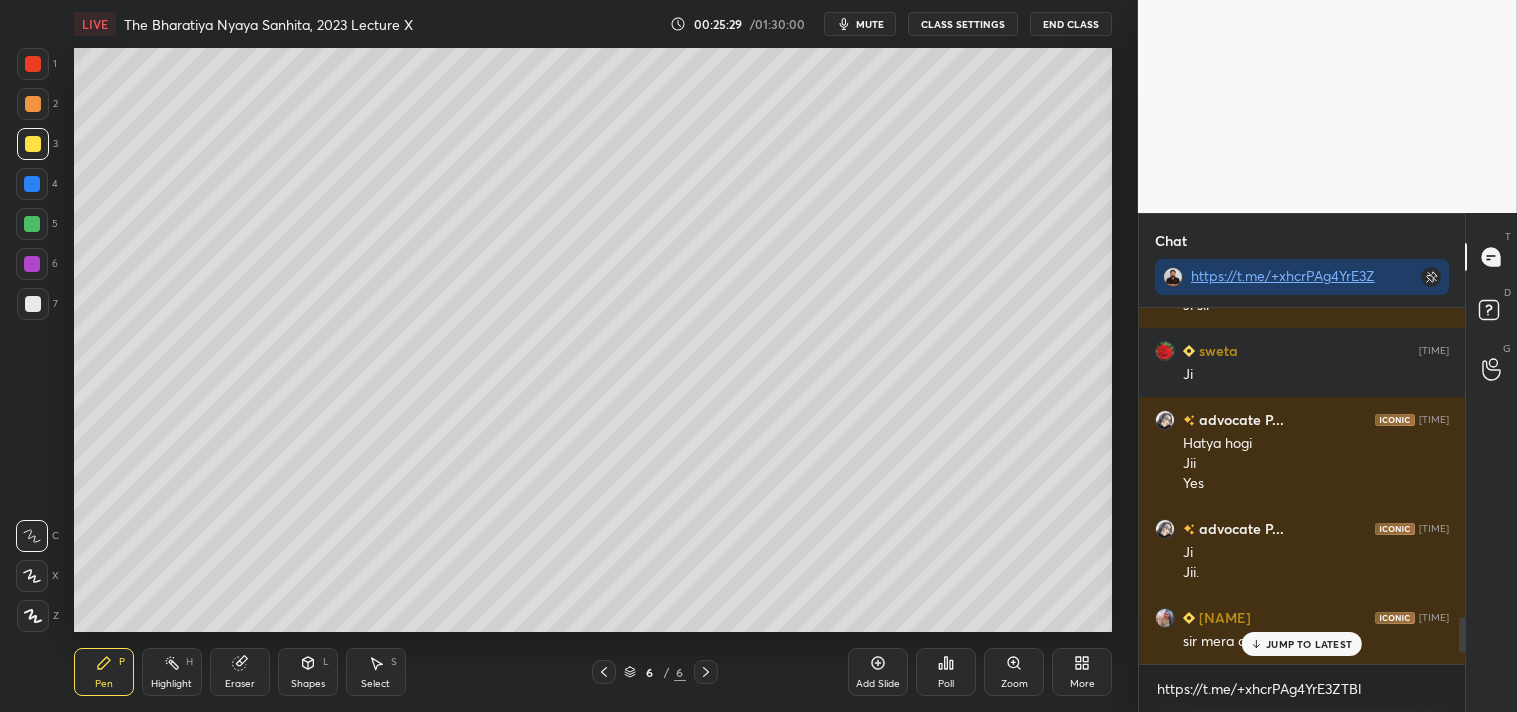 drag, startPoint x: 1461, startPoint y: 652, endPoint x: 1471, endPoint y: 711, distance: 59.841457 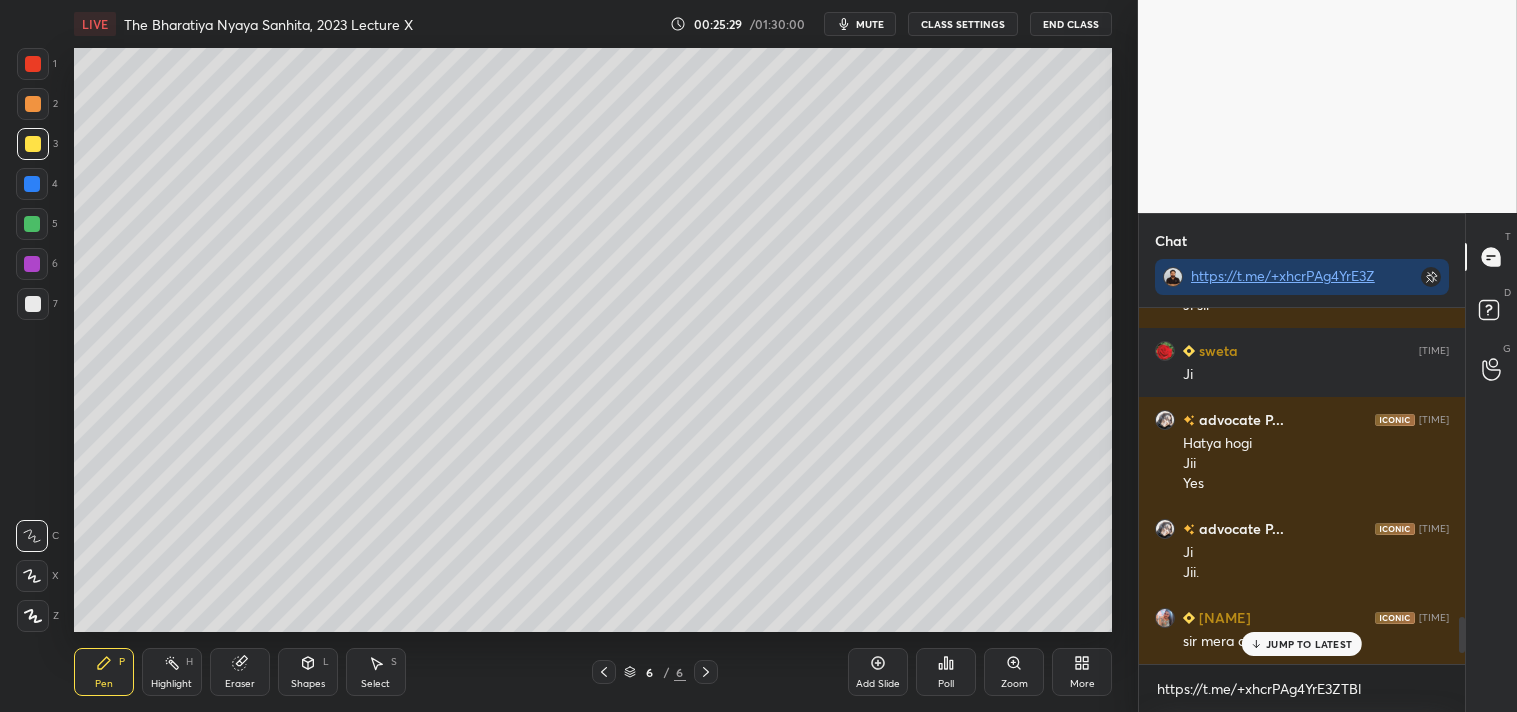 click on "Chat https://t.me/+xhcrPAg4YrE3ZTBl sweta [TIME] Ji sachin [TIME] Huu advocate P... [TIME] Ji sir sweta [TIME] Ji advocate P... [TIME] Hatya hogi Jii Yes advocate P... [TIME] Ji Jii. Rupali [TIME] sir mera qus JUMP TO LATEST Enable hand raising Enable raise hand to speak to learners. Once enabled, chat will be turned off temporarily. Enable https://t.me/+xhcrPAg4YrE3ZTBl x introducing Raise a hand with a doubt Now learners can raise their hand along with a doubt How it works? Doubts asked by learners will show up here NEW DOUBTS ASKED No one has raised a hand yet Can't raise hand Looks like educator just invited you to speak. Please wait before you can raise your hand again. Got it T Messages (T) D Doubts (D) G Raise Hand (G)" at bounding box center (1327, 462) 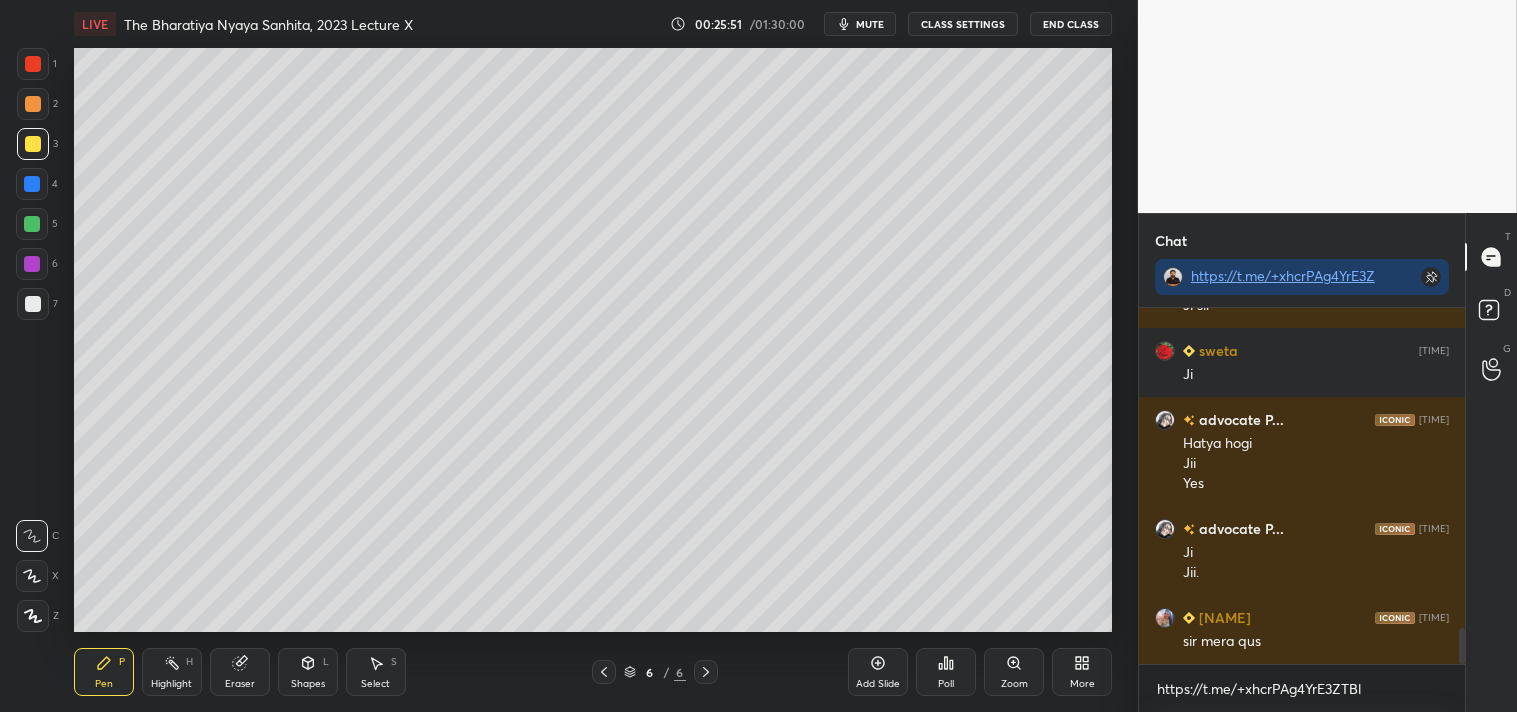 scroll, scrollTop: 3232, scrollLeft: 0, axis: vertical 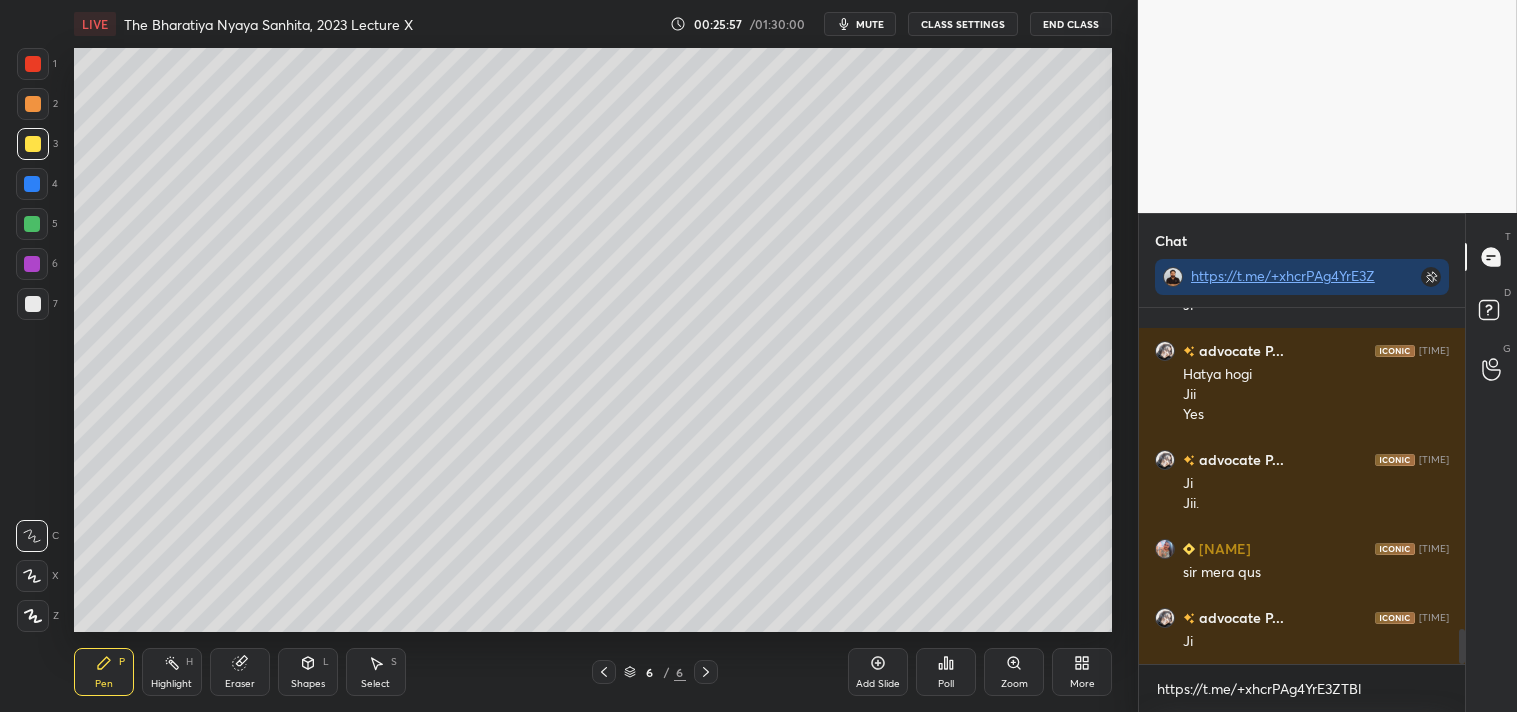 click on "Add Slide" at bounding box center (878, 672) 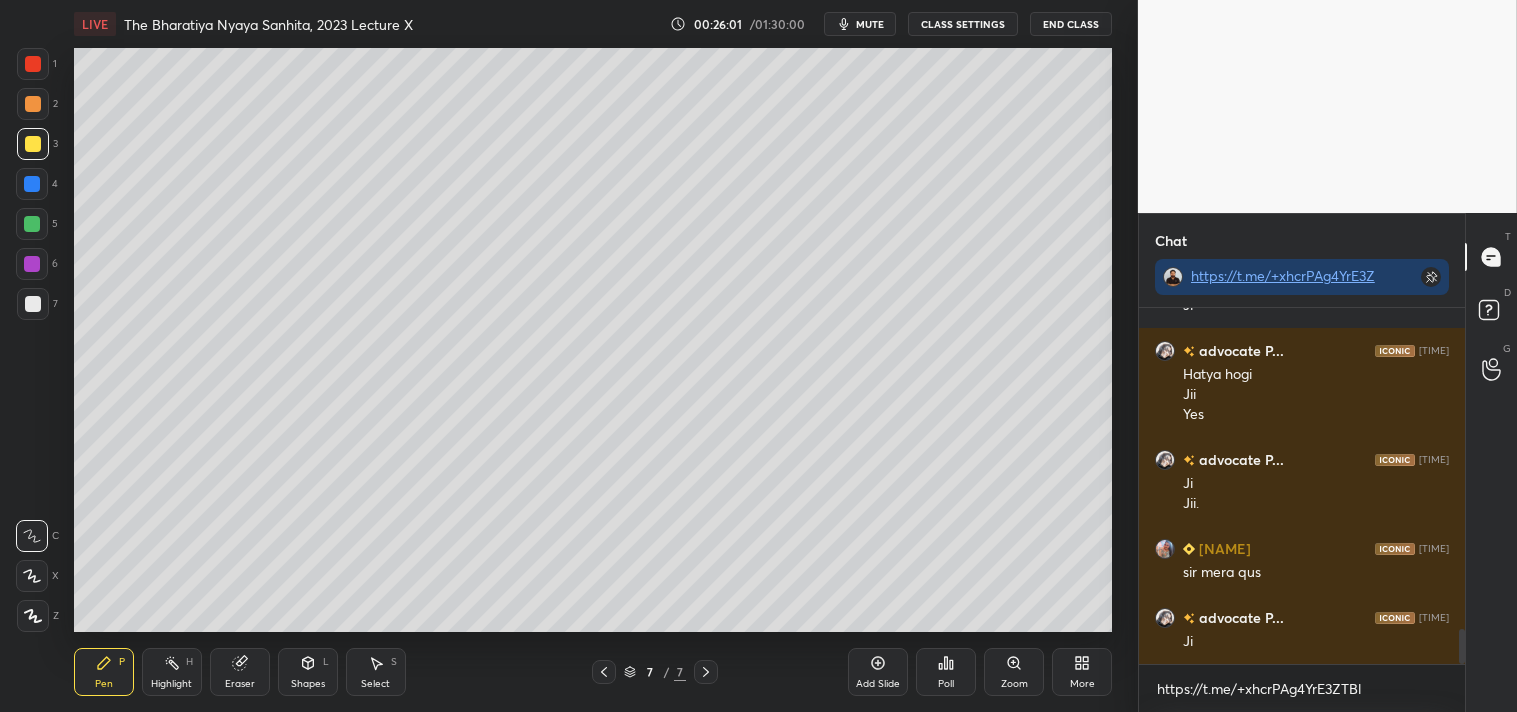 scroll, scrollTop: 3301, scrollLeft: 0, axis: vertical 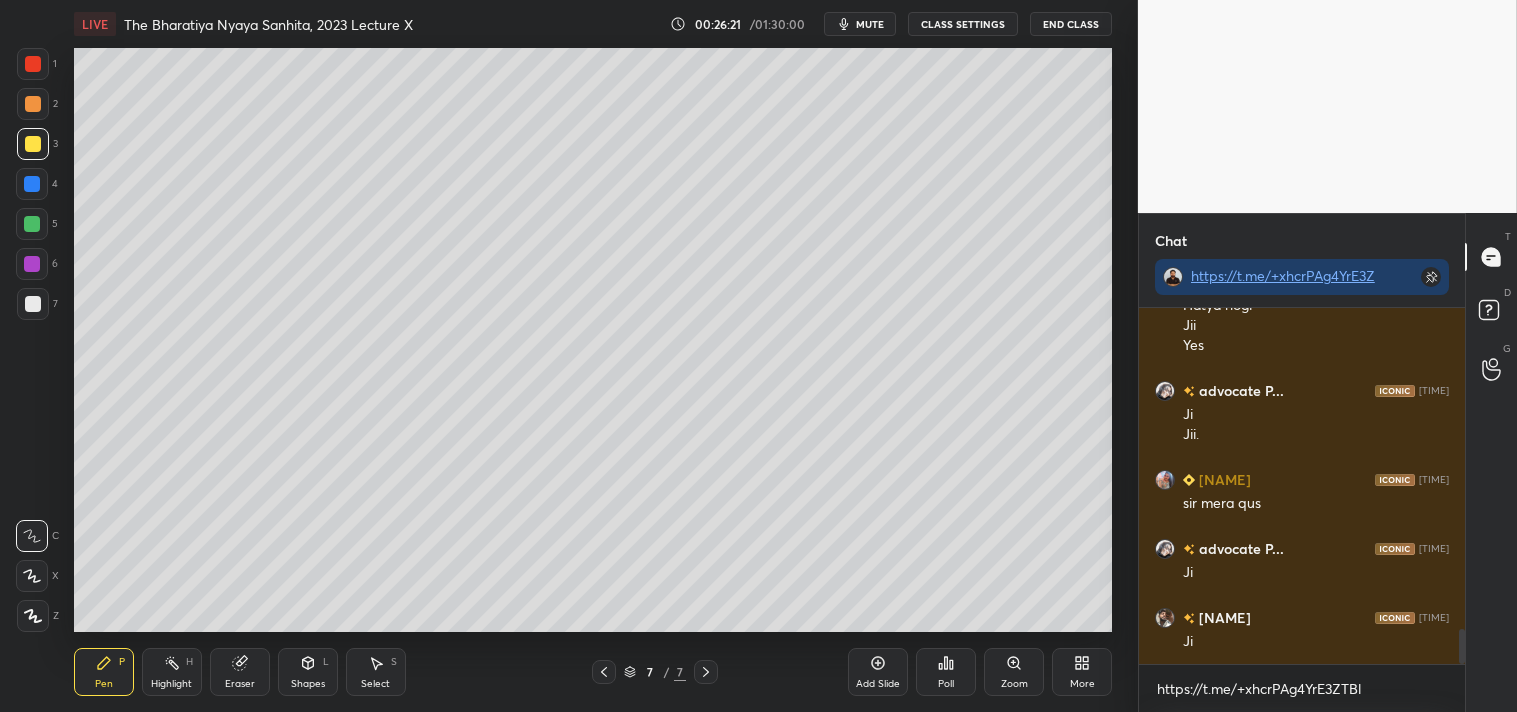 click on "Eraser" at bounding box center [240, 672] 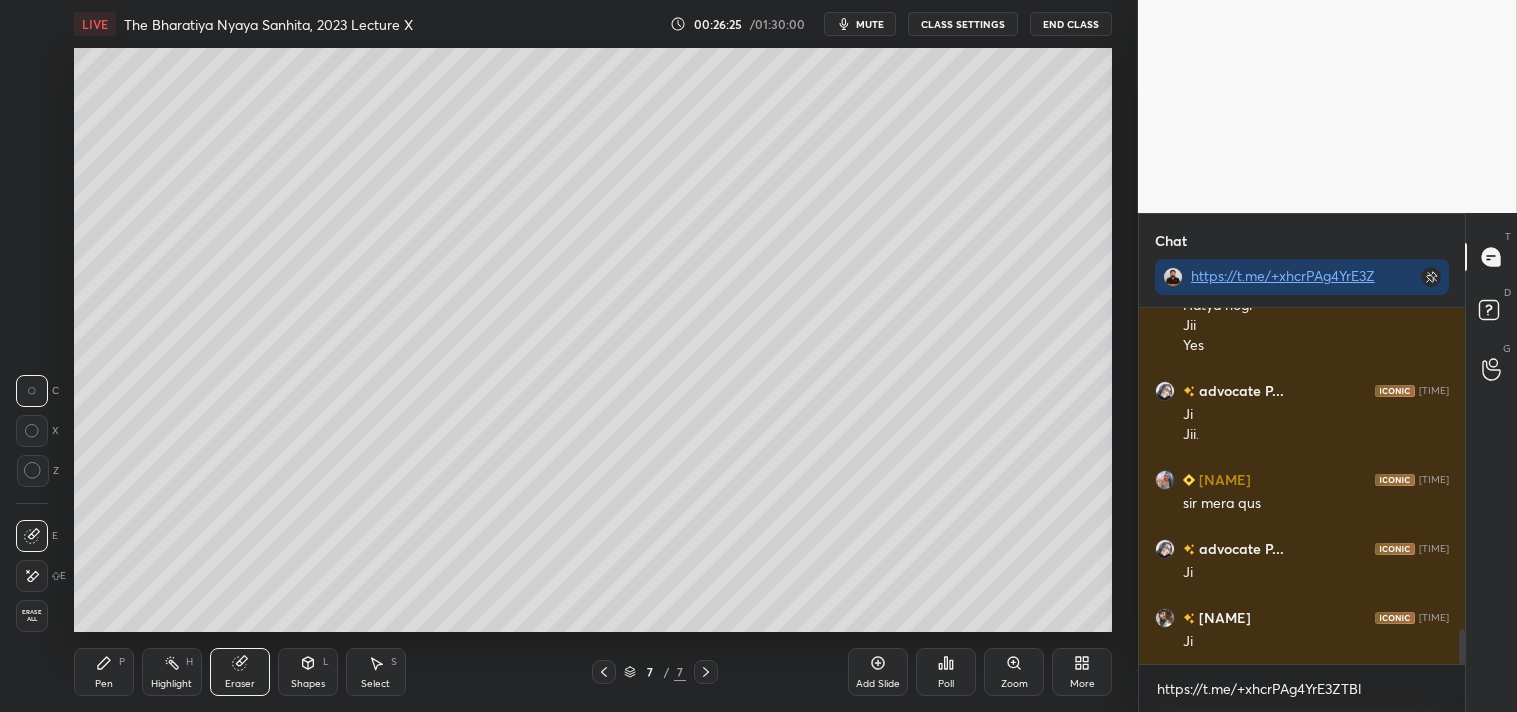 click 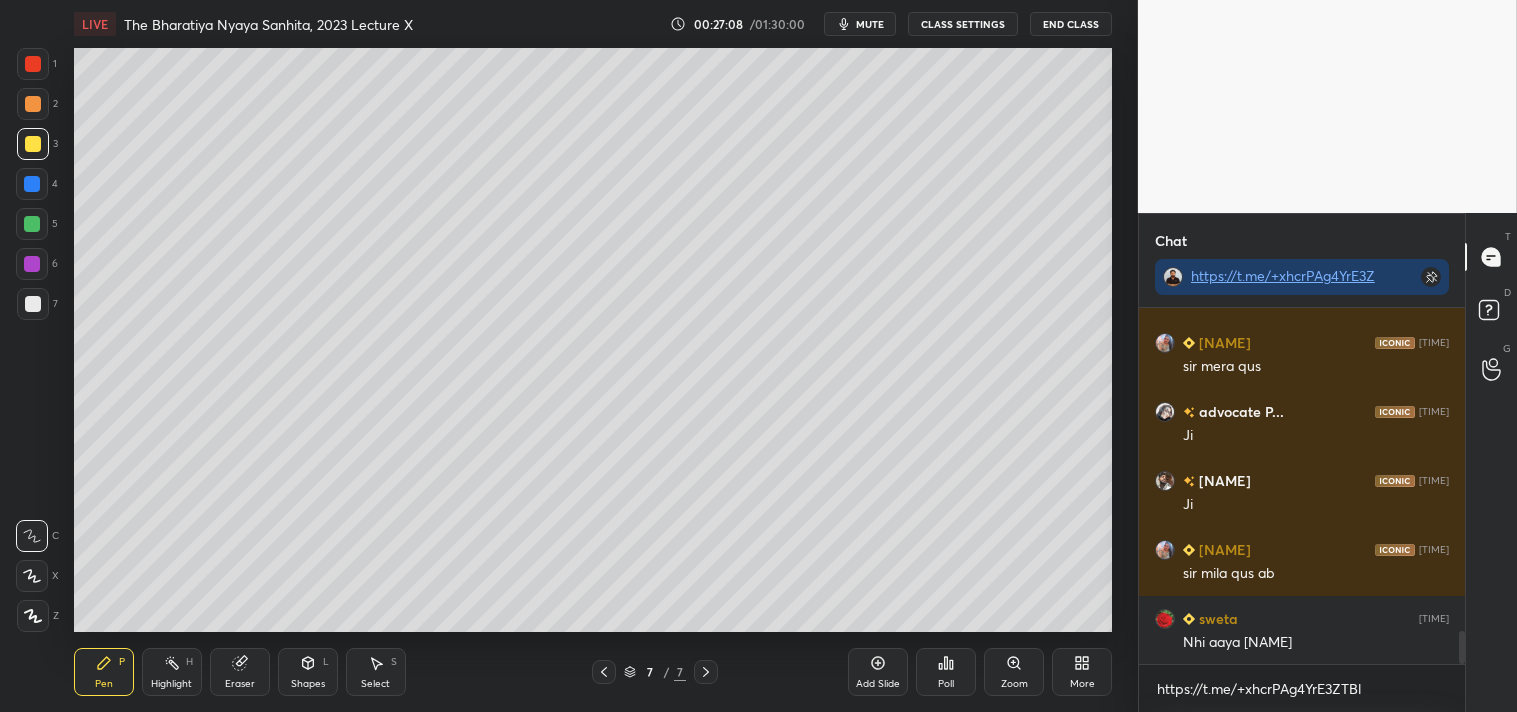 scroll, scrollTop: 3507, scrollLeft: 0, axis: vertical 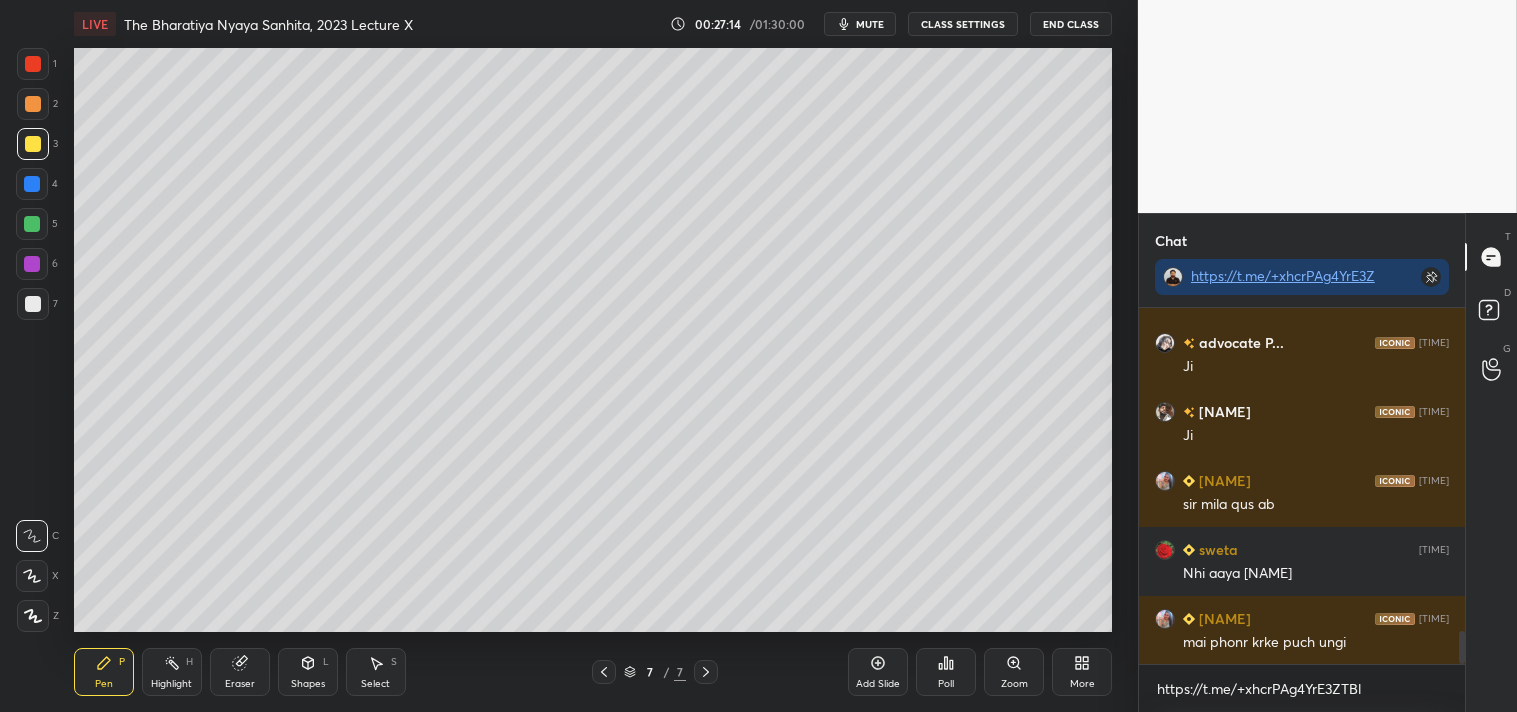click on "Eraser" at bounding box center (240, 684) 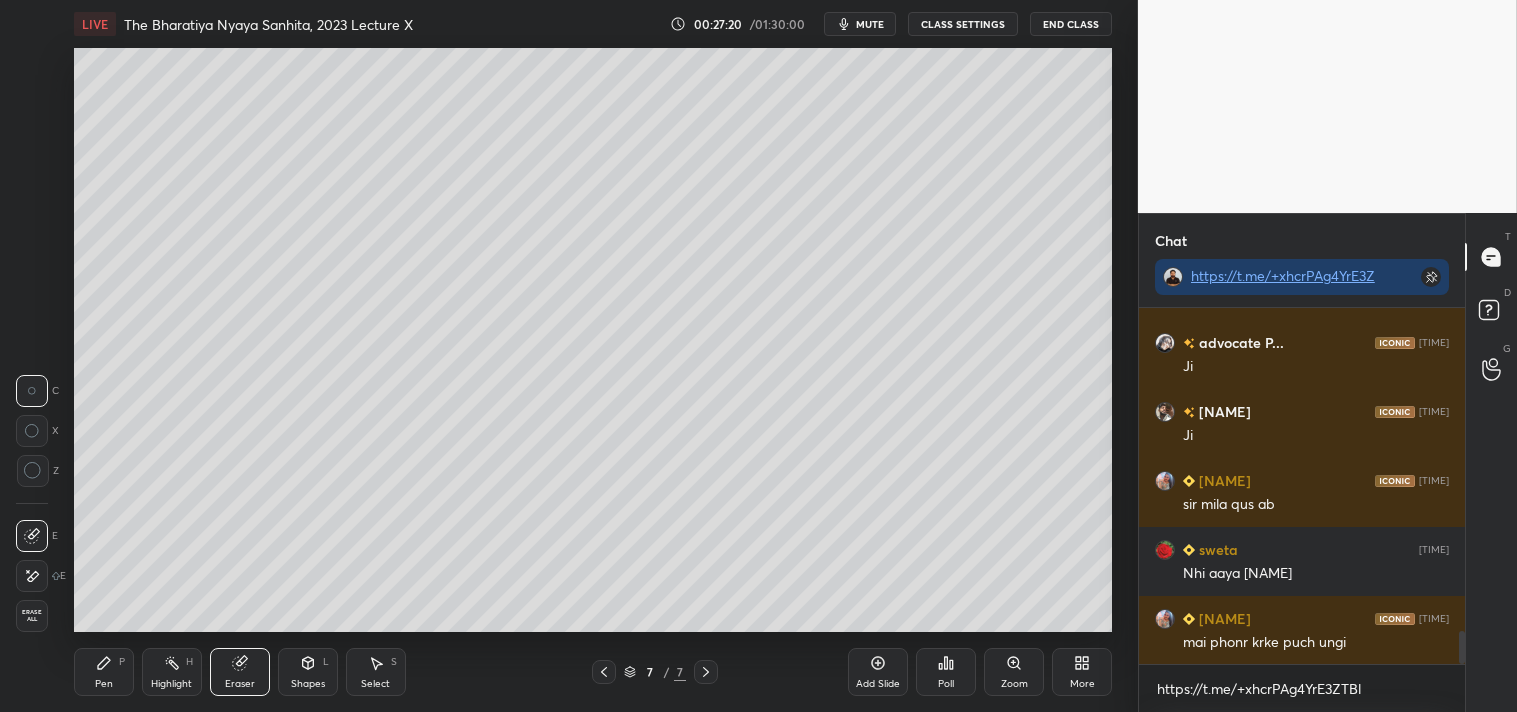 click on "Pen P" at bounding box center (104, 672) 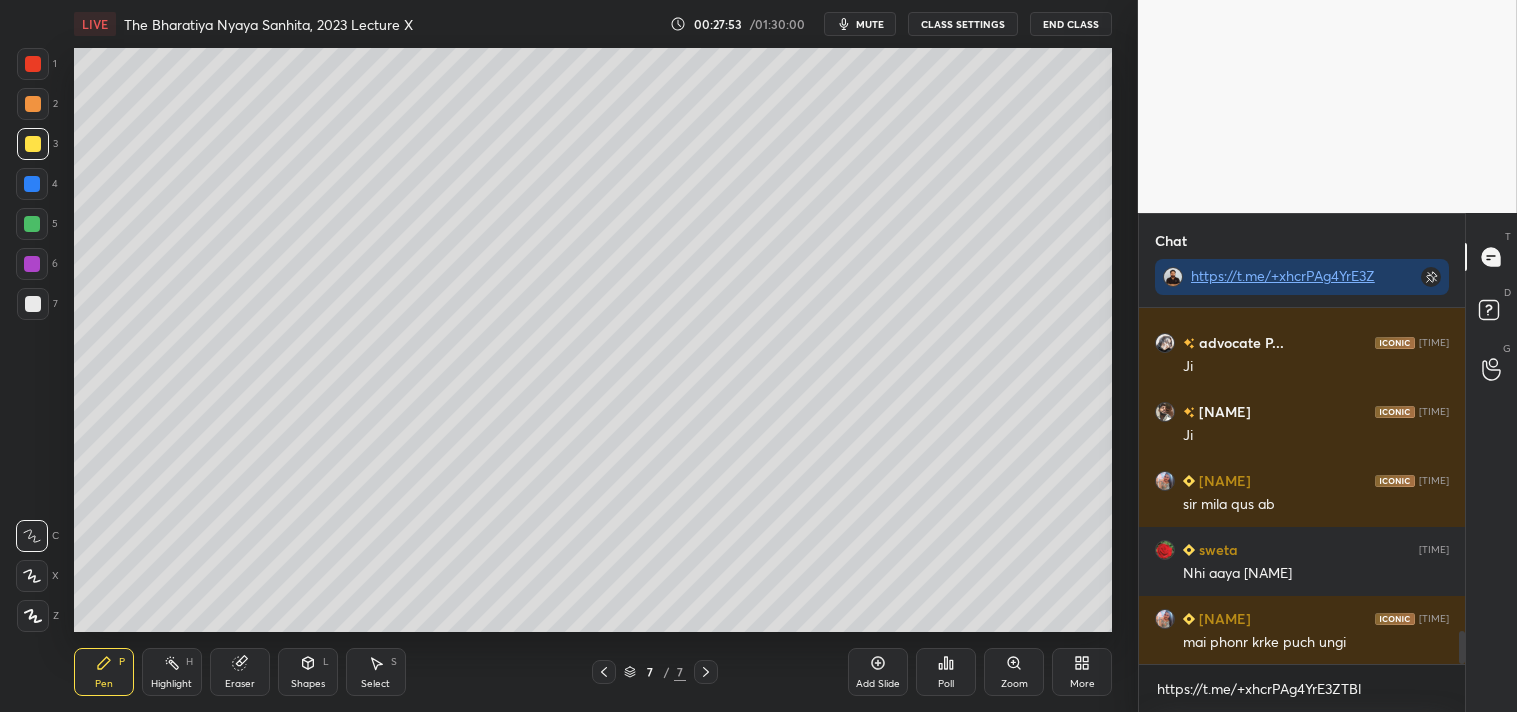 scroll, scrollTop: 3576, scrollLeft: 0, axis: vertical 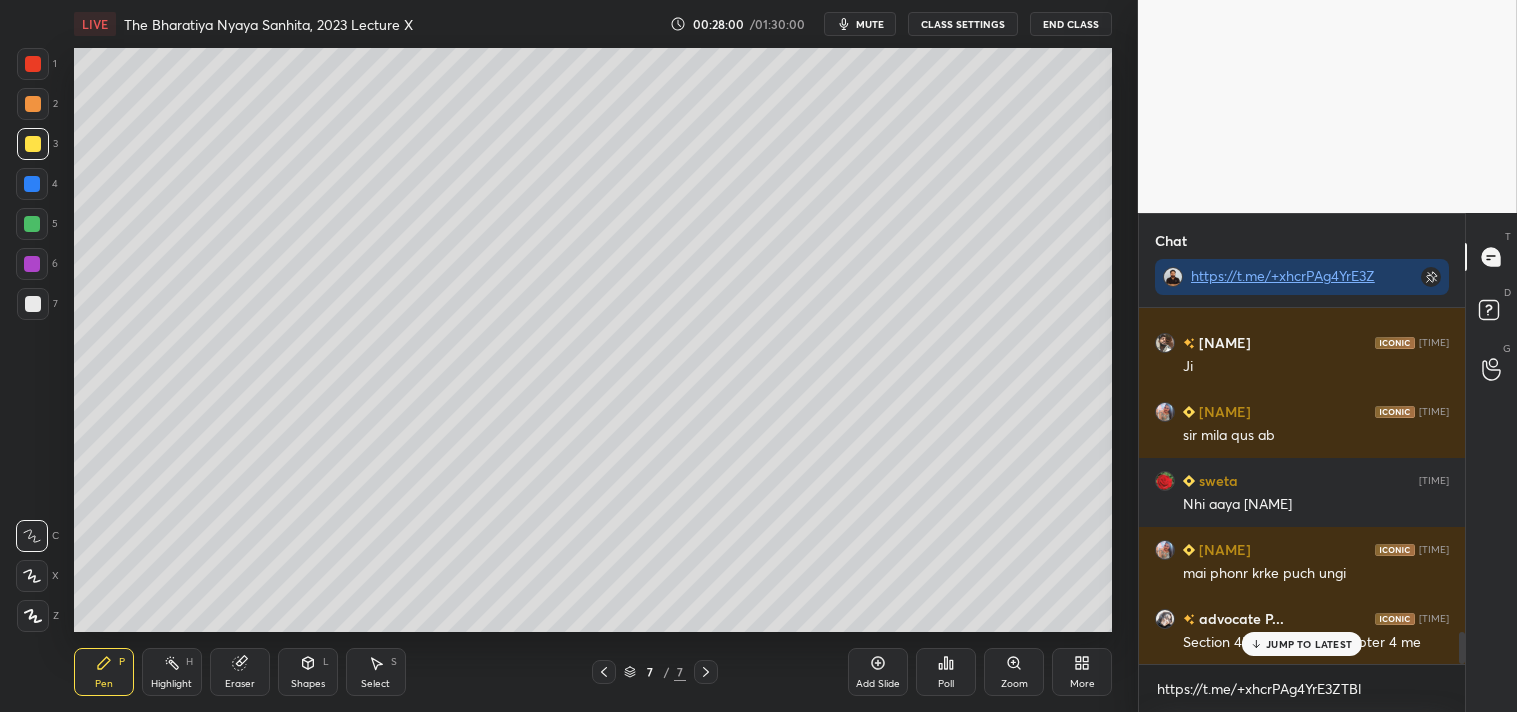 click on "JUMP TO LATEST" at bounding box center (1309, 644) 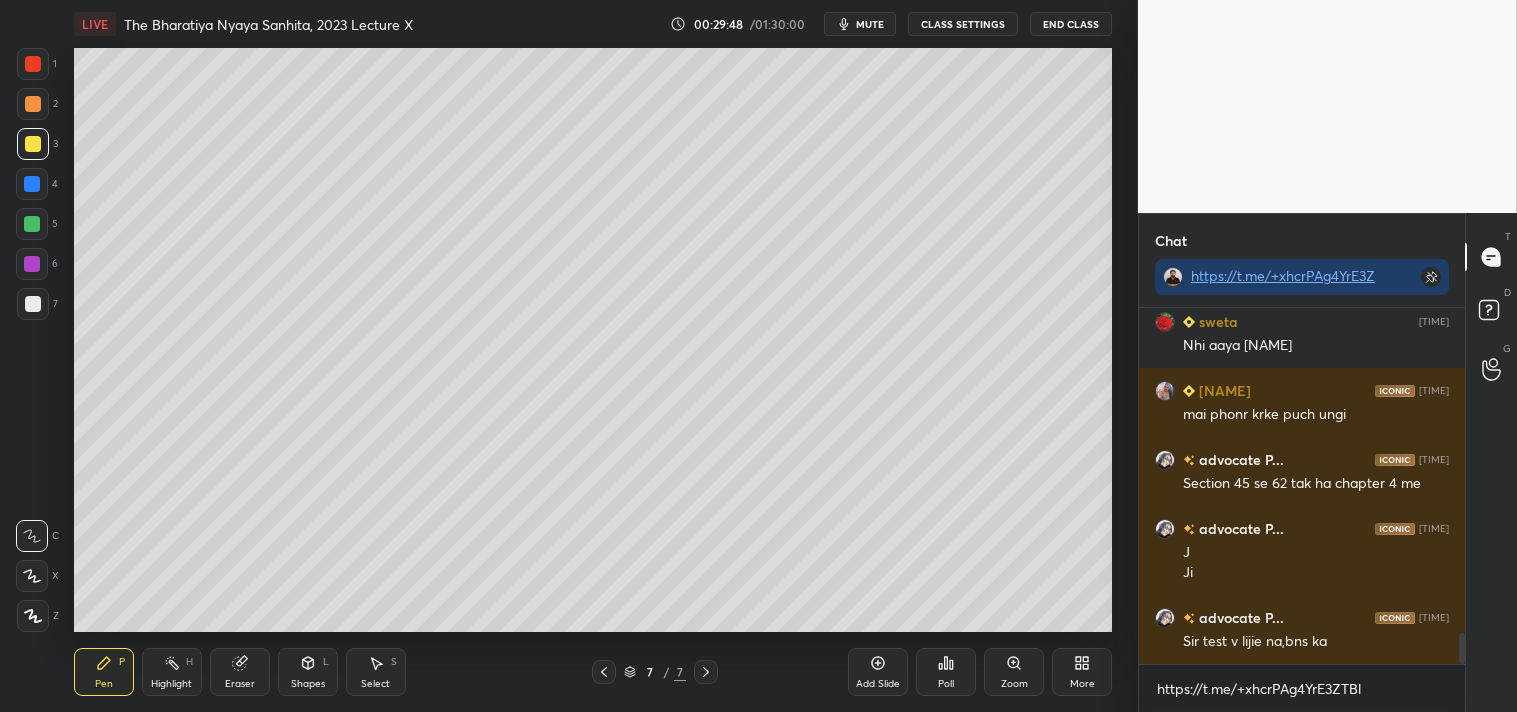 scroll, scrollTop: 3755, scrollLeft: 0, axis: vertical 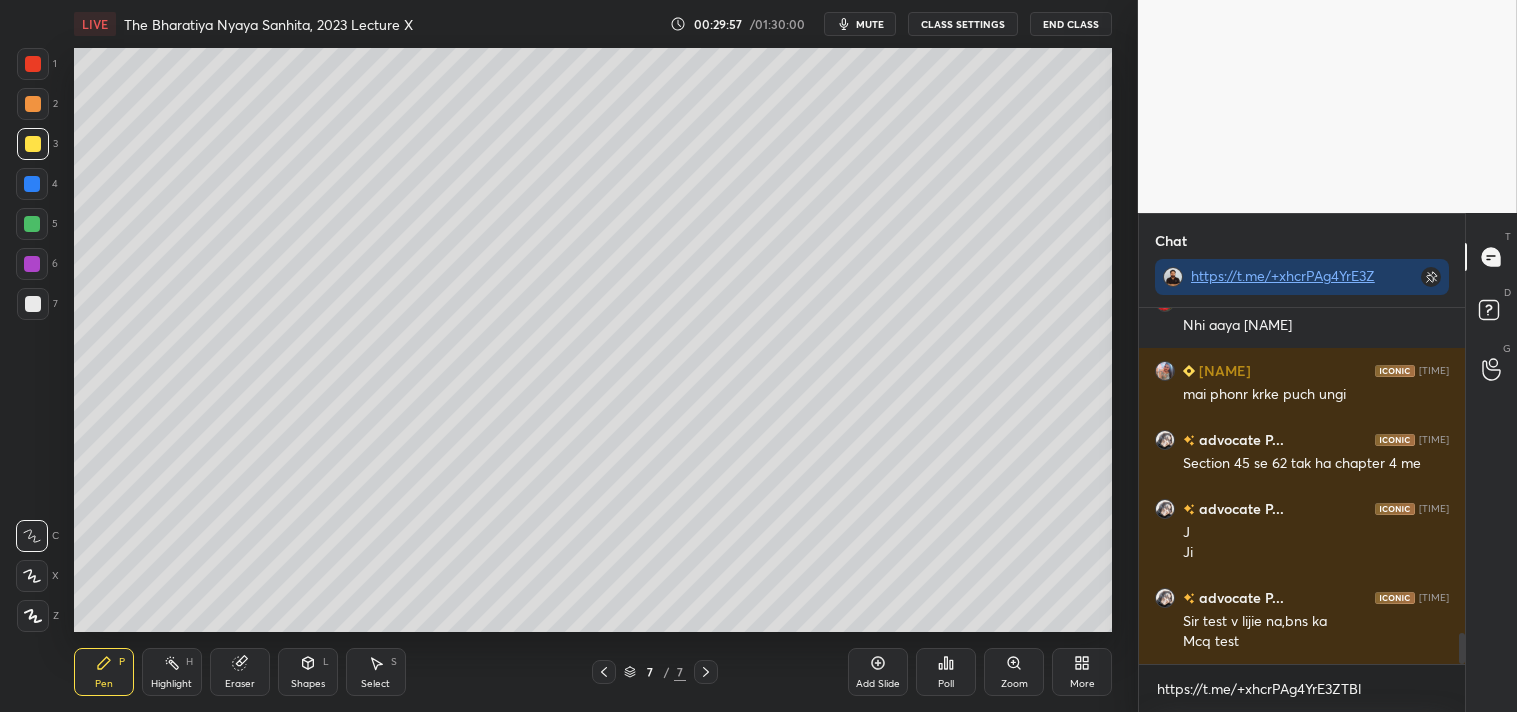 click on "Add Slide" at bounding box center (878, 684) 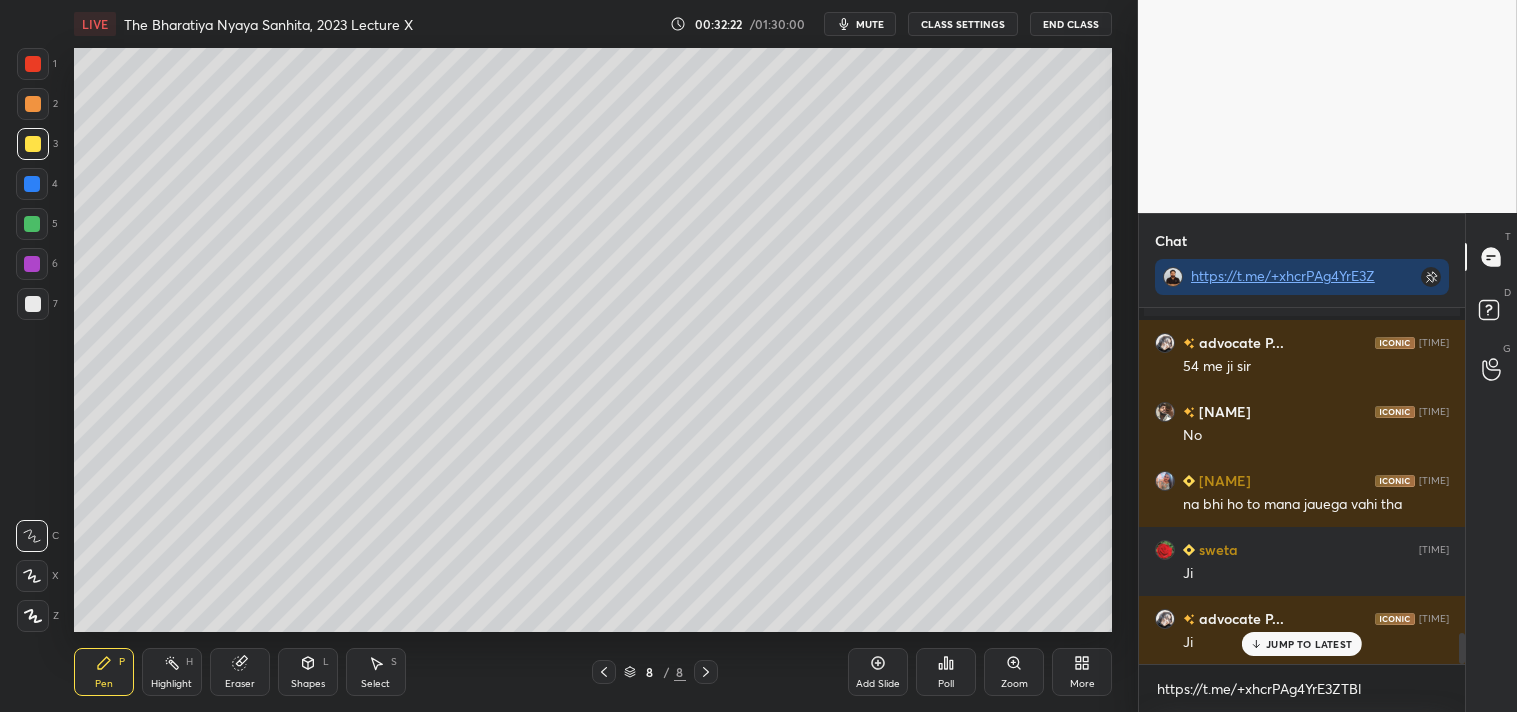 scroll, scrollTop: 3747, scrollLeft: 0, axis: vertical 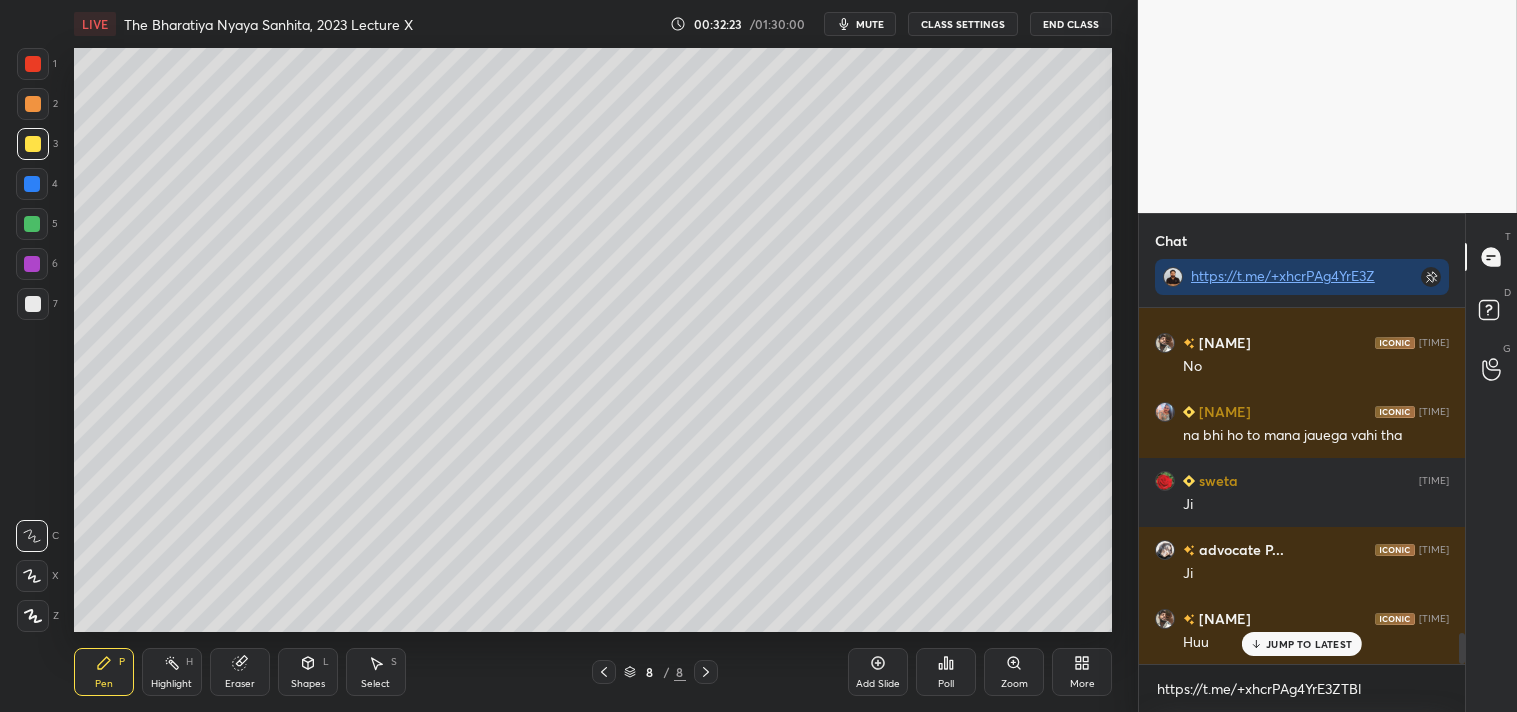 click at bounding box center [33, 304] 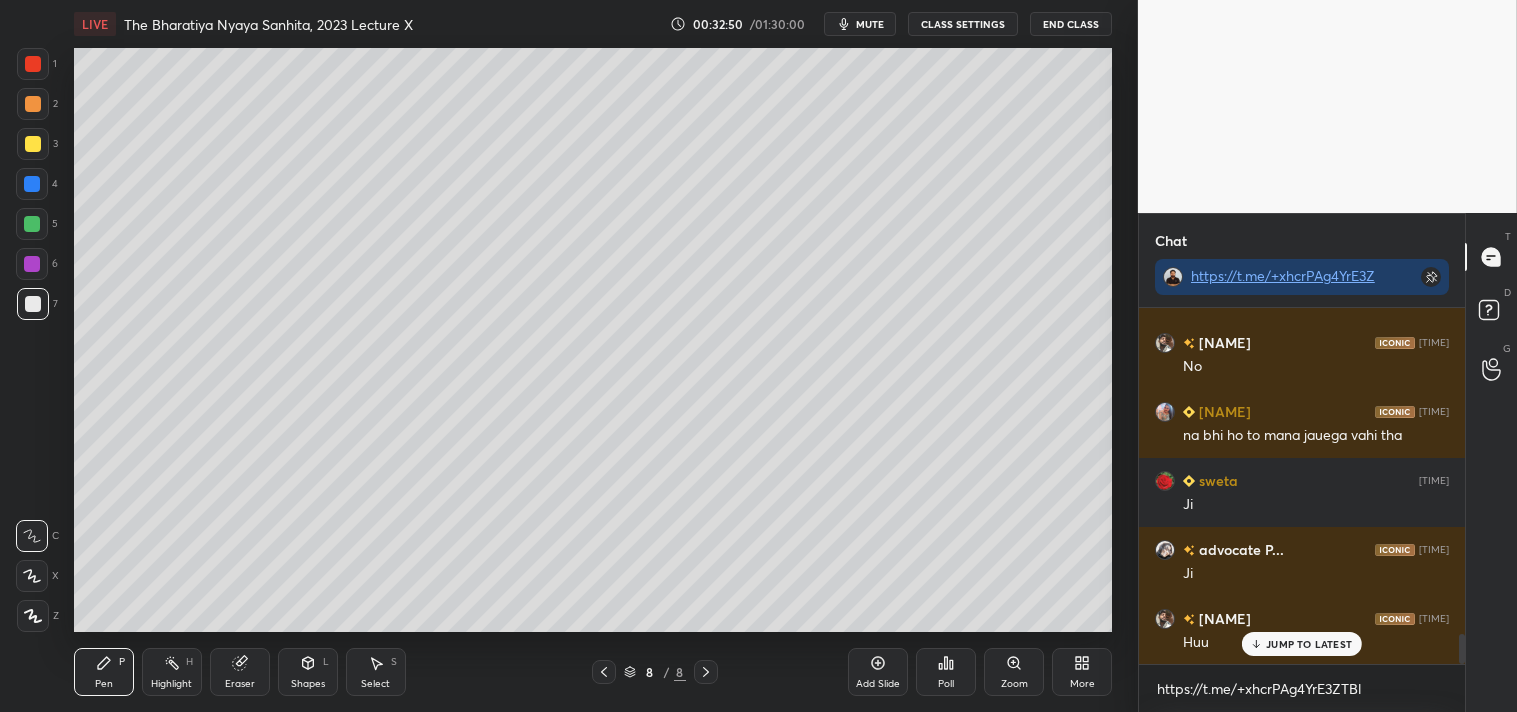scroll, scrollTop: 3816, scrollLeft: 0, axis: vertical 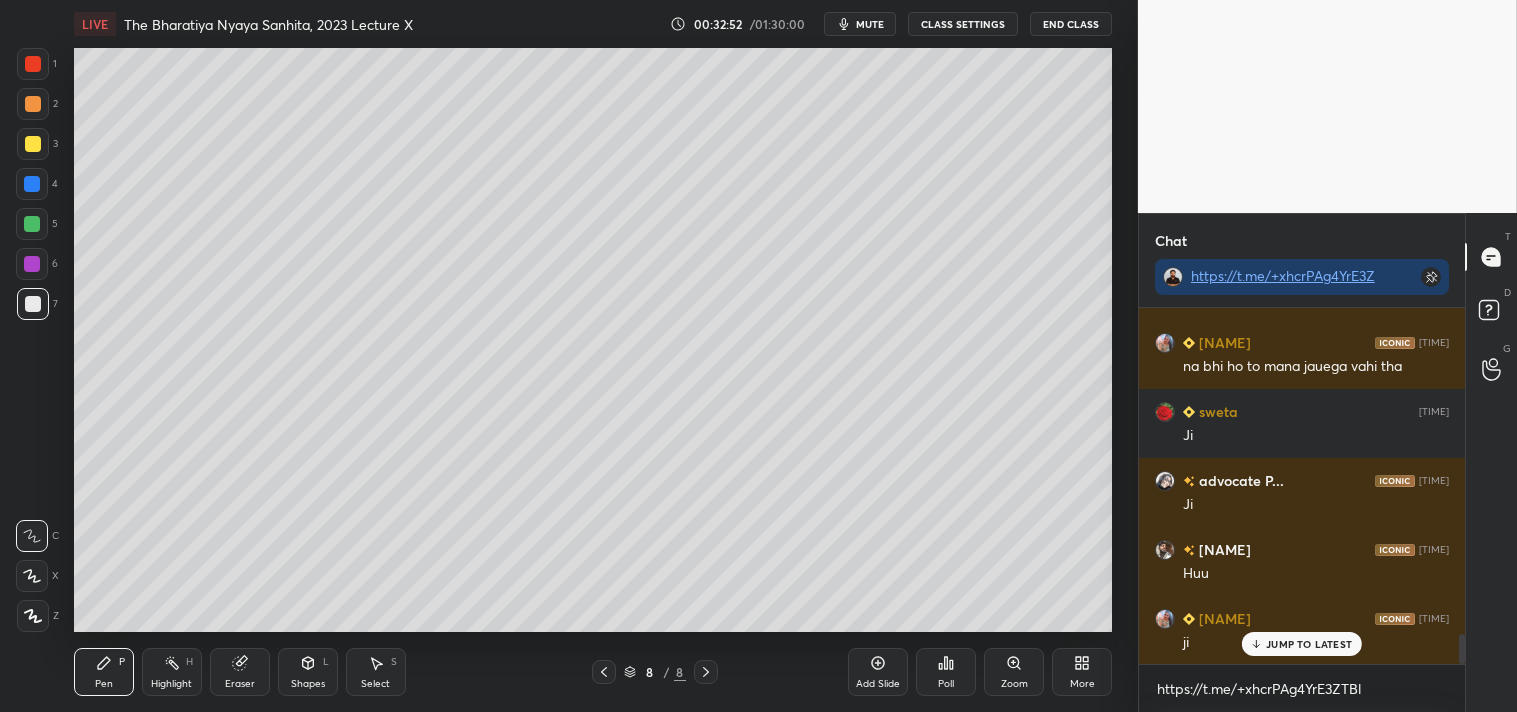 click at bounding box center [33, 144] 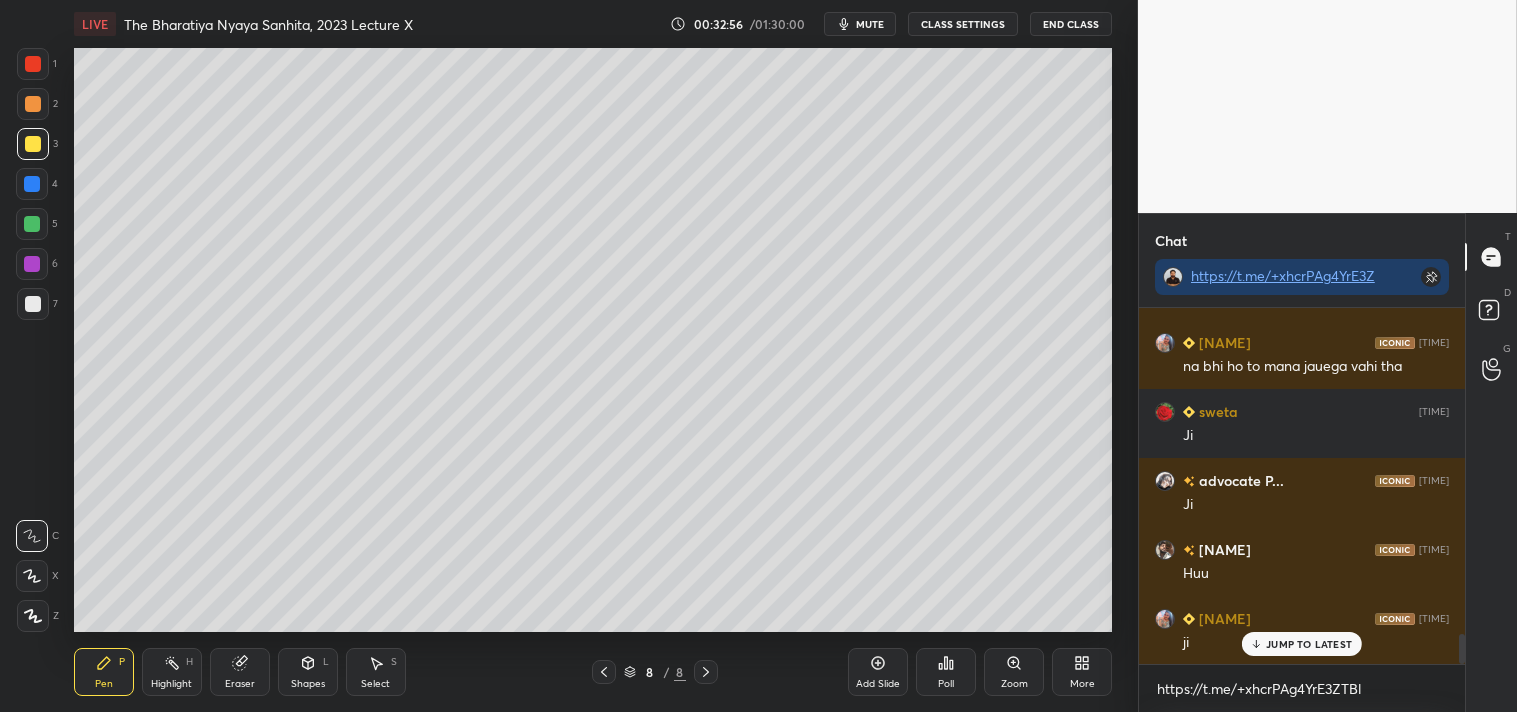 click at bounding box center [33, 304] 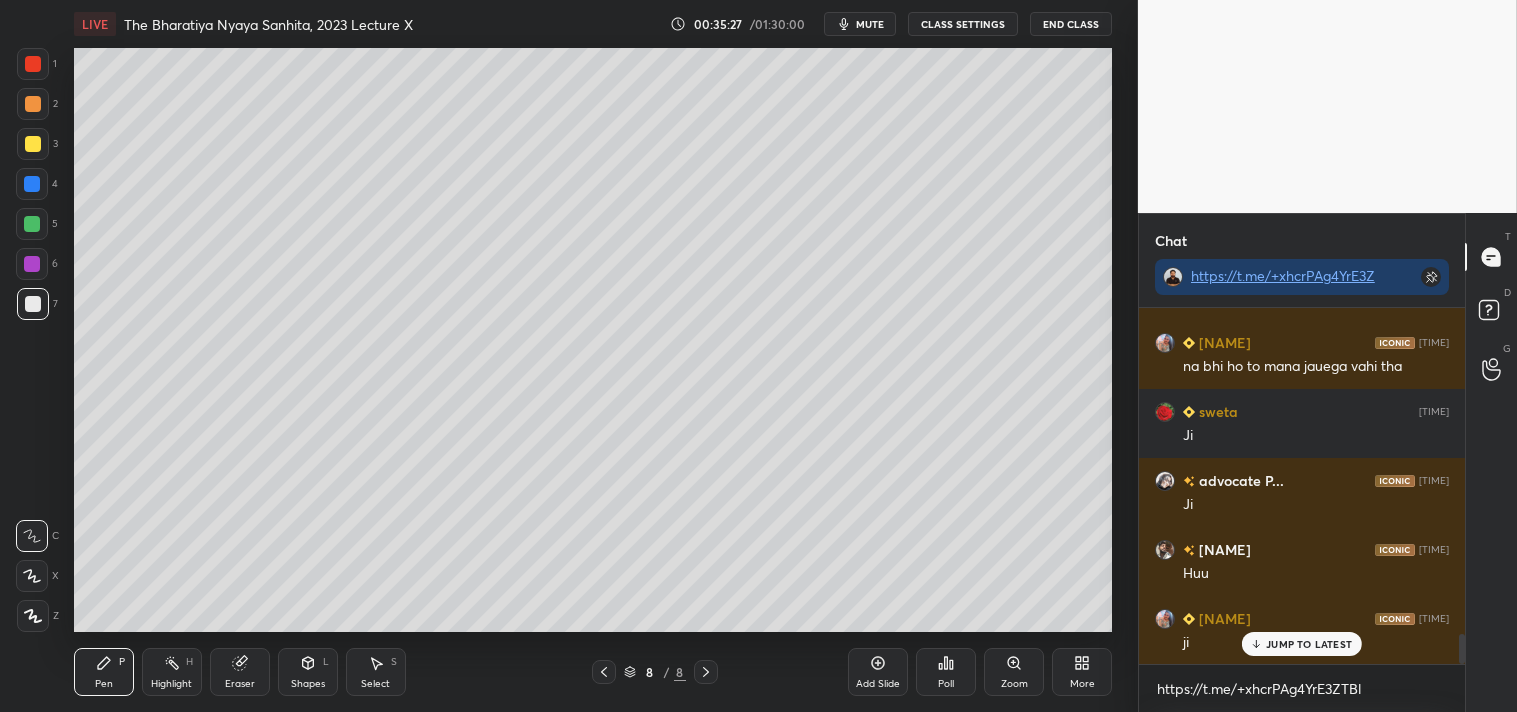 click 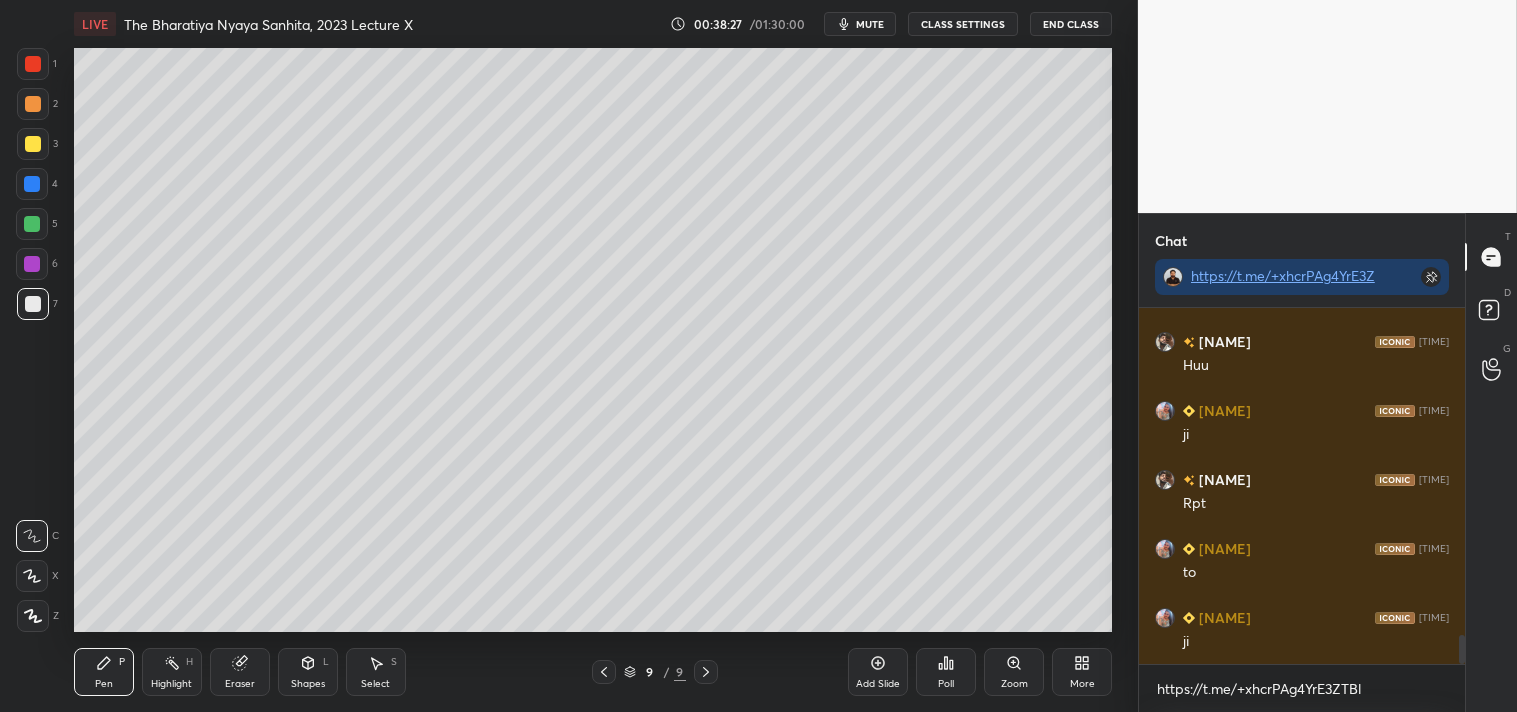scroll, scrollTop: 4093, scrollLeft: 0, axis: vertical 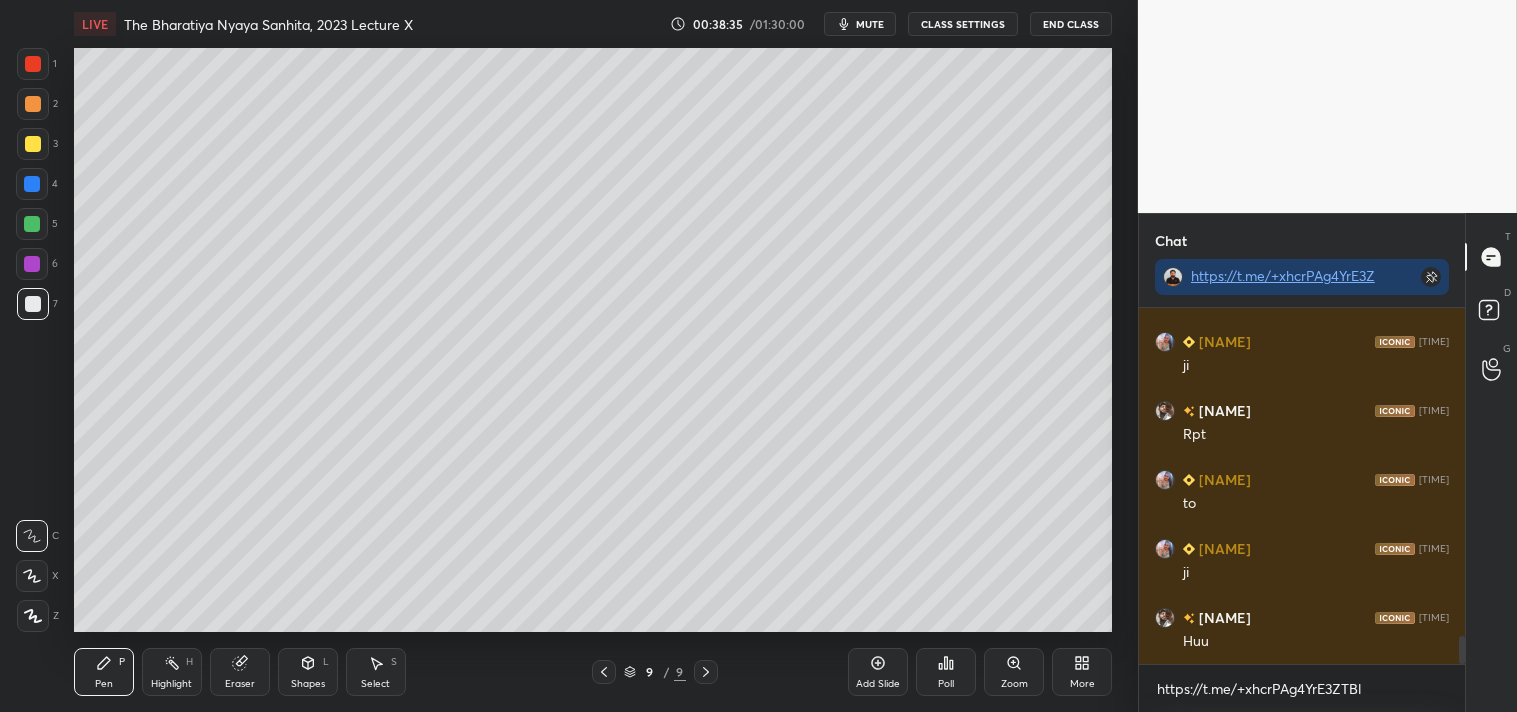 click on "Add Slide" at bounding box center [878, 672] 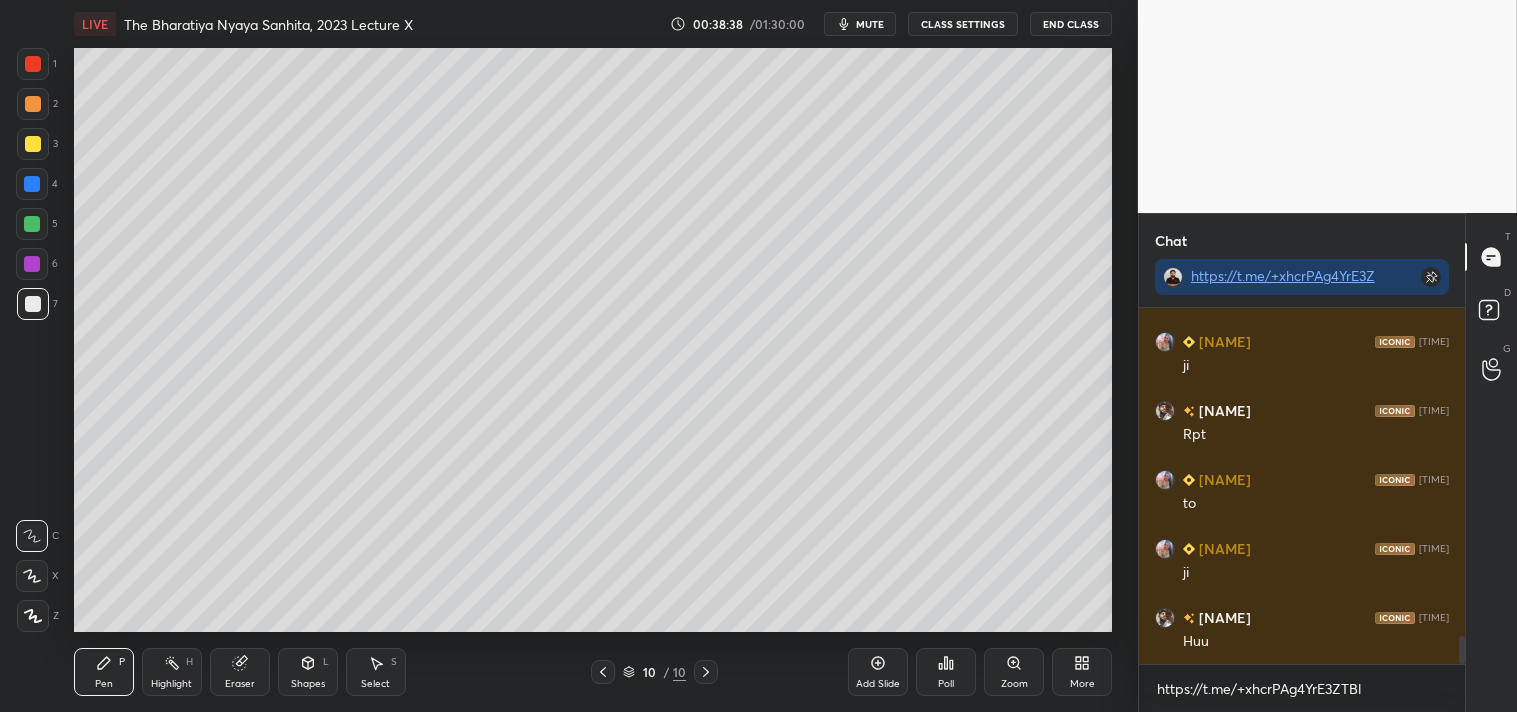 click at bounding box center (33, 144) 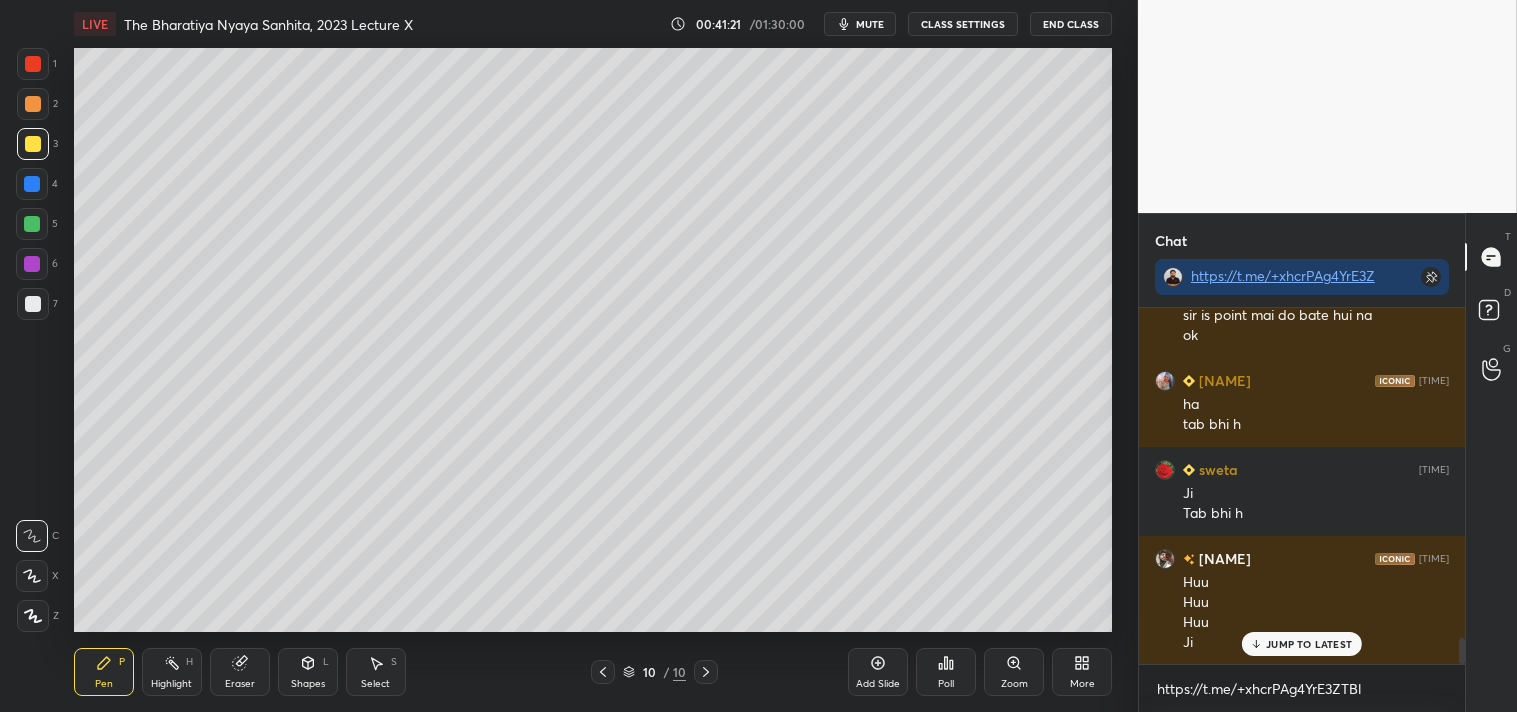 scroll, scrollTop: 4557, scrollLeft: 0, axis: vertical 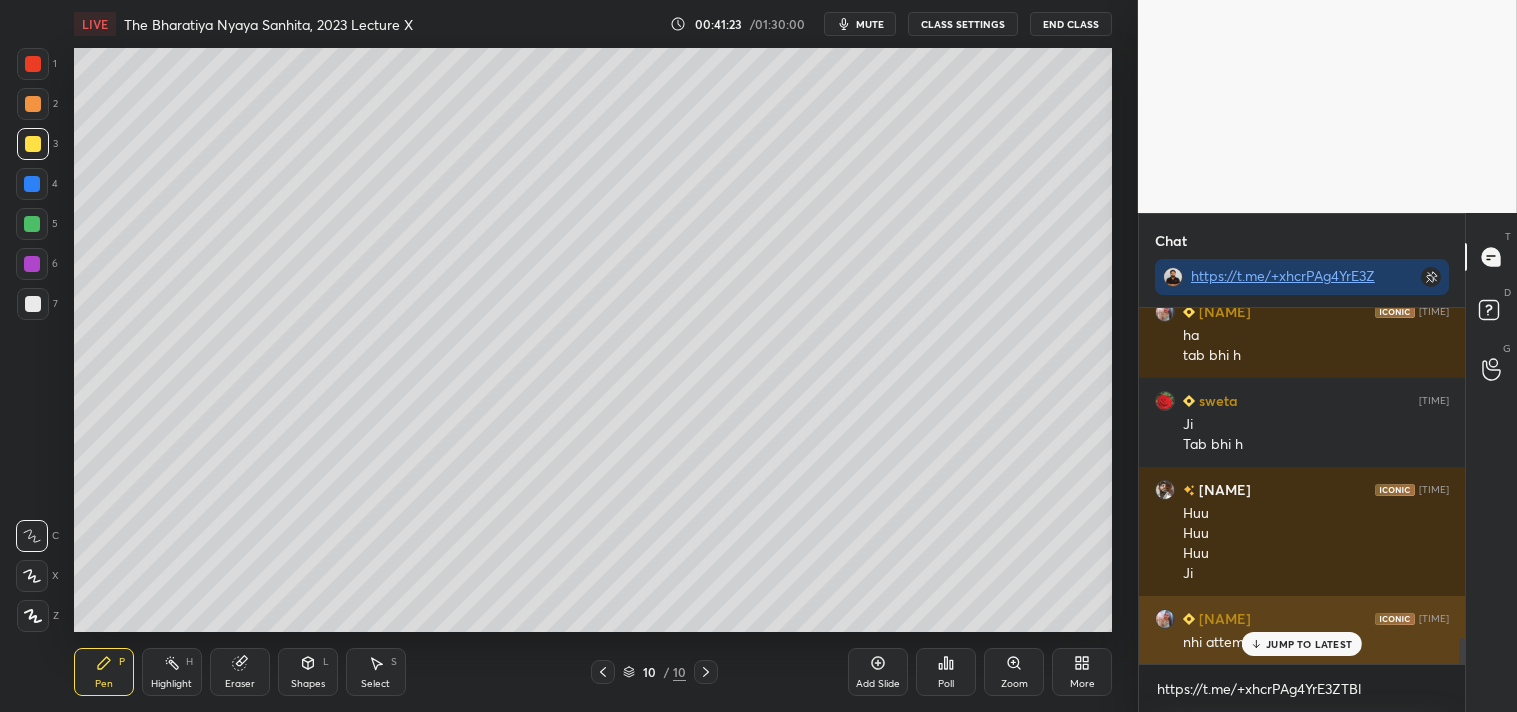 click on "JUMP TO LATEST" at bounding box center (1302, 644) 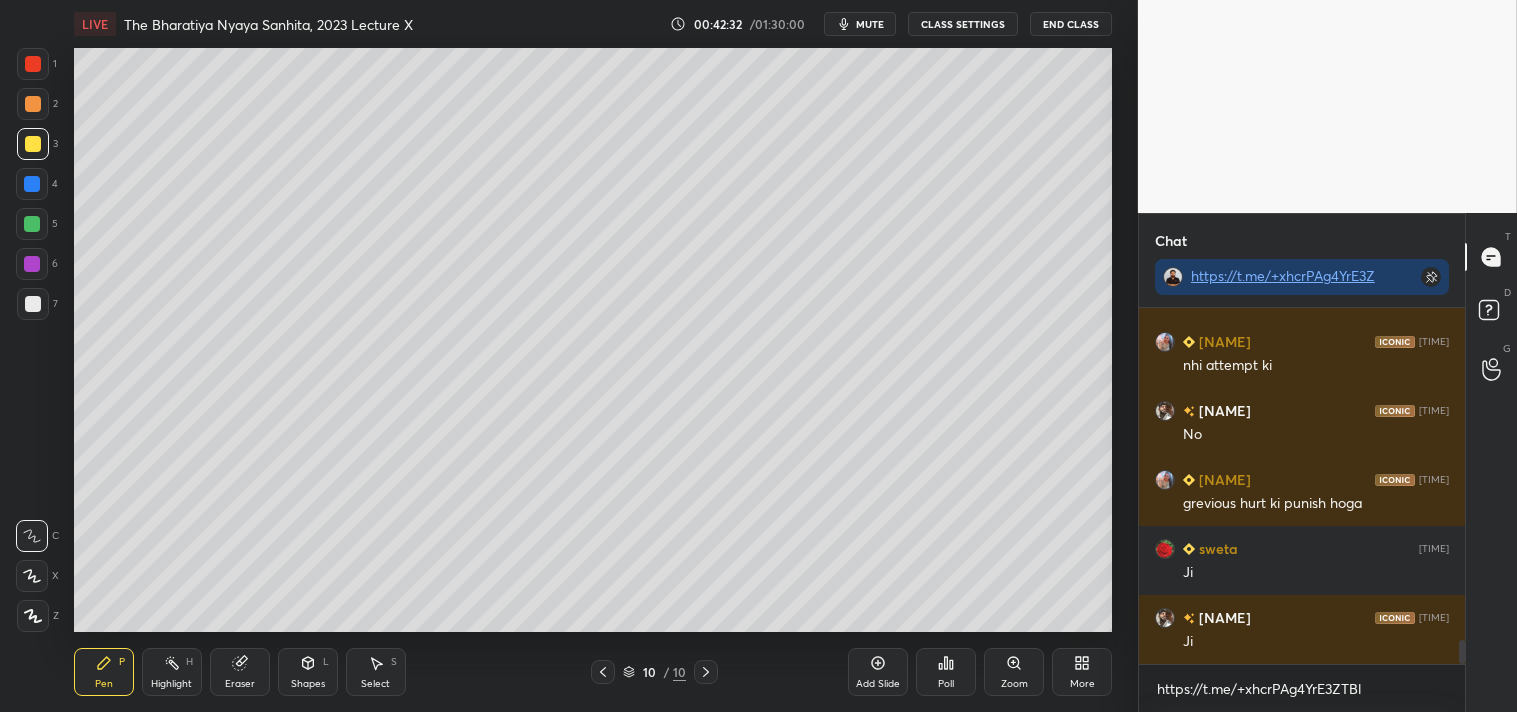 scroll, scrollTop: 4903, scrollLeft: 0, axis: vertical 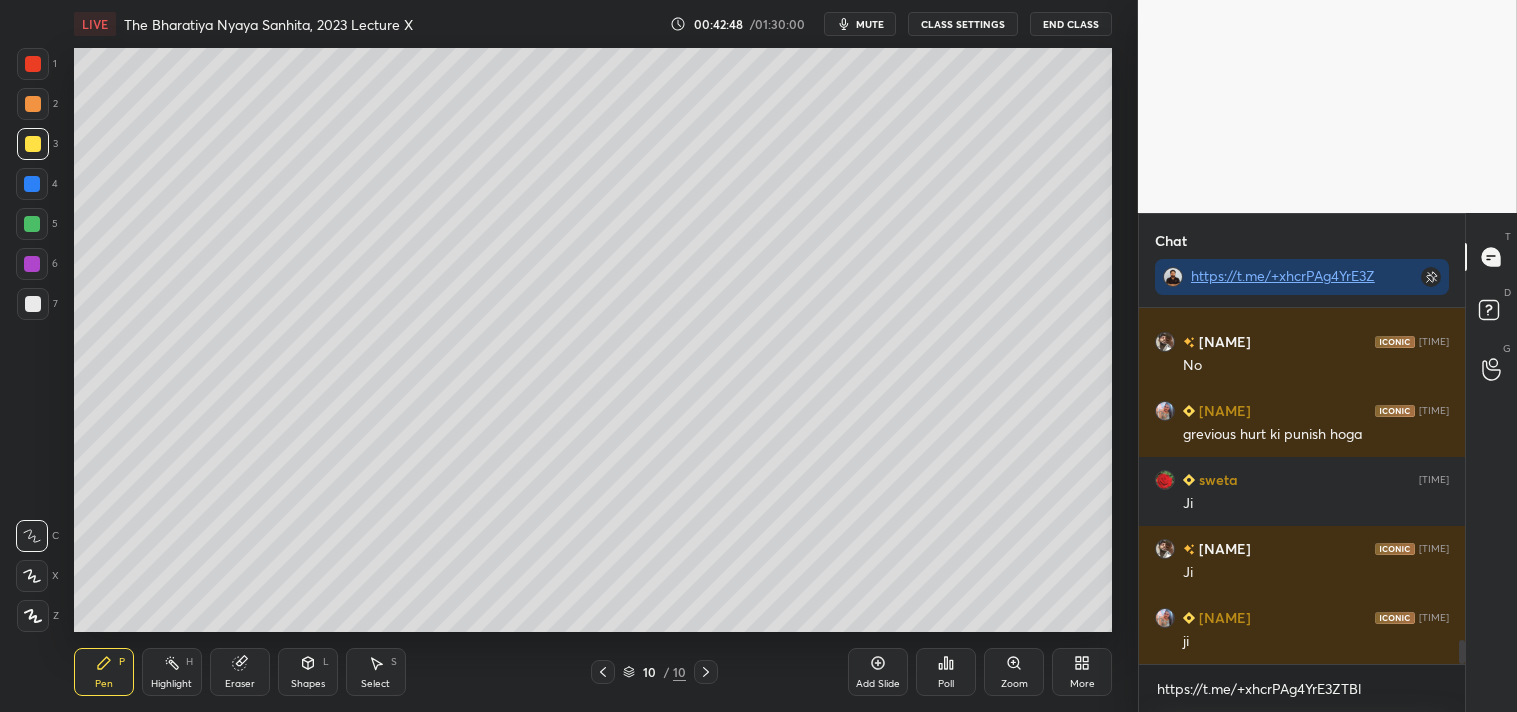 click 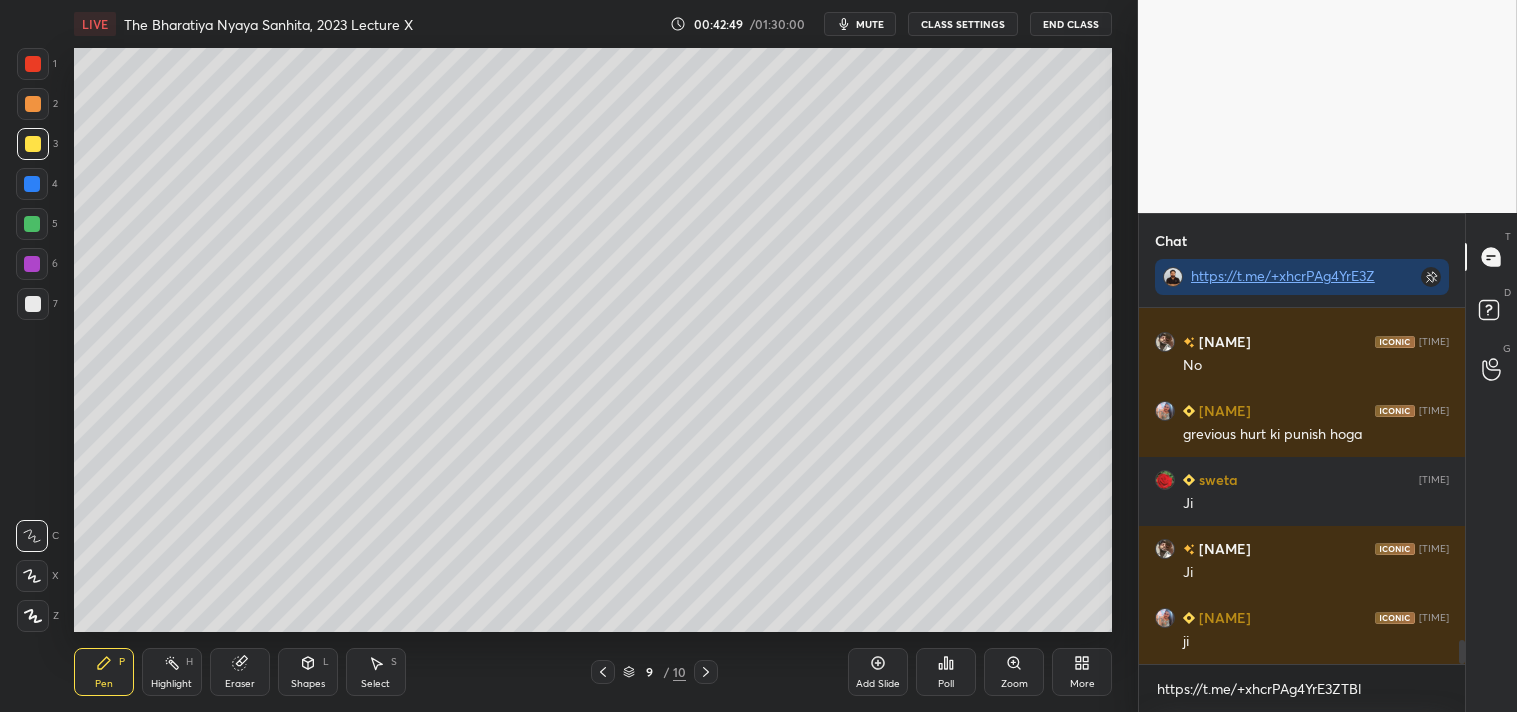 click 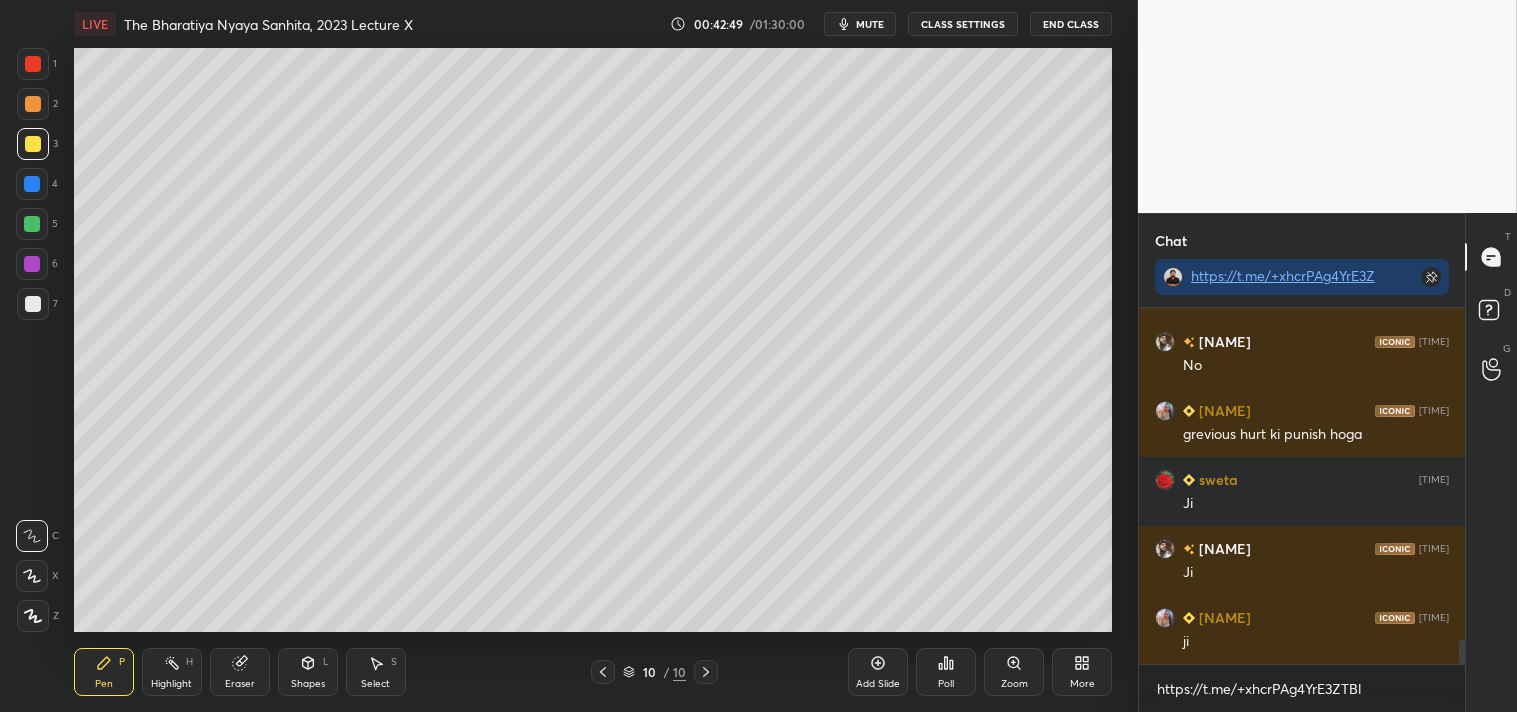 click 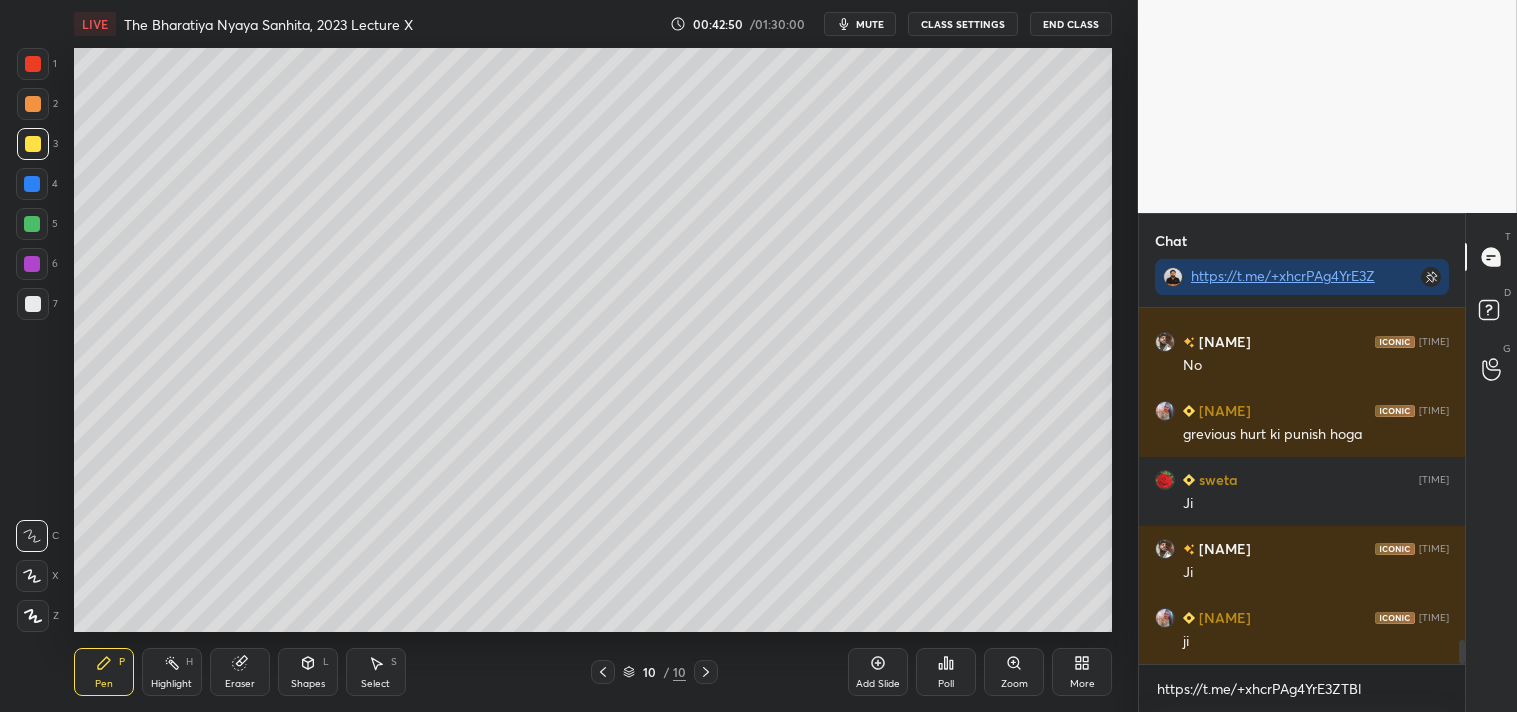 click 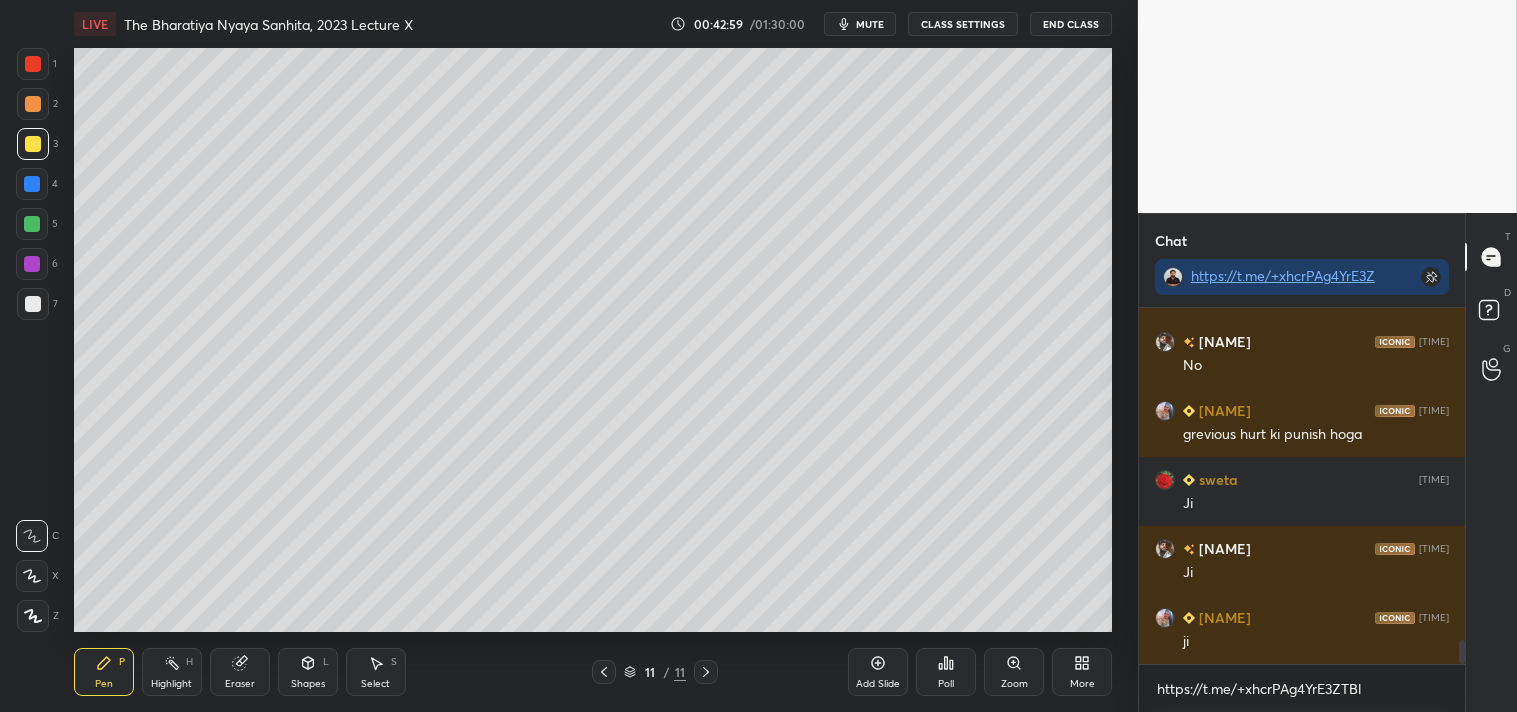 click 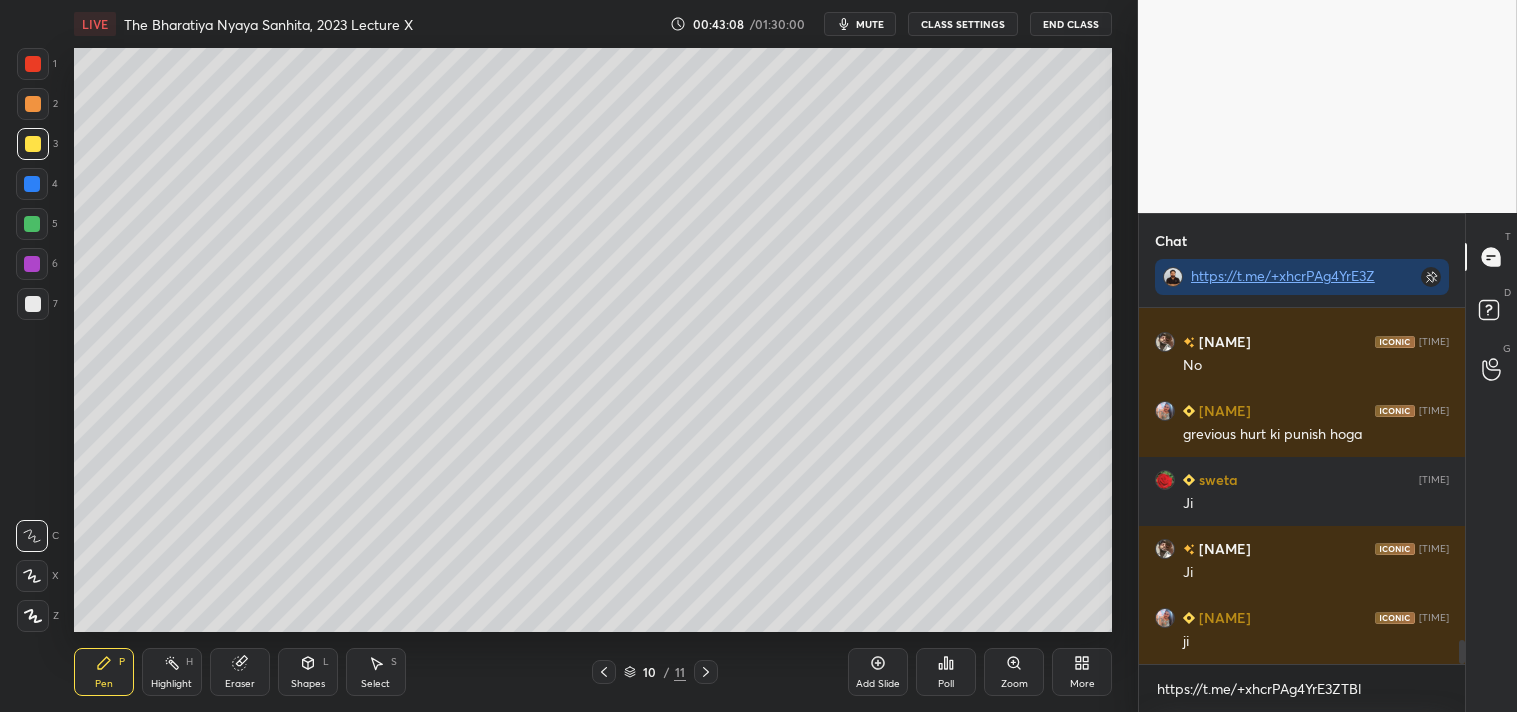 click 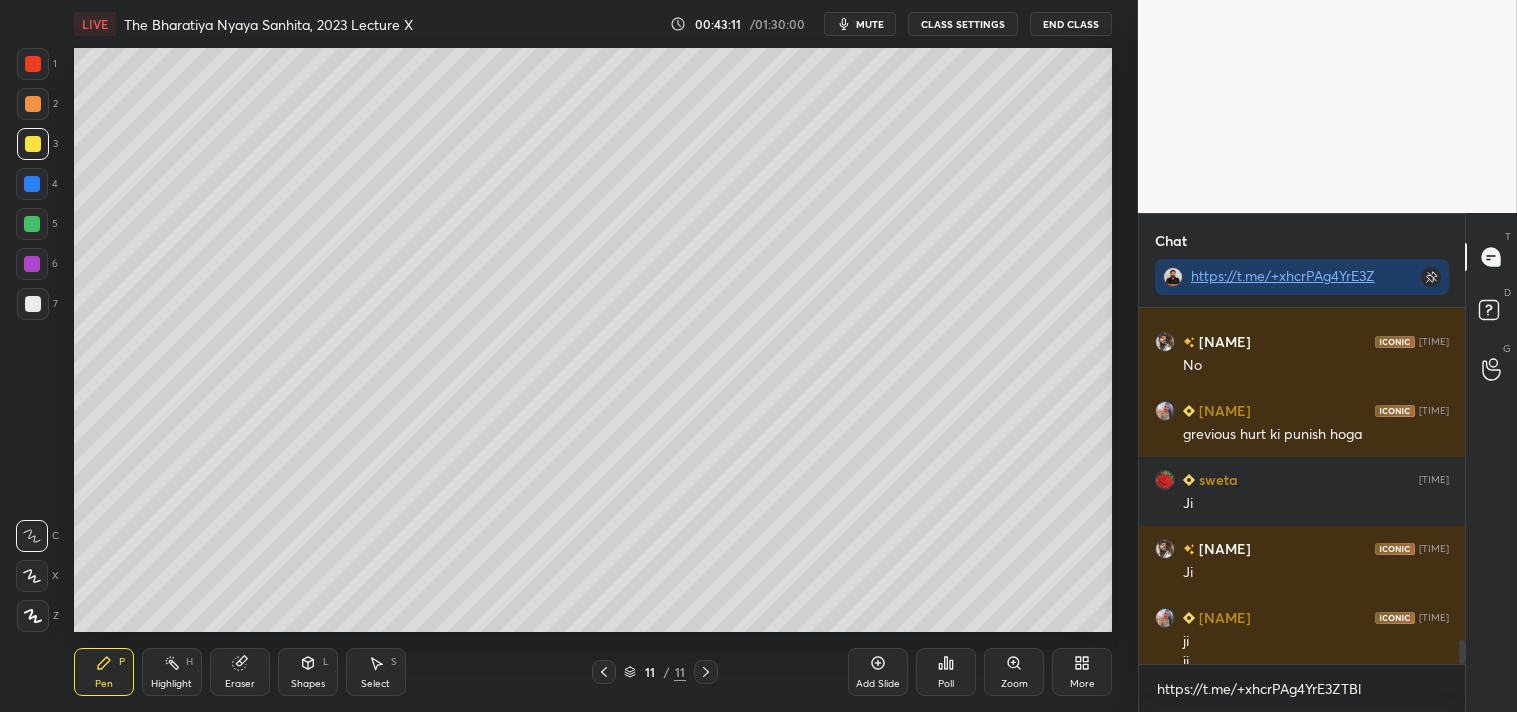 scroll, scrollTop: 4923, scrollLeft: 0, axis: vertical 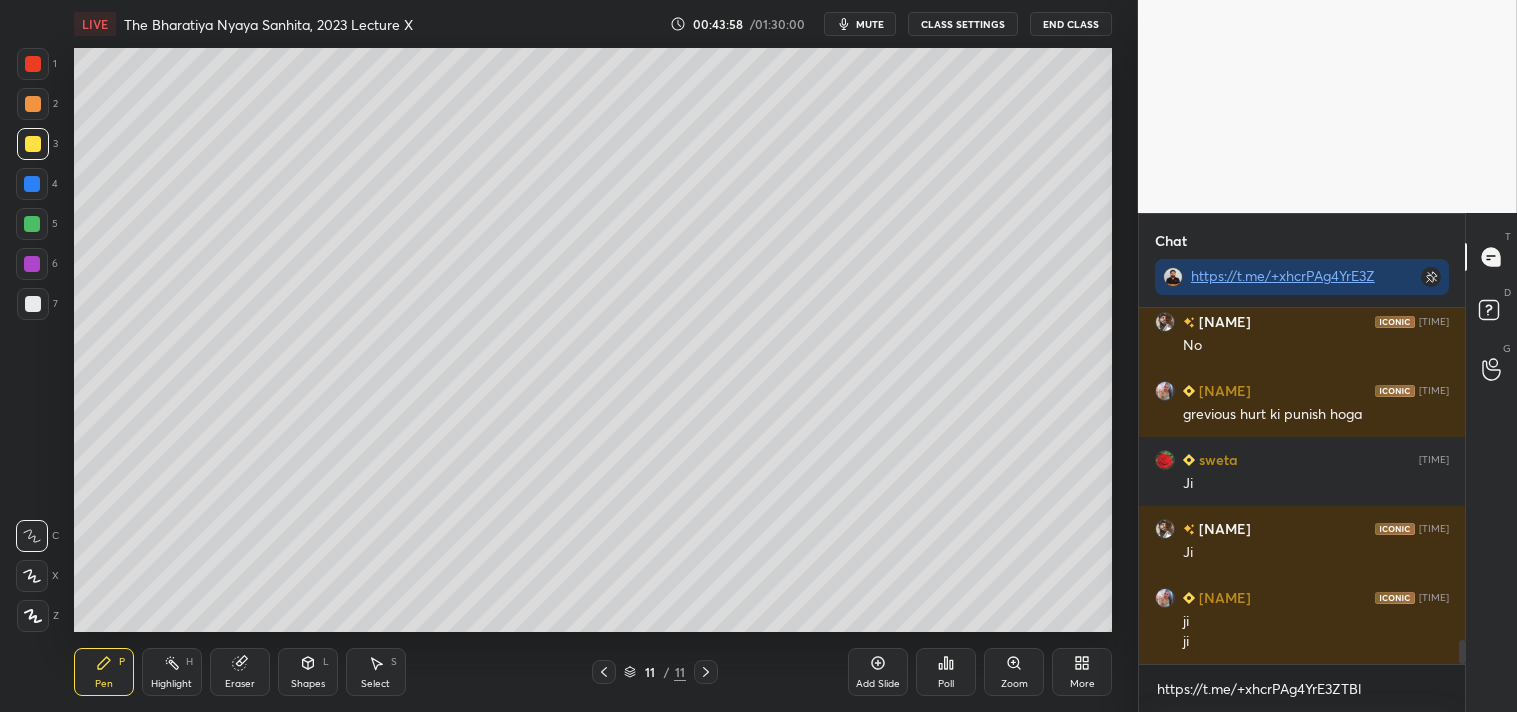 click 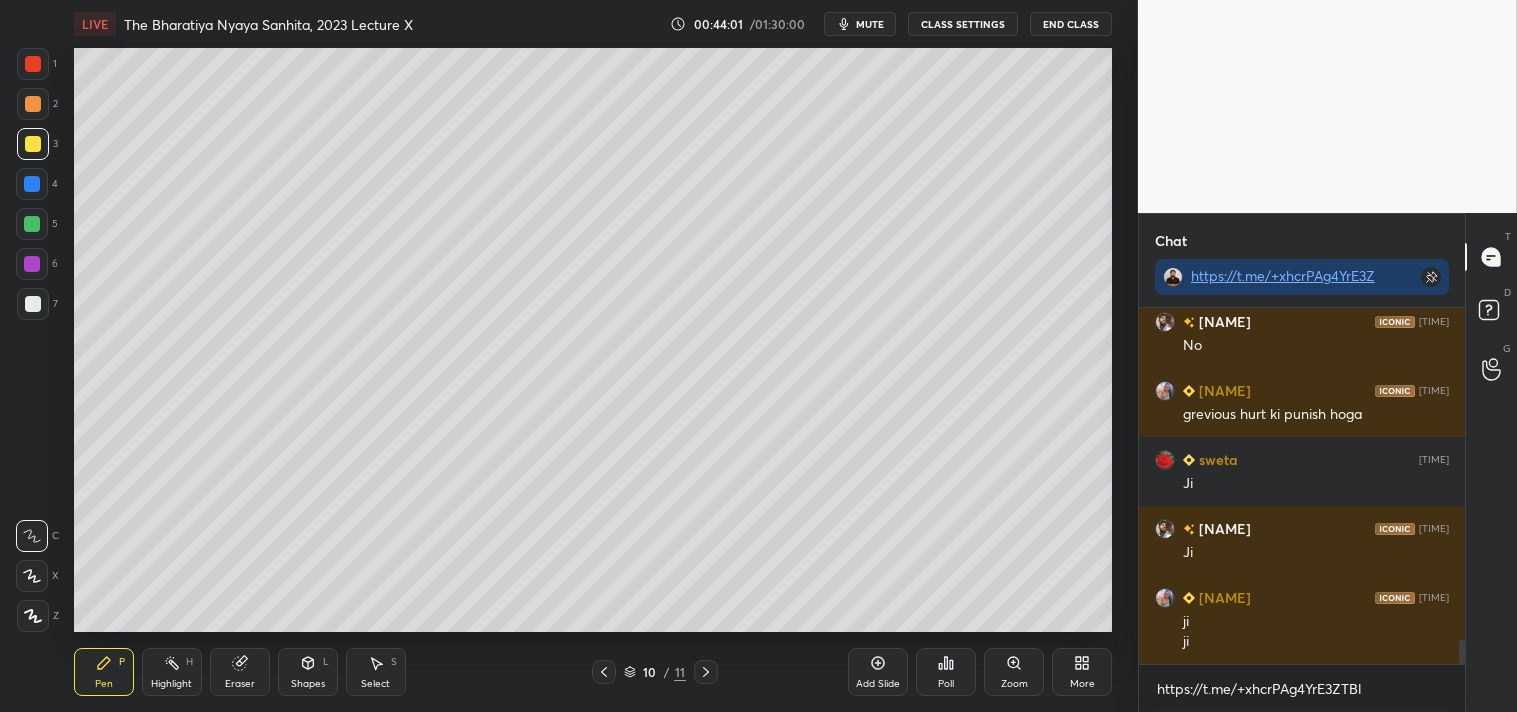 click 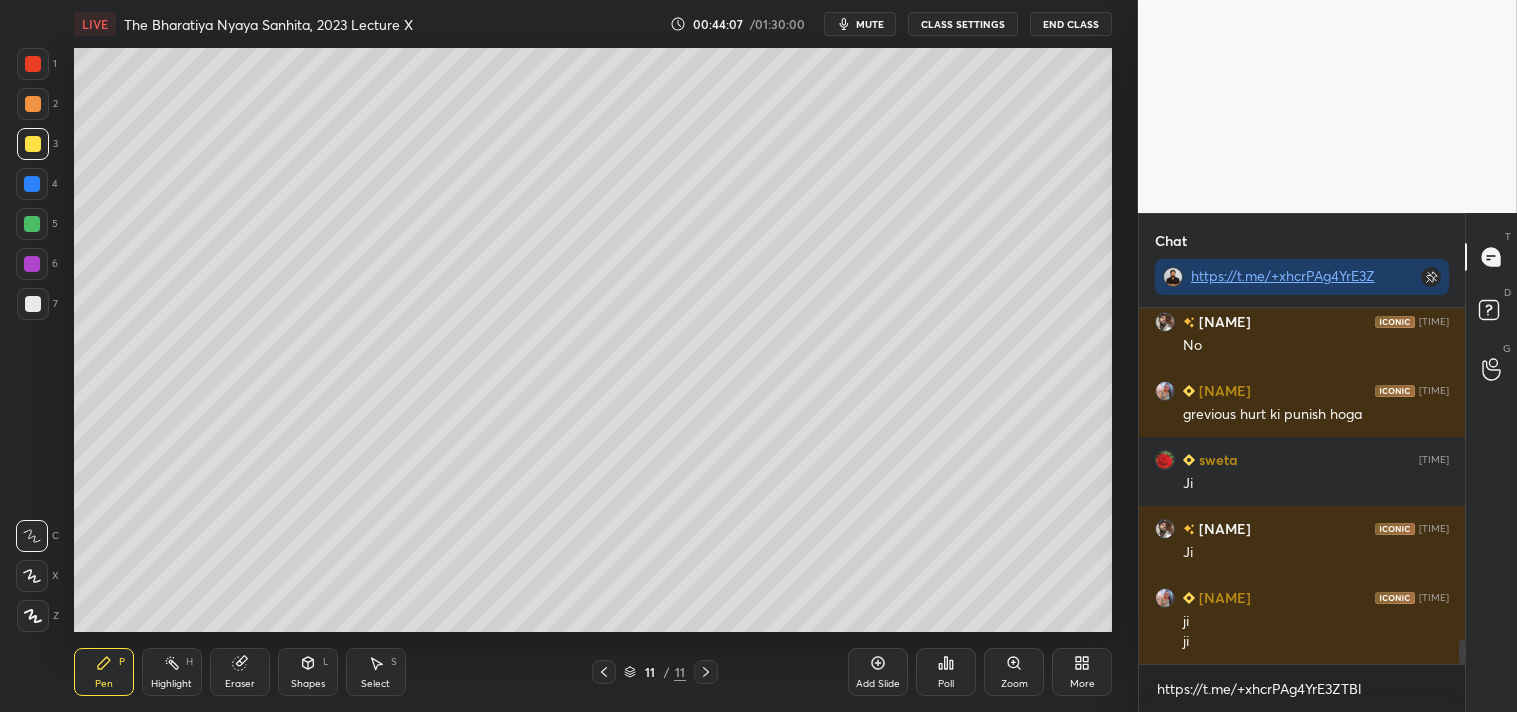 click on "Eraser" at bounding box center (240, 672) 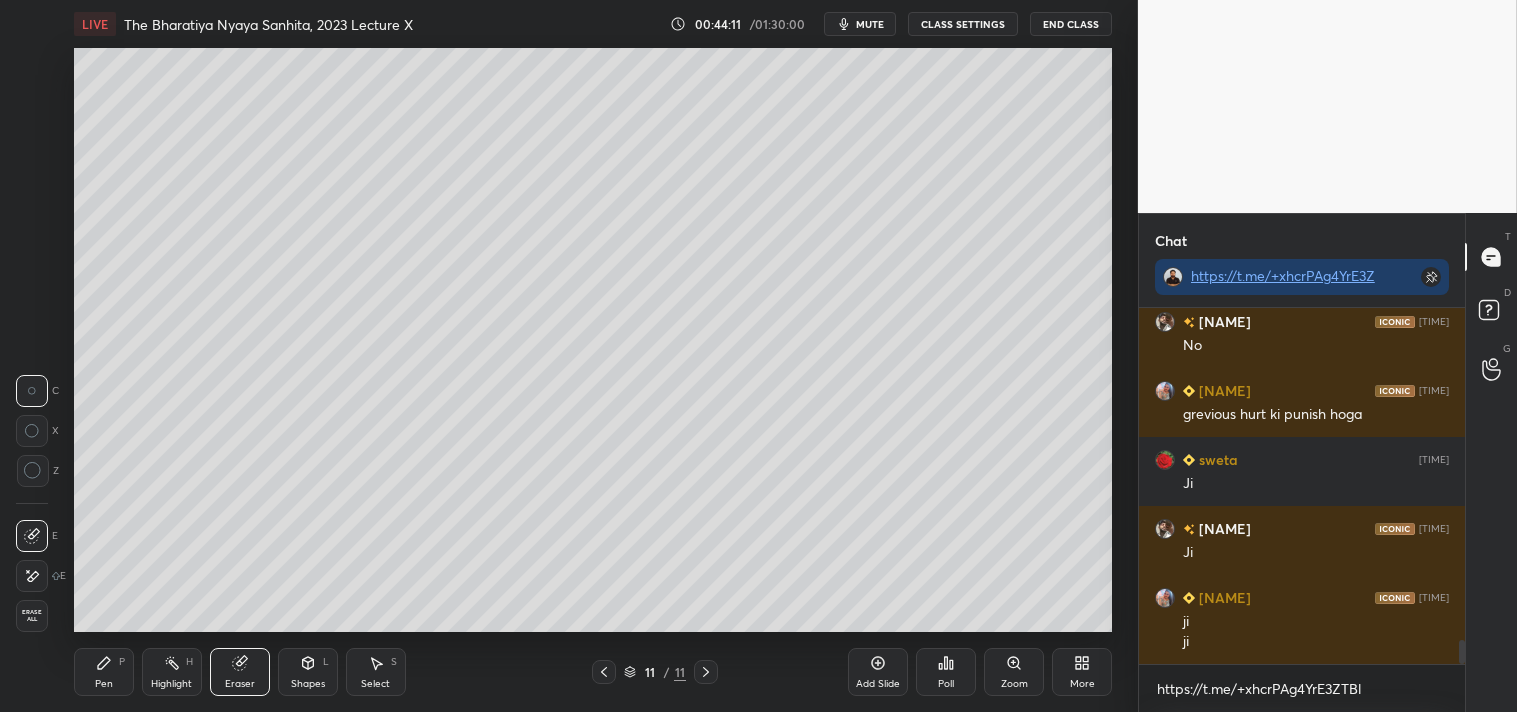 click on "Pen P" at bounding box center [104, 672] 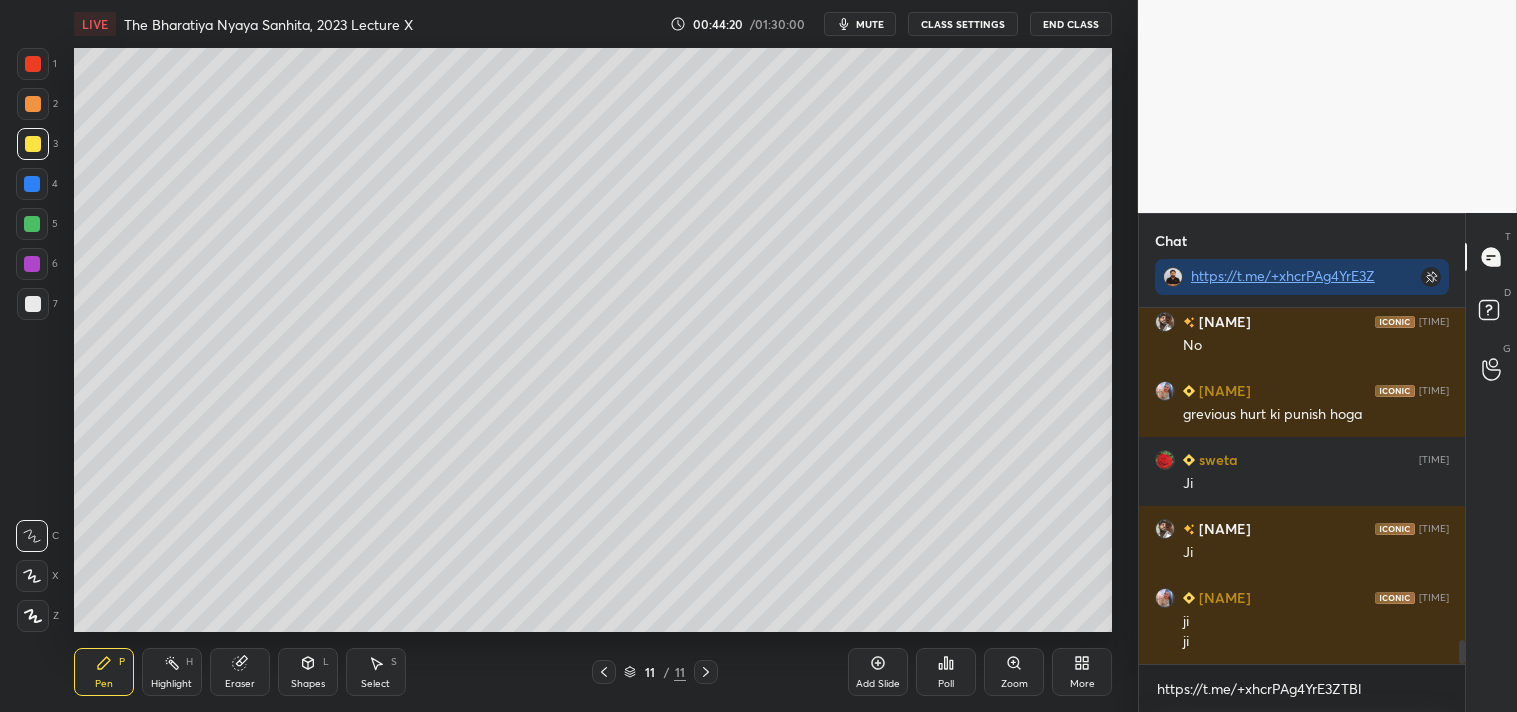 scroll, scrollTop: 4992, scrollLeft: 0, axis: vertical 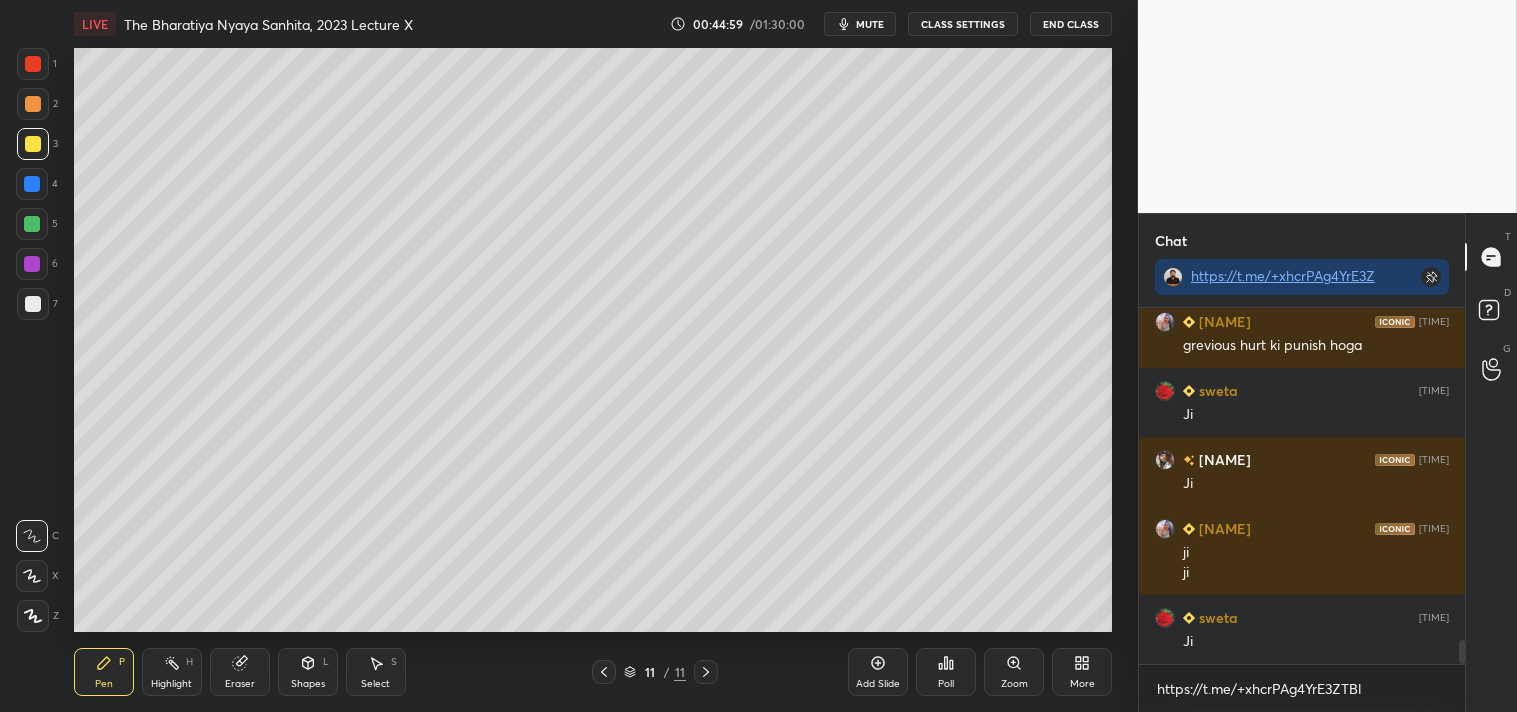 click 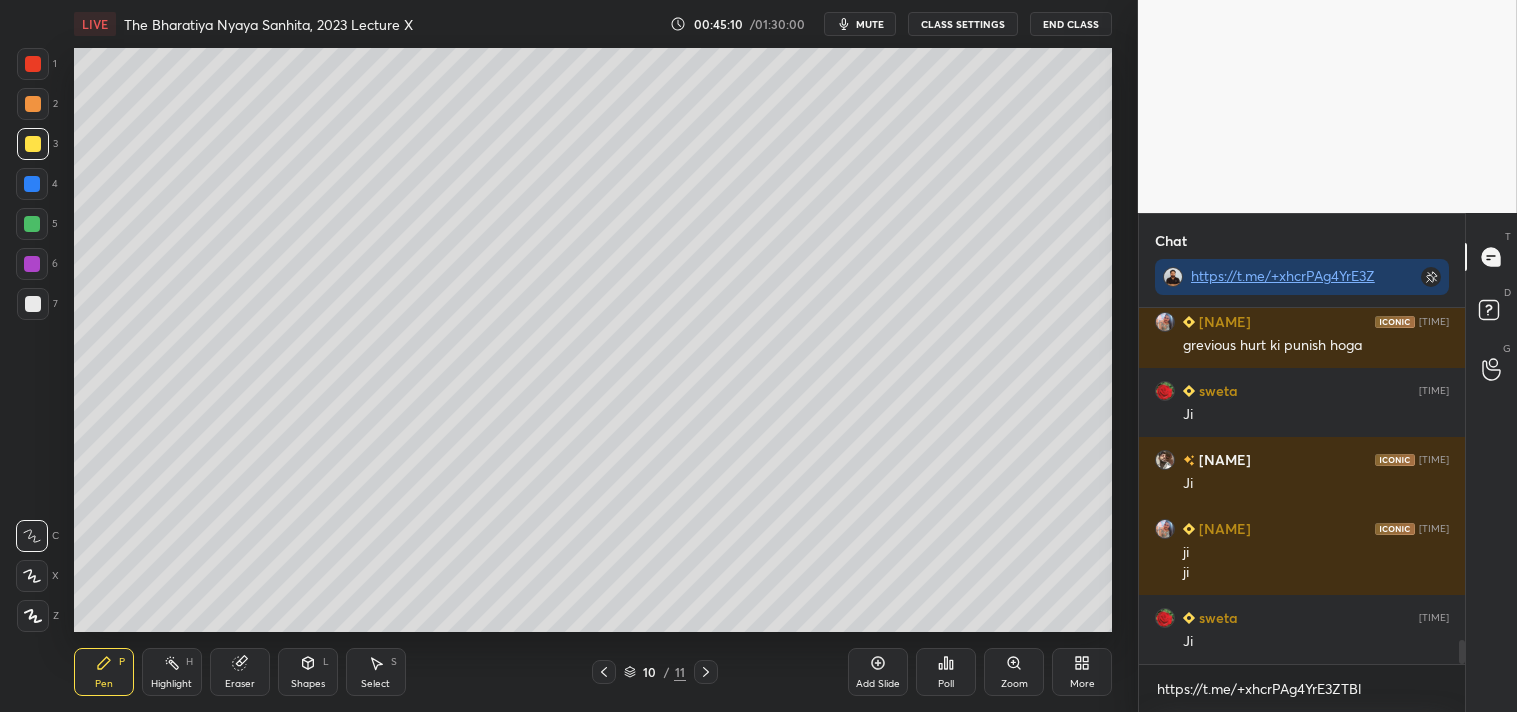 click 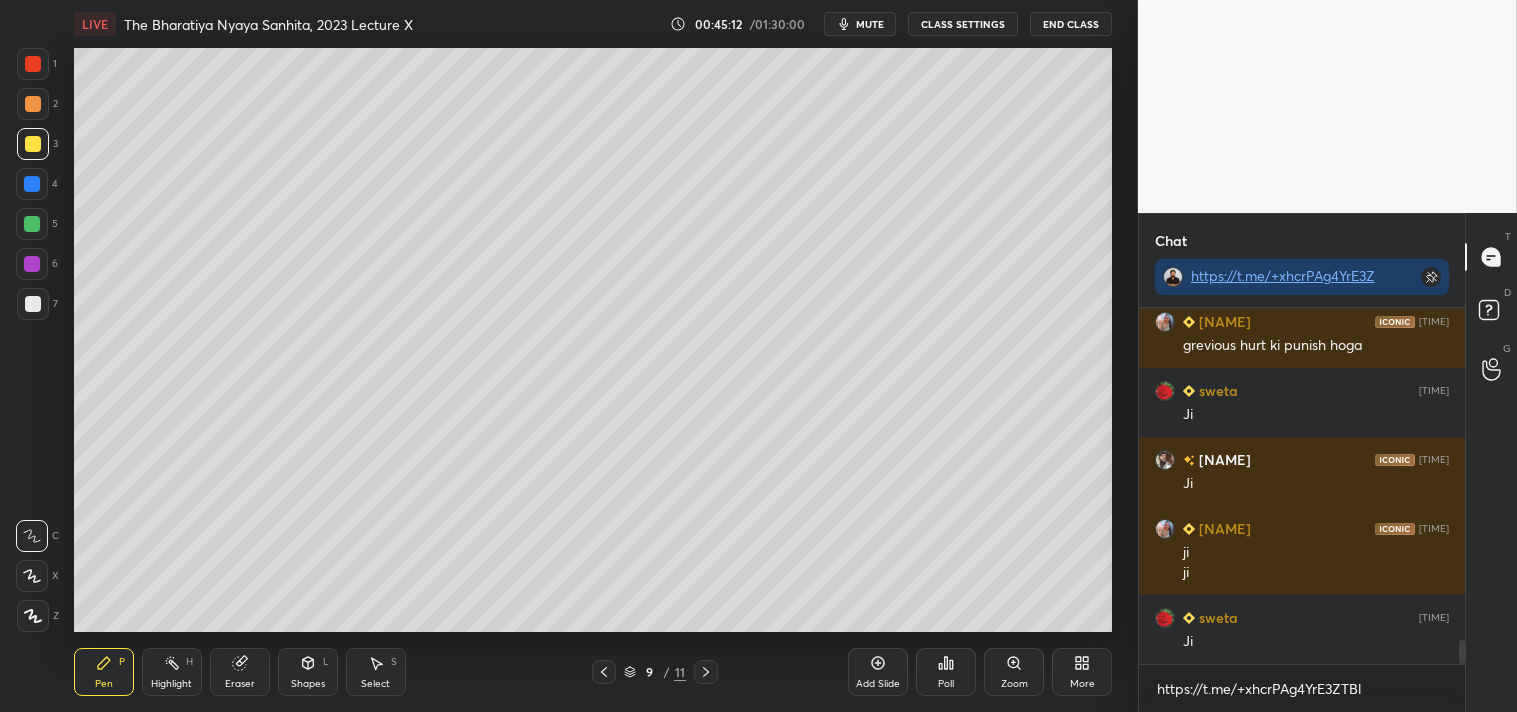 click 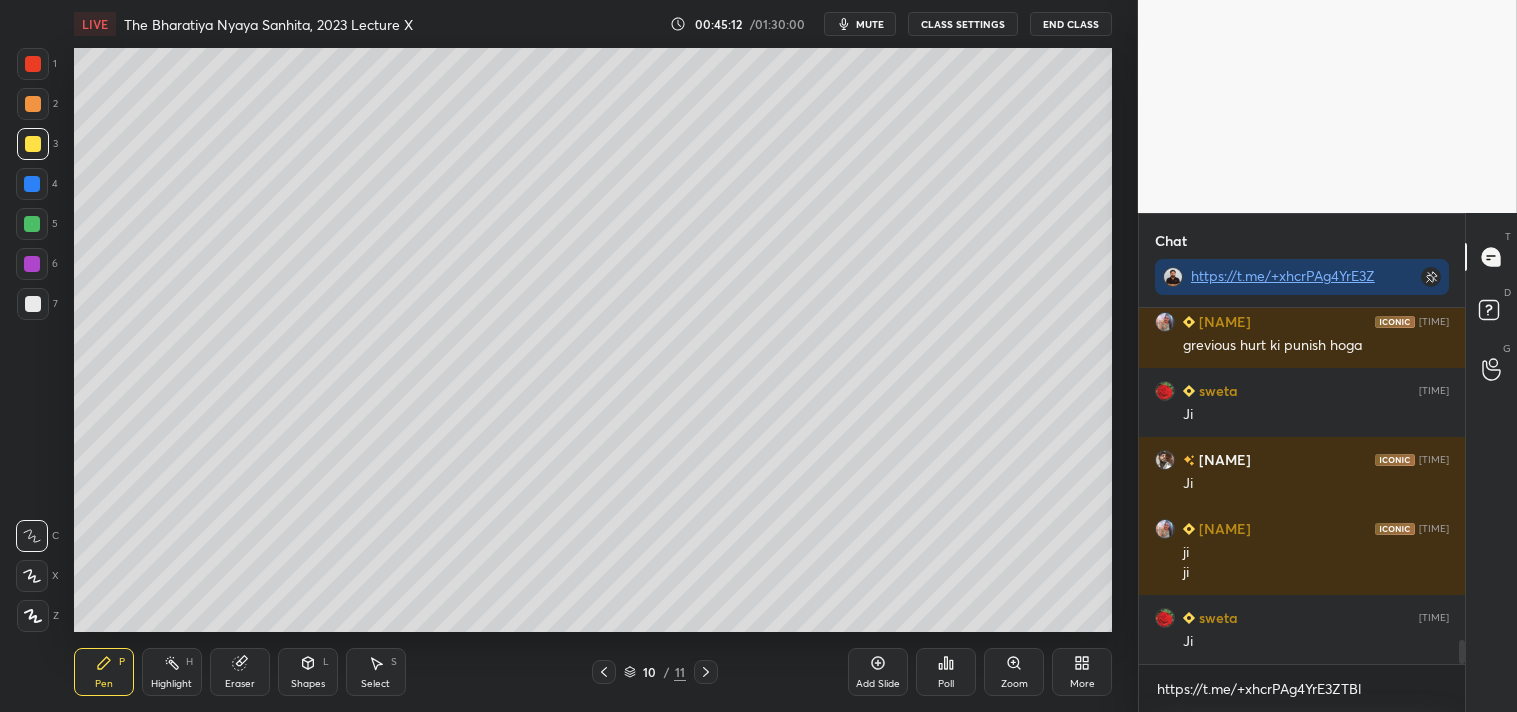 click 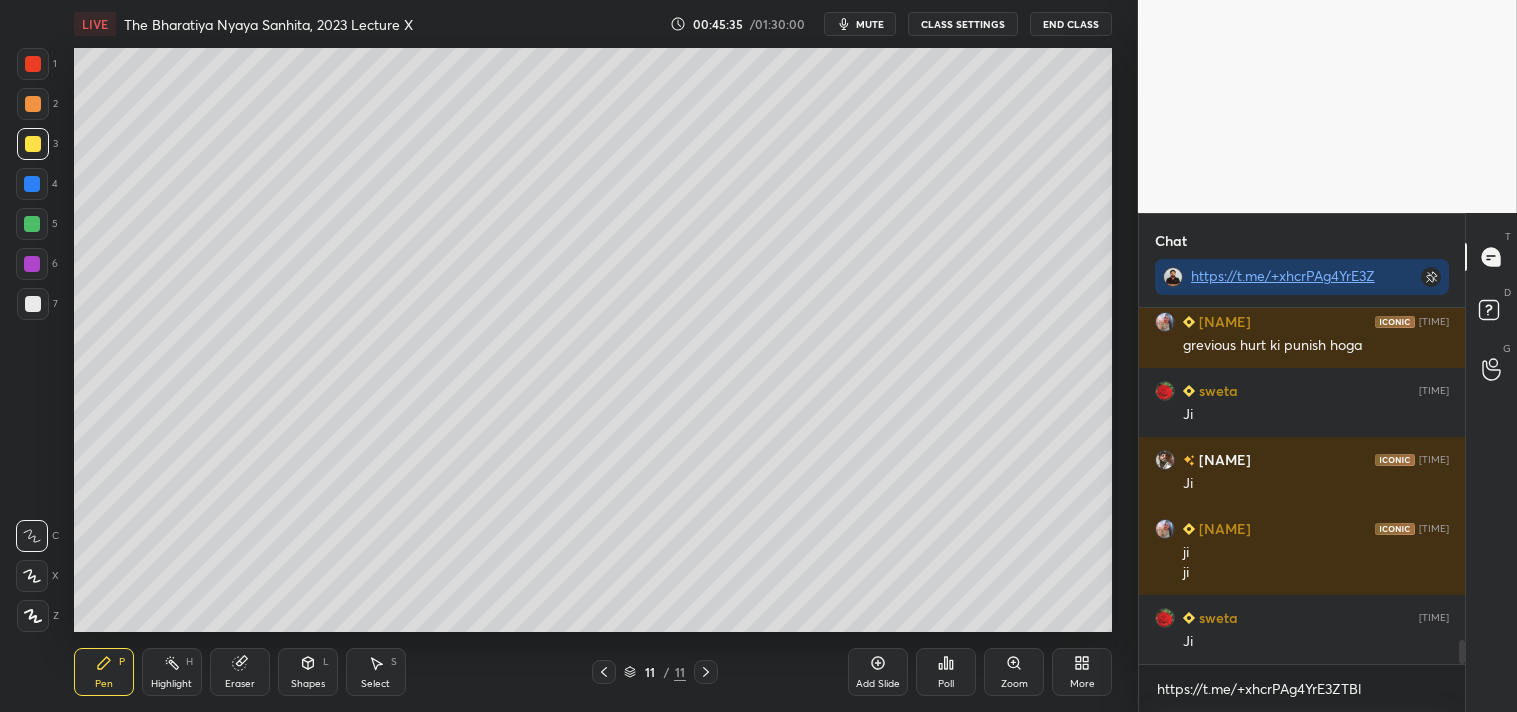 click 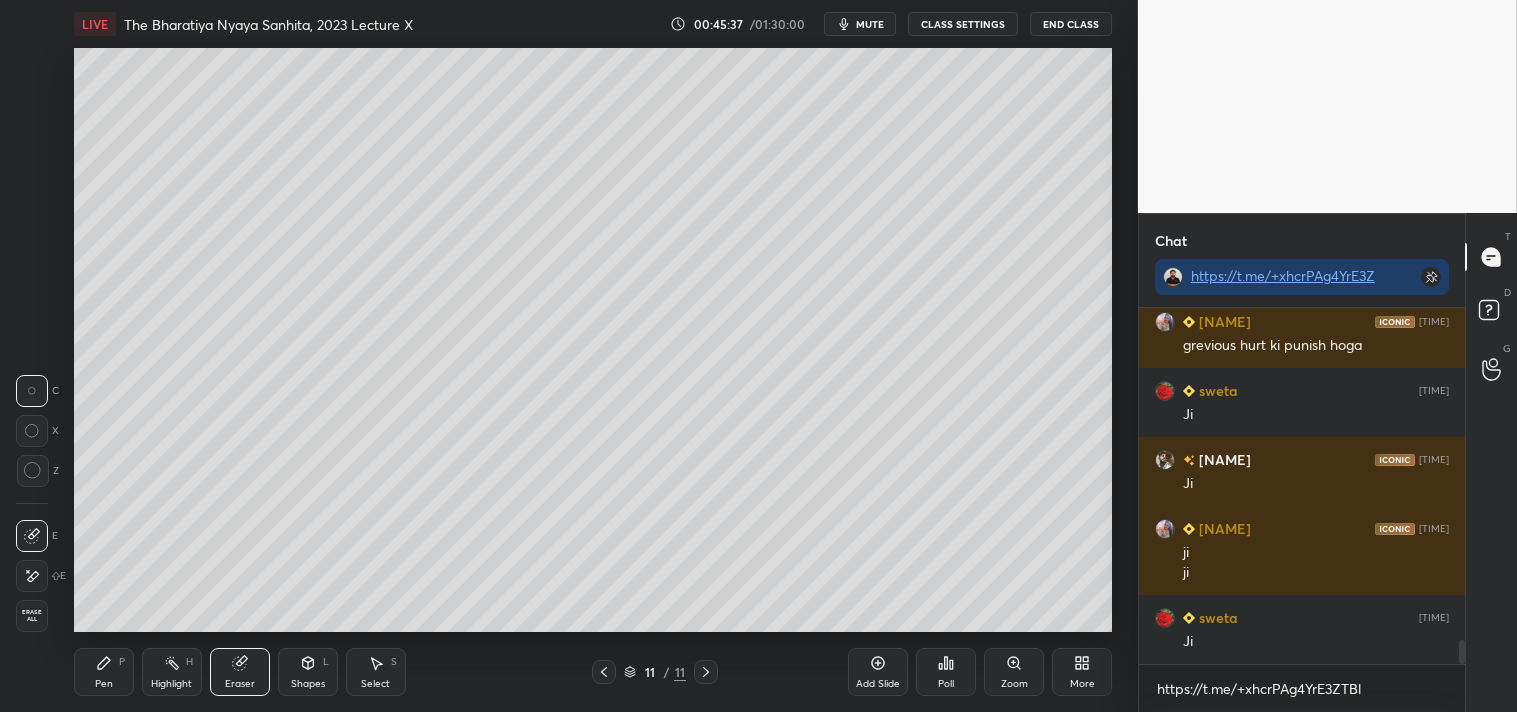scroll, scrollTop: 5061, scrollLeft: 0, axis: vertical 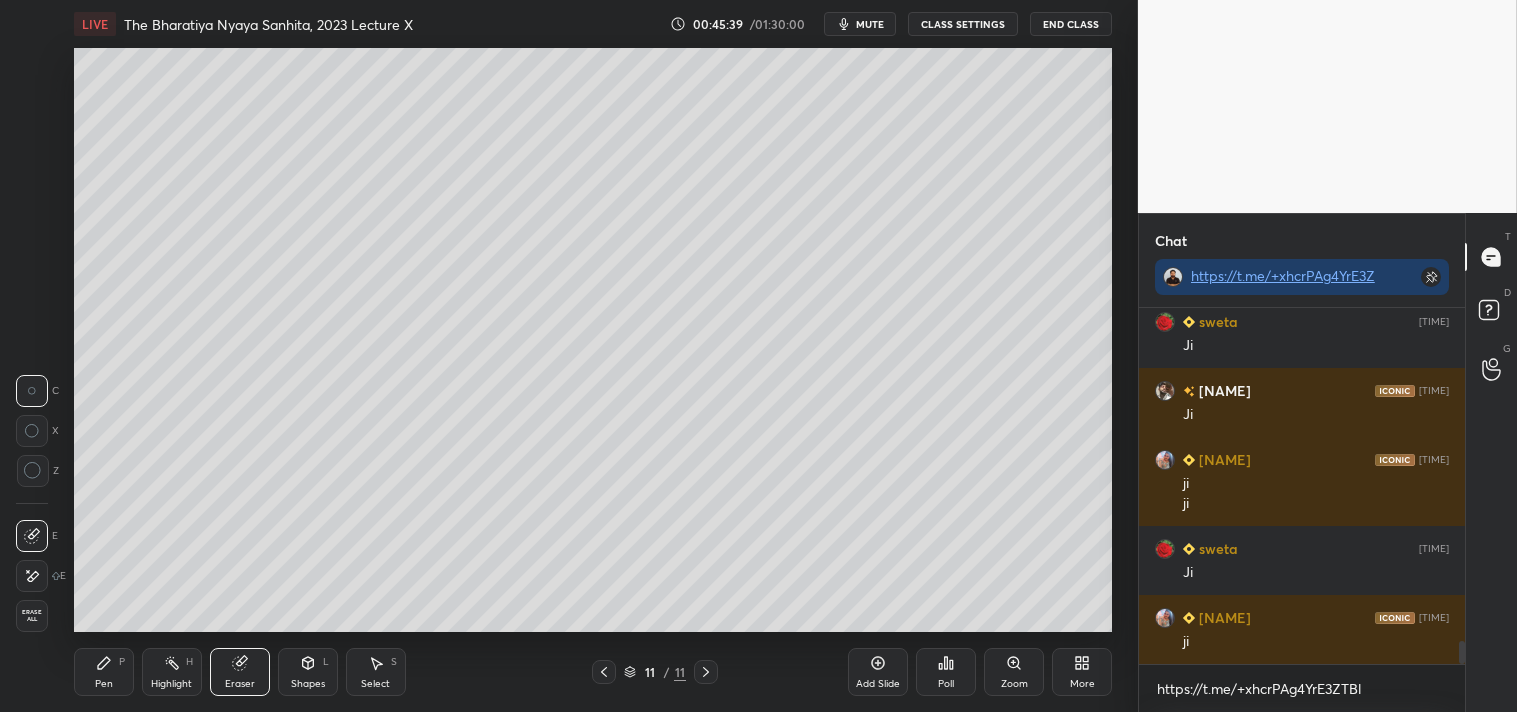 click on "Pen P" at bounding box center (104, 672) 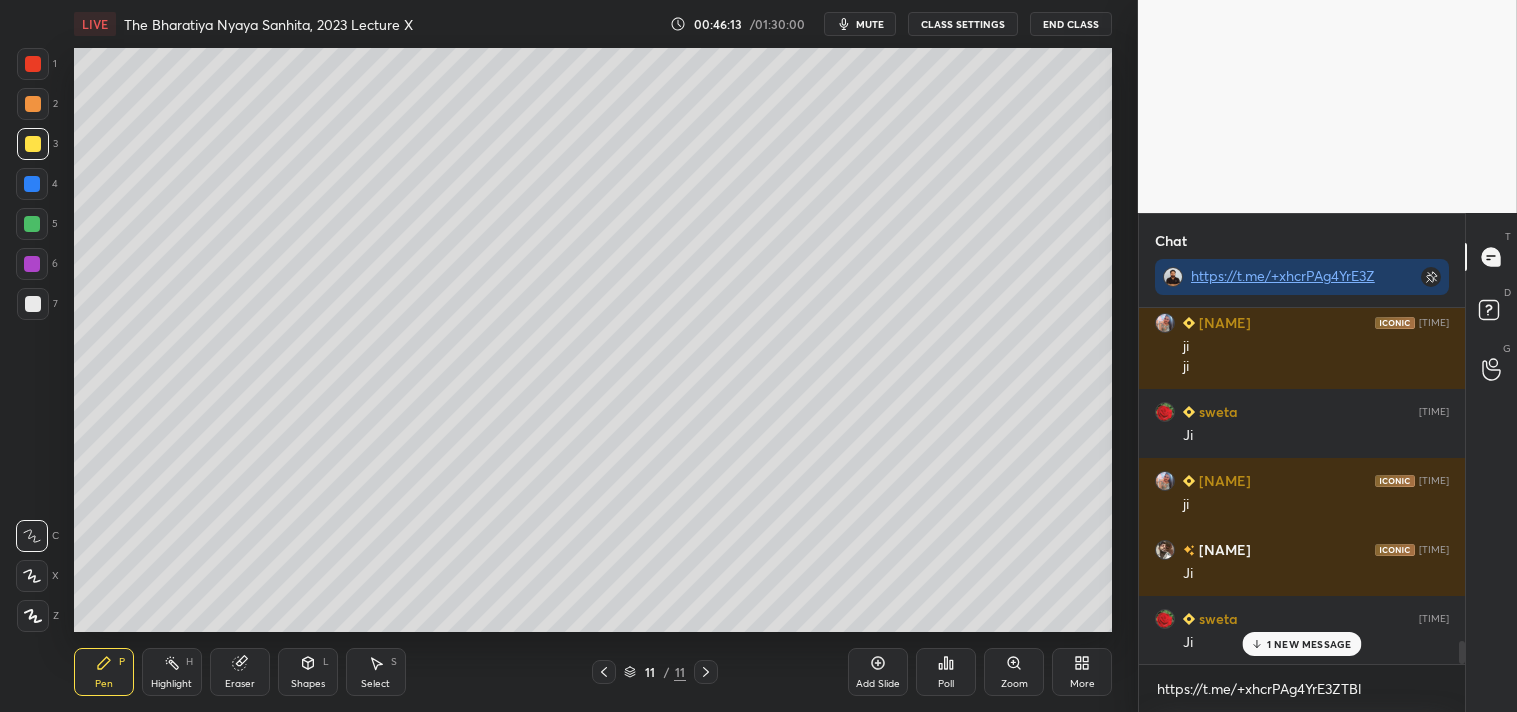 scroll, scrollTop: 5267, scrollLeft: 0, axis: vertical 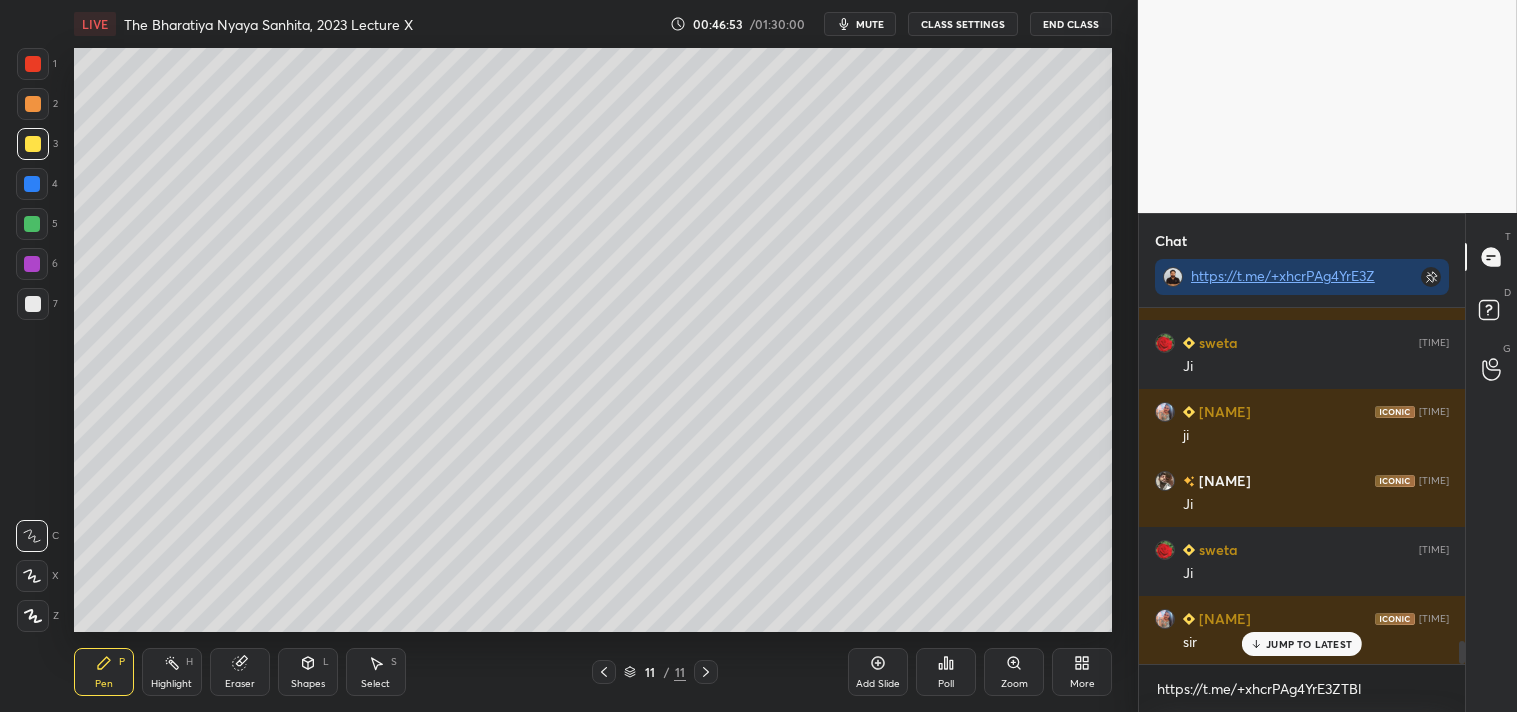 click 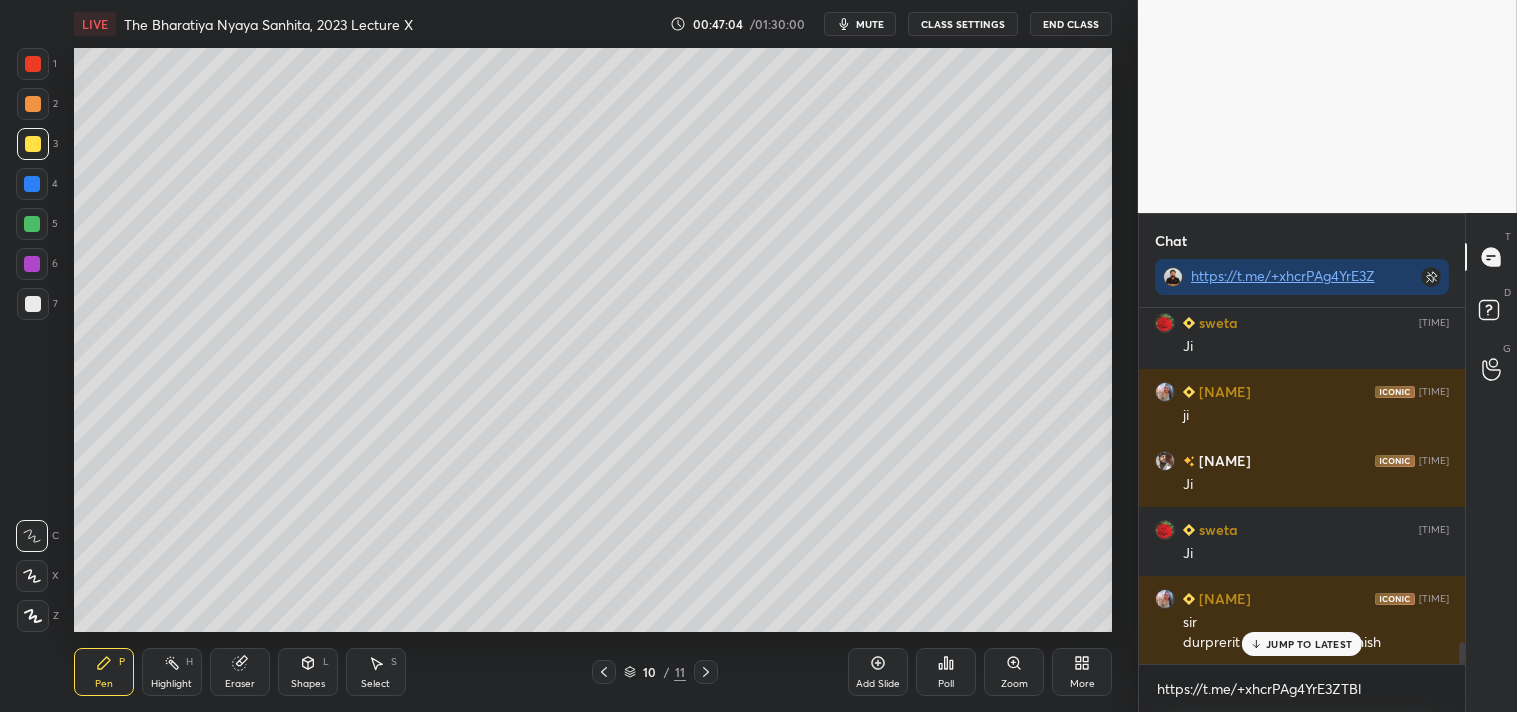 scroll, scrollTop: 5307, scrollLeft: 0, axis: vertical 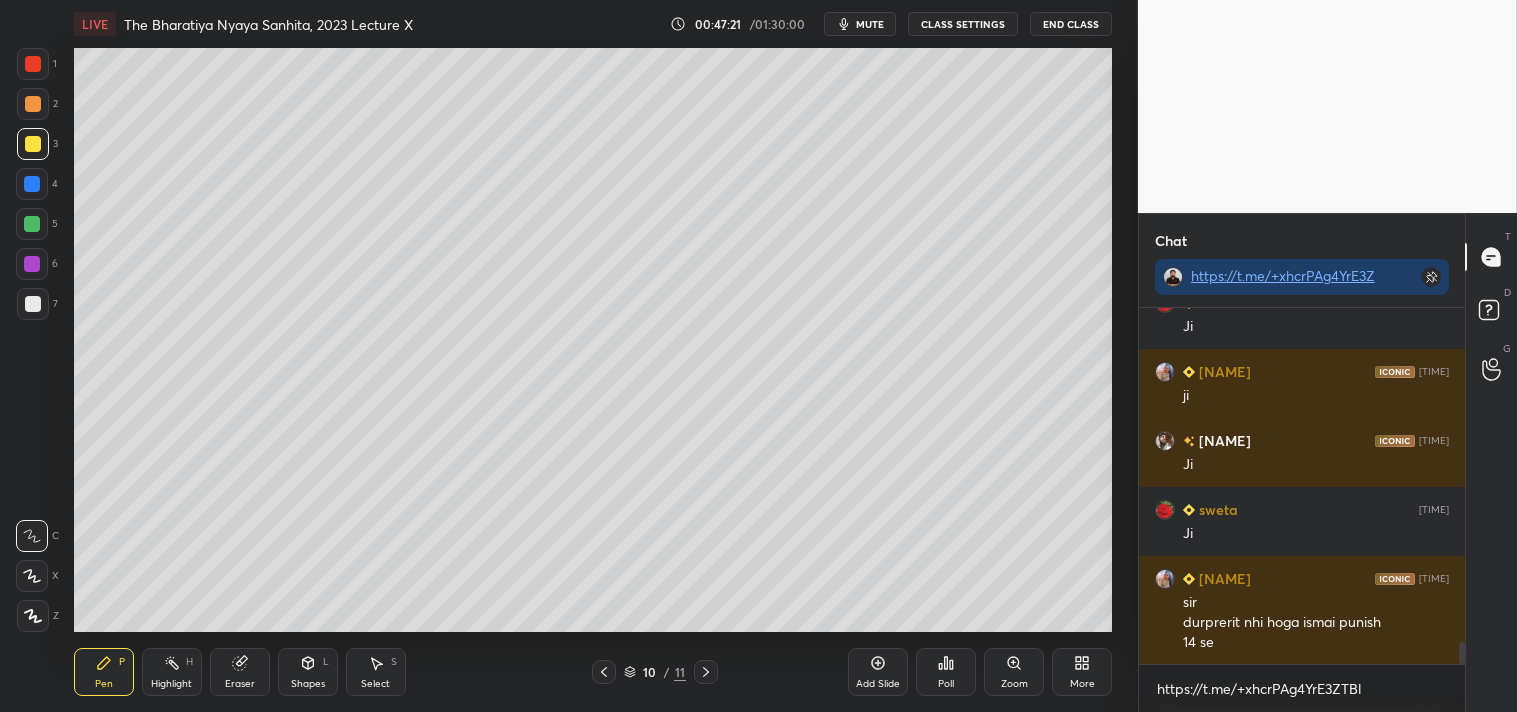 click 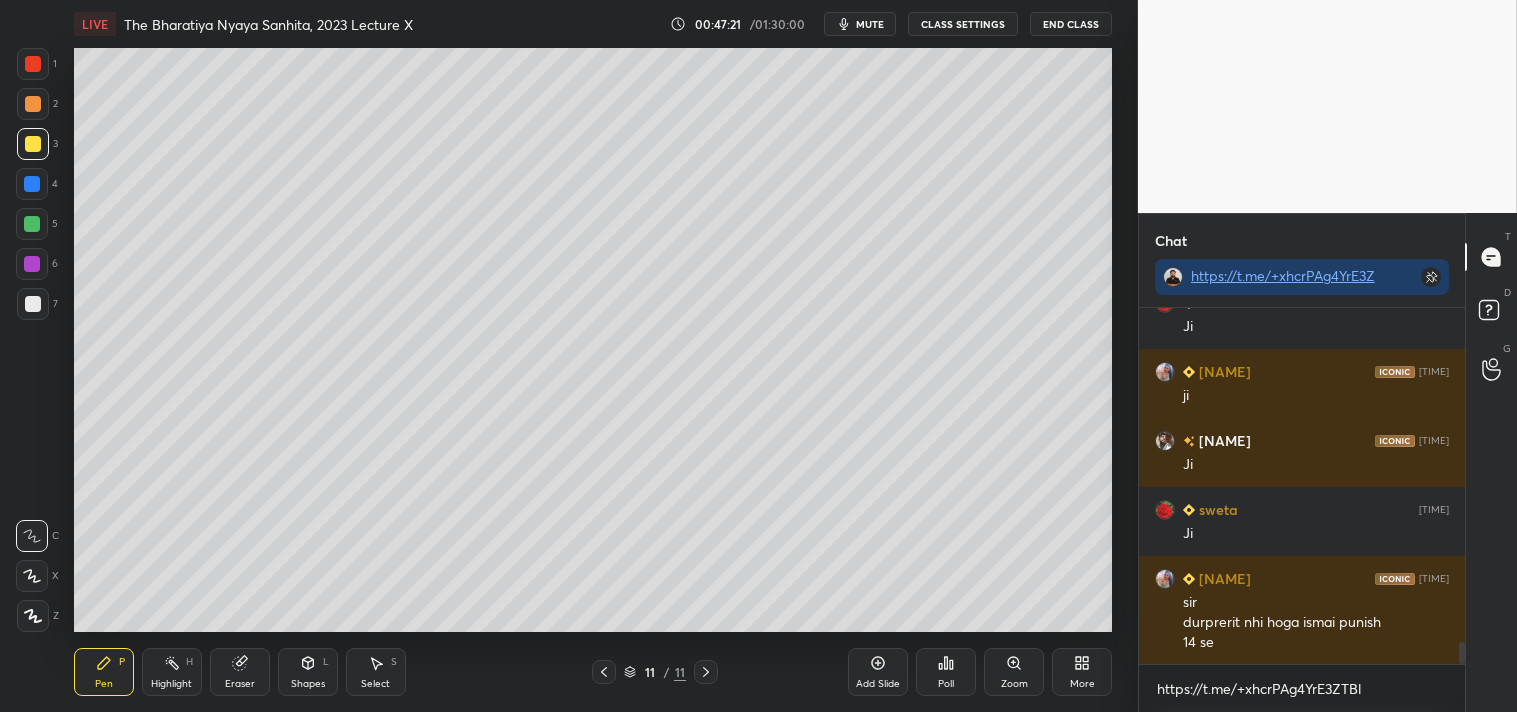 click 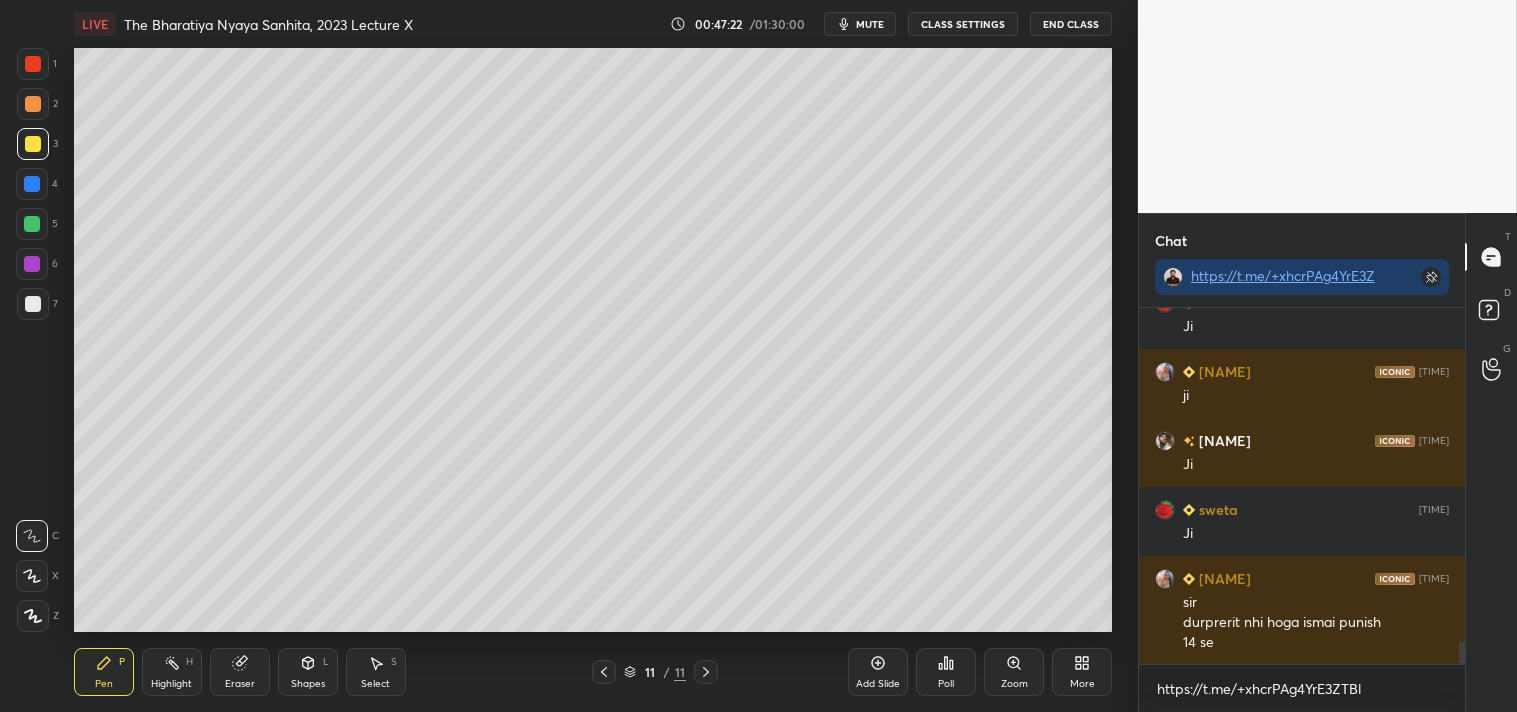 click on "Add Slide" at bounding box center [878, 672] 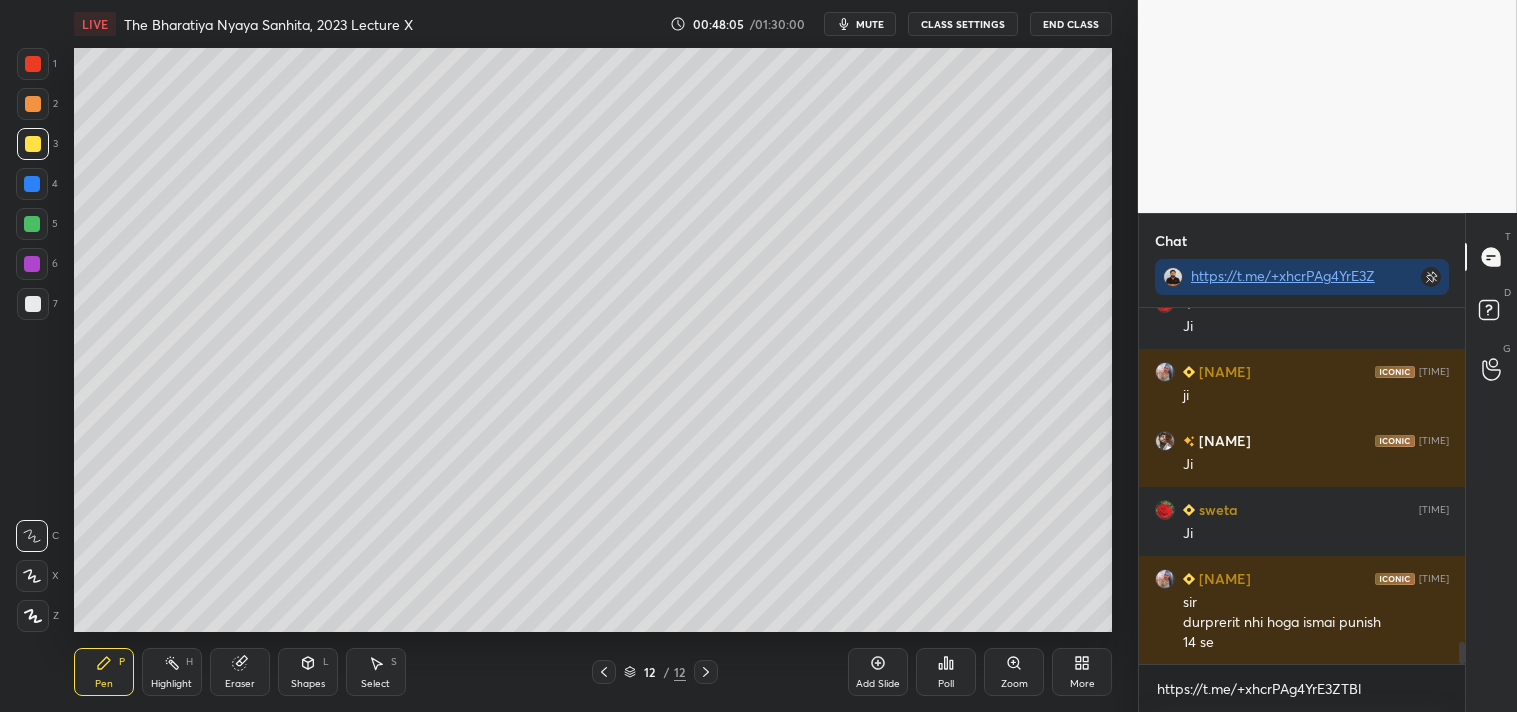 scroll, scrollTop: 5395, scrollLeft: 0, axis: vertical 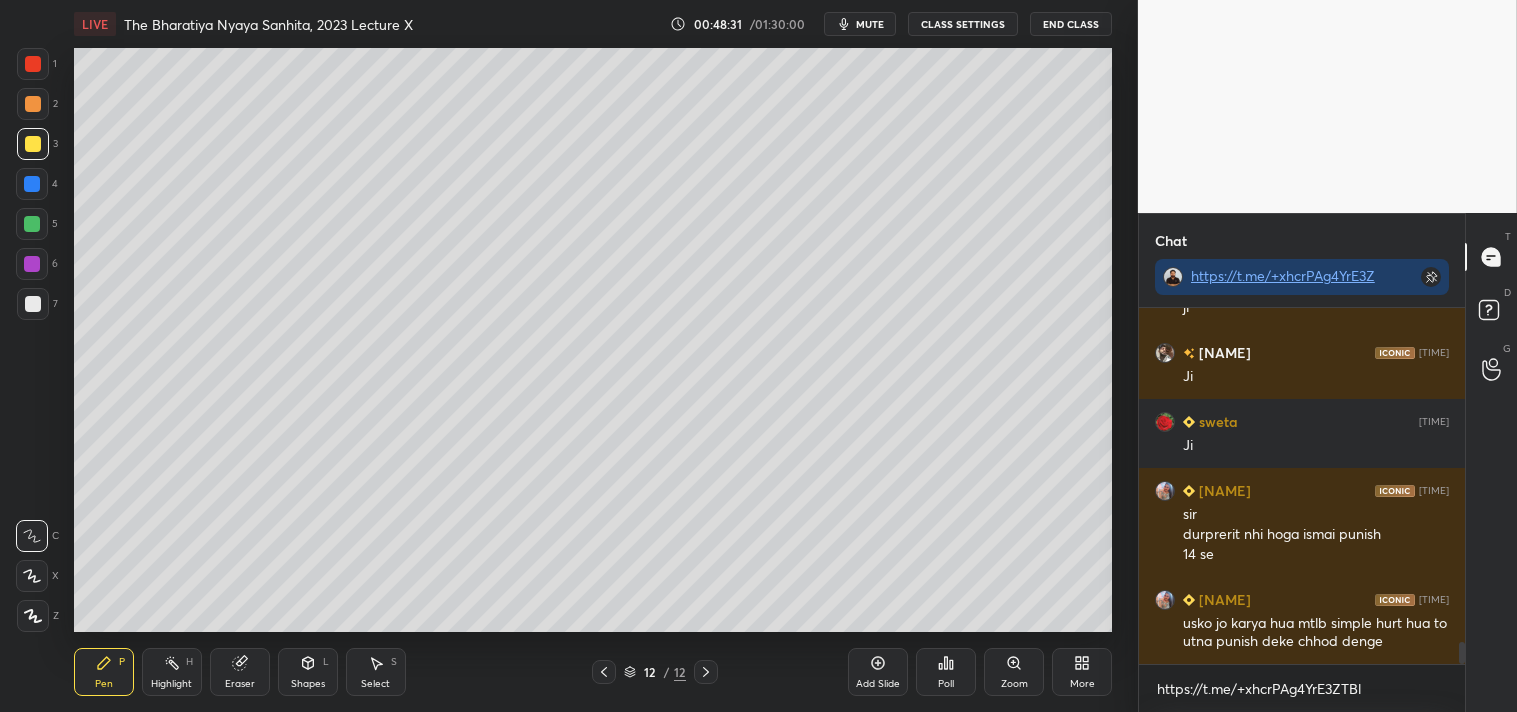 click on "Eraser" at bounding box center (240, 672) 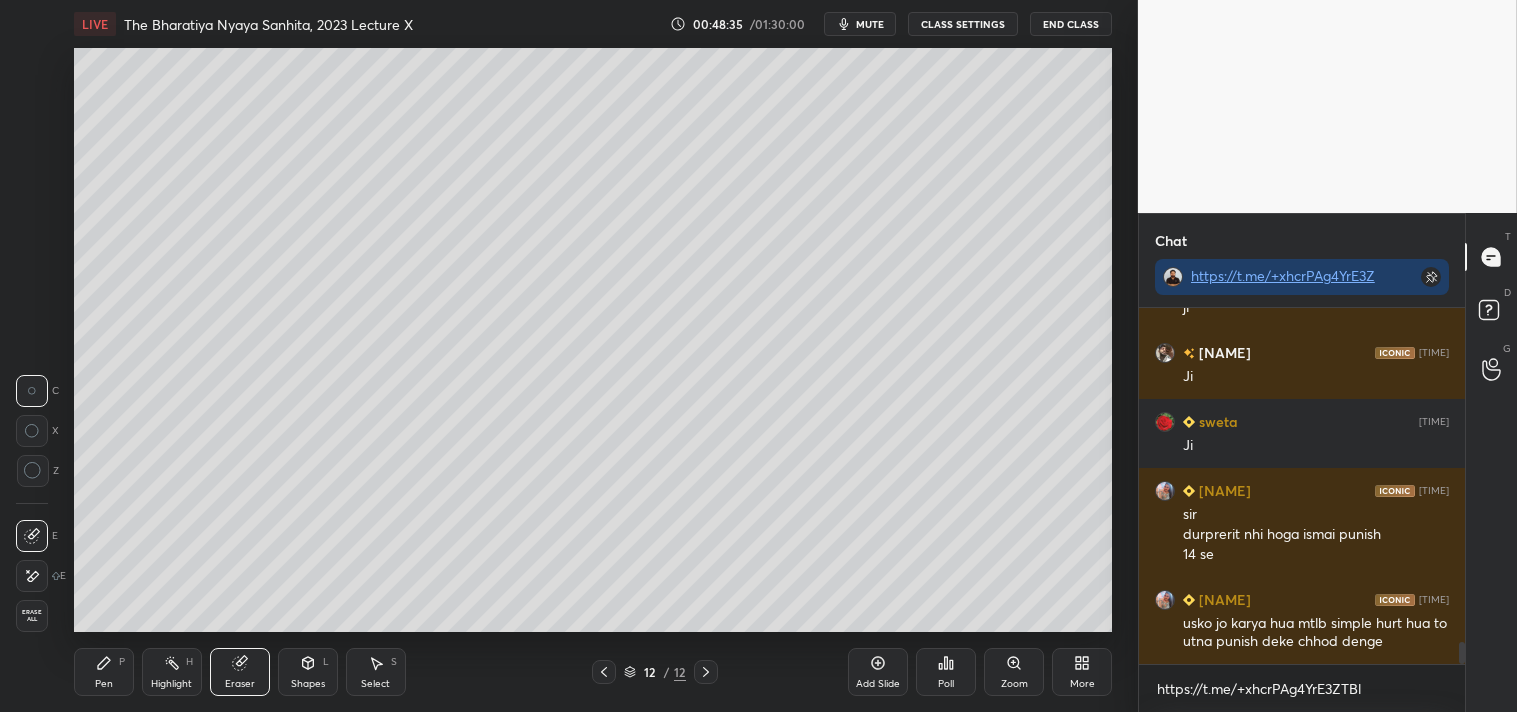 click on "Pen P" at bounding box center (104, 672) 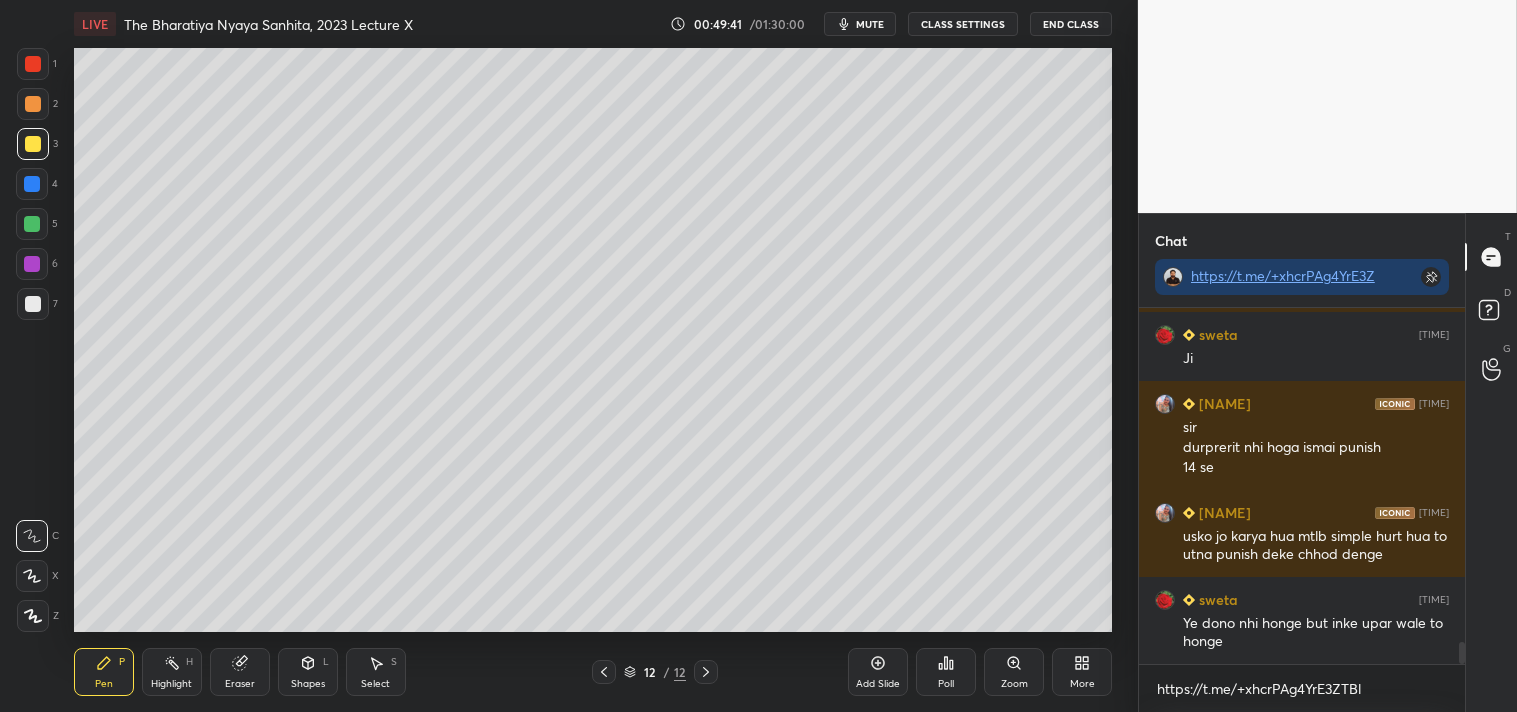 scroll, scrollTop: 5551, scrollLeft: 0, axis: vertical 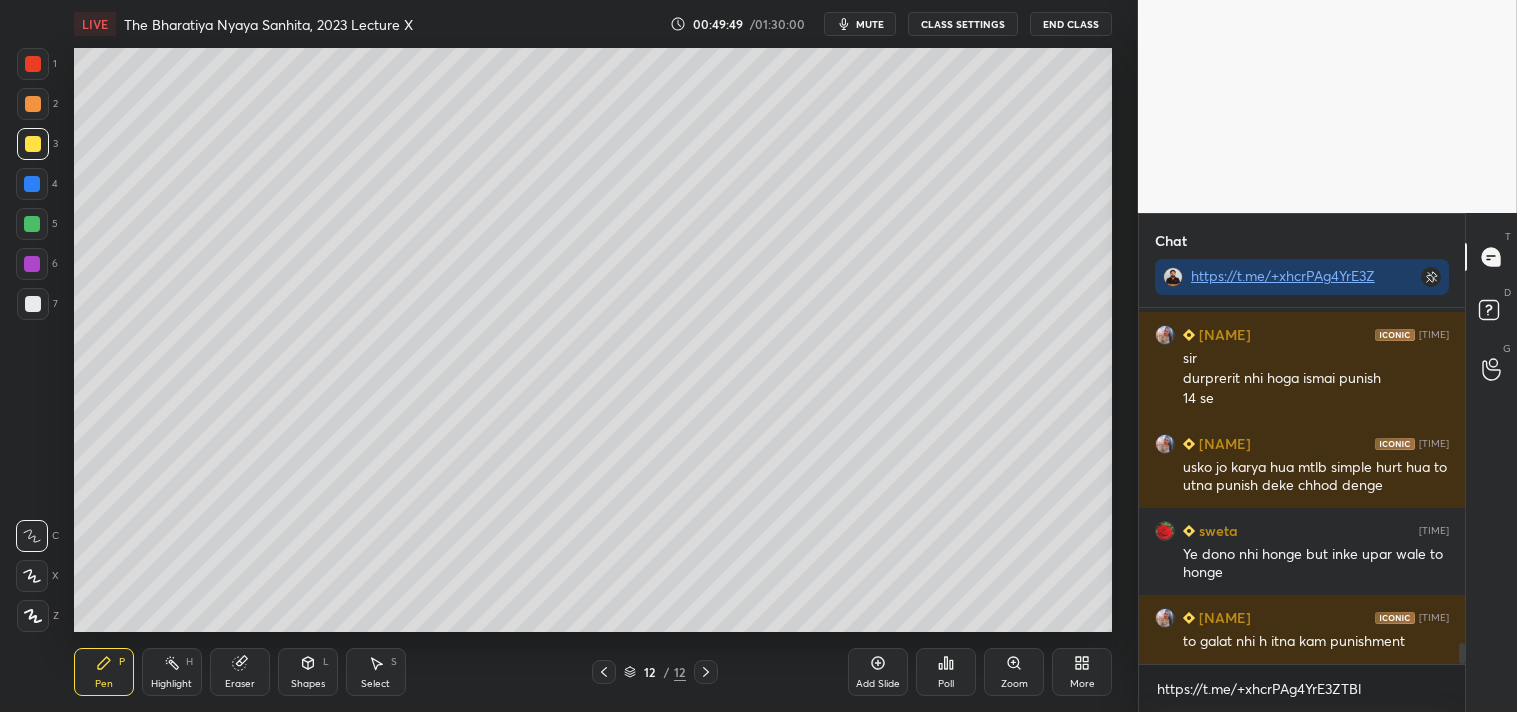 click 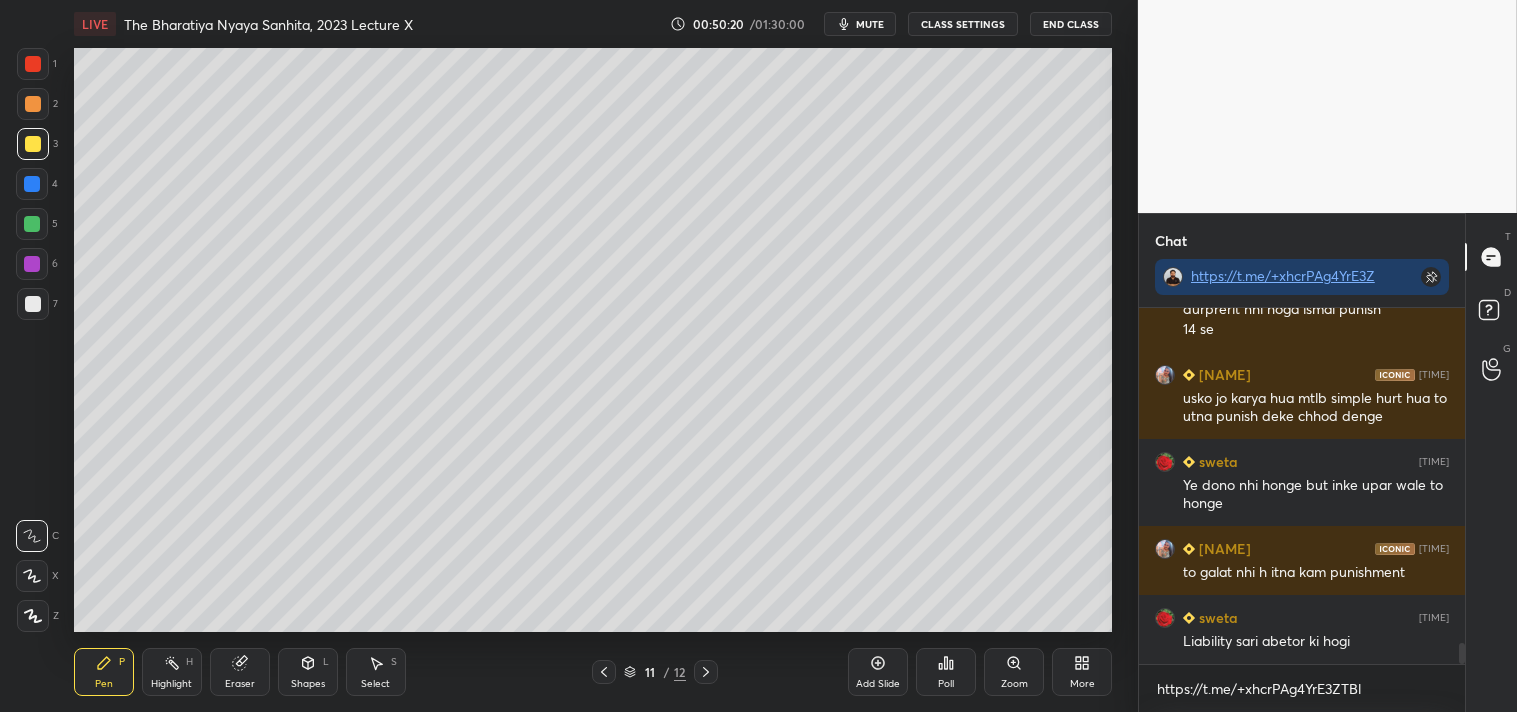 scroll, scrollTop: 5688, scrollLeft: 0, axis: vertical 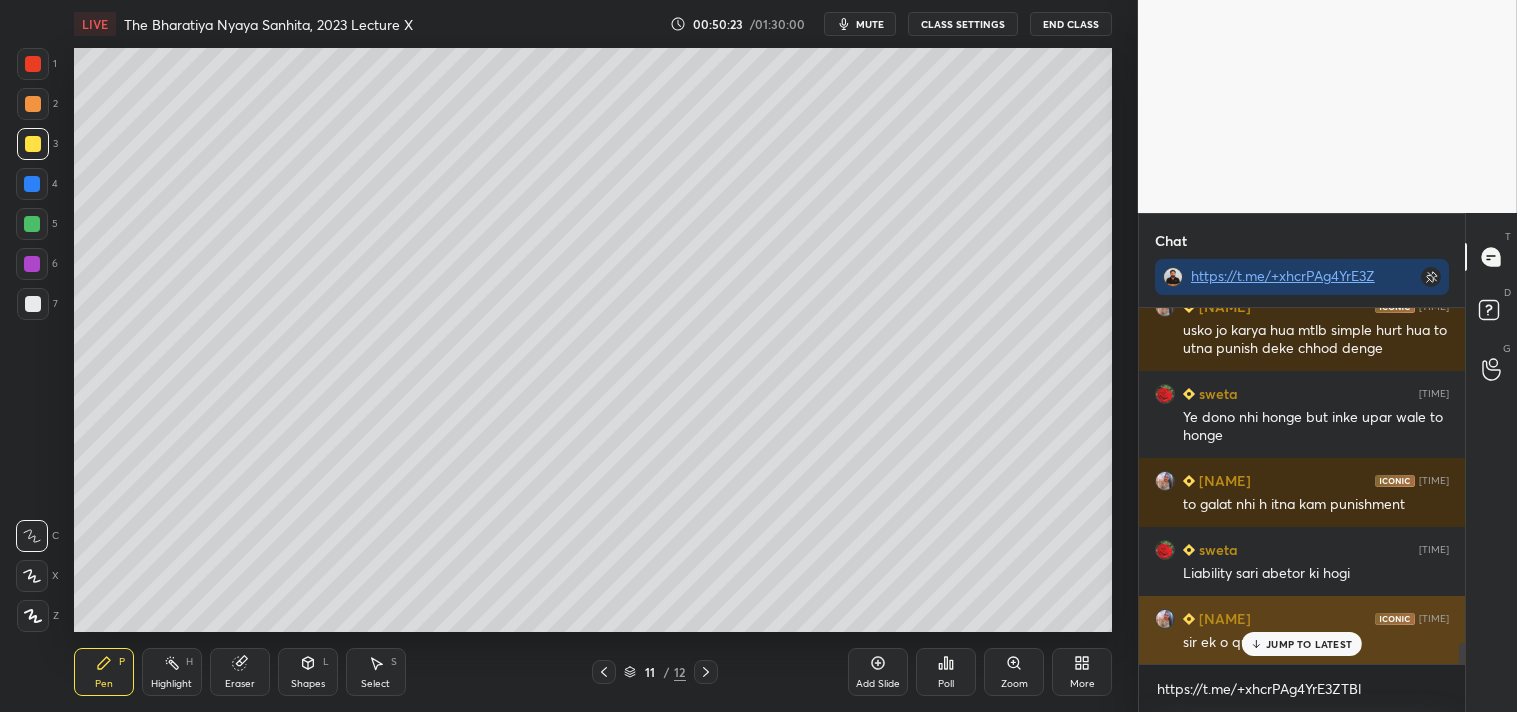 click on "JUMP TO LATEST" at bounding box center [1309, 644] 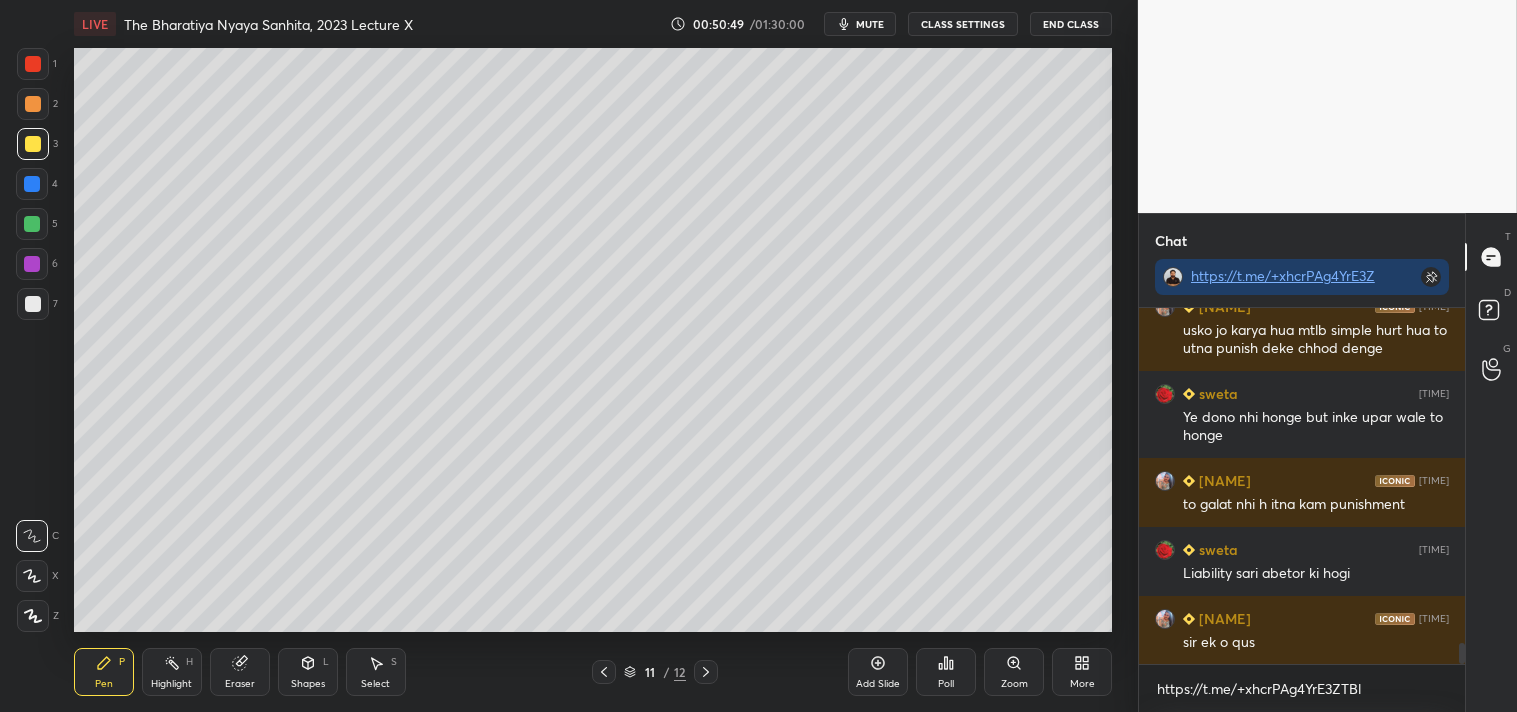 scroll, scrollTop: 5745, scrollLeft: 0, axis: vertical 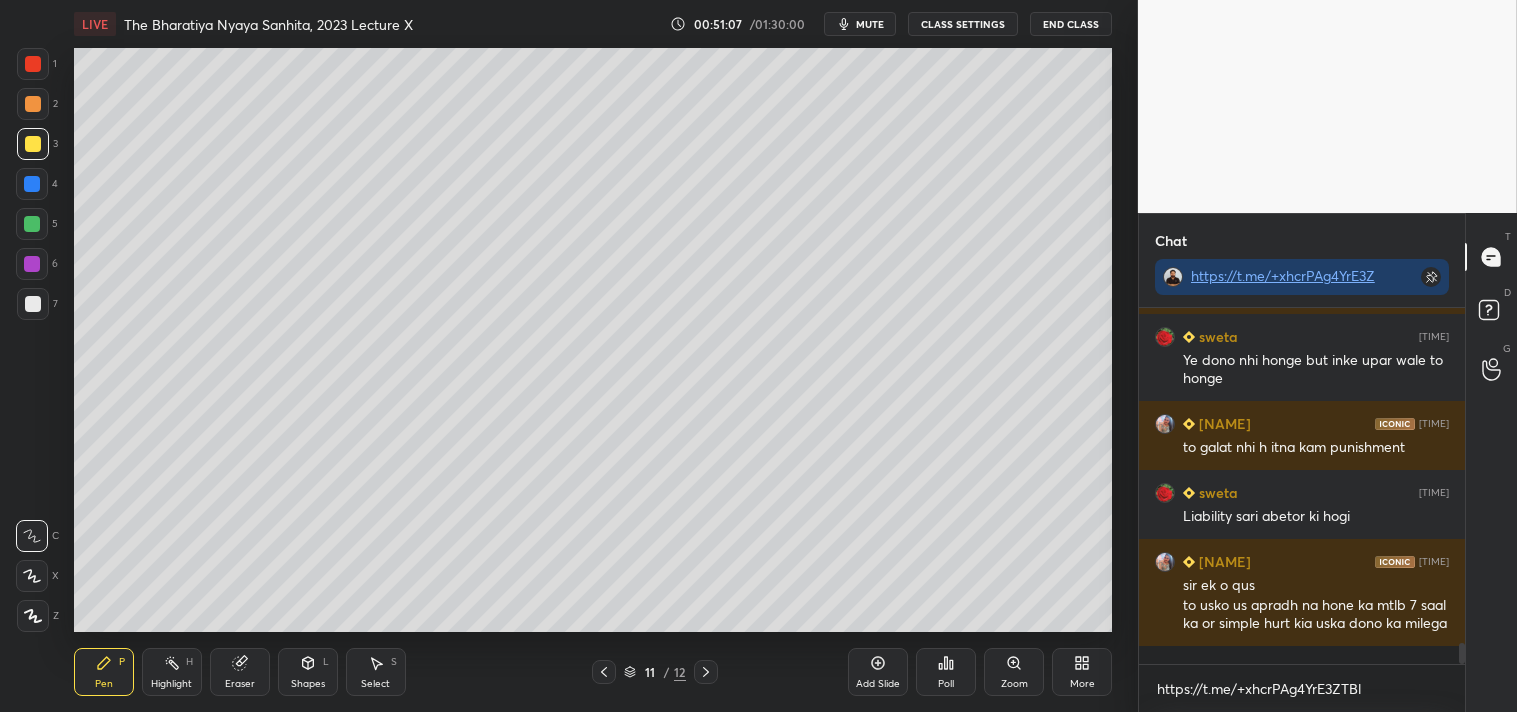 click 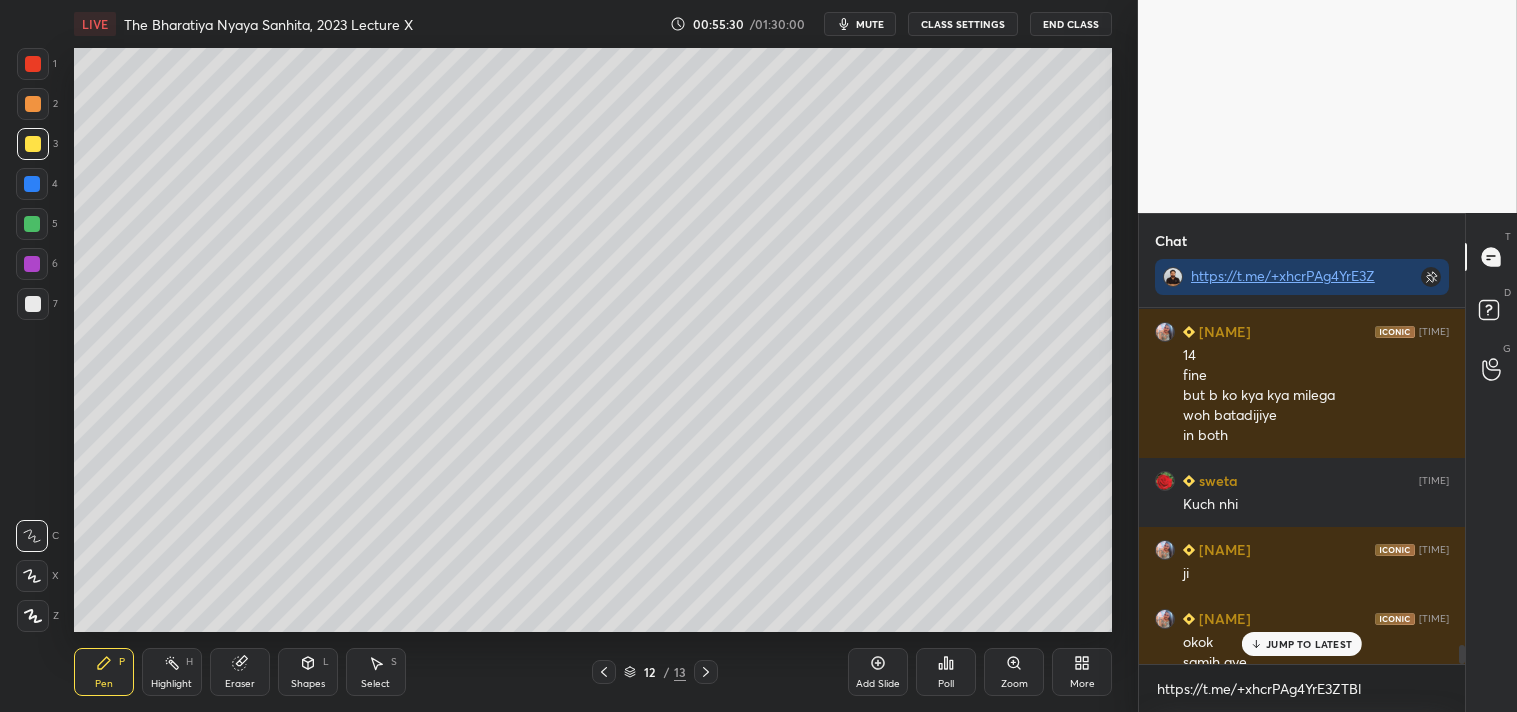 scroll, scrollTop: 6396, scrollLeft: 0, axis: vertical 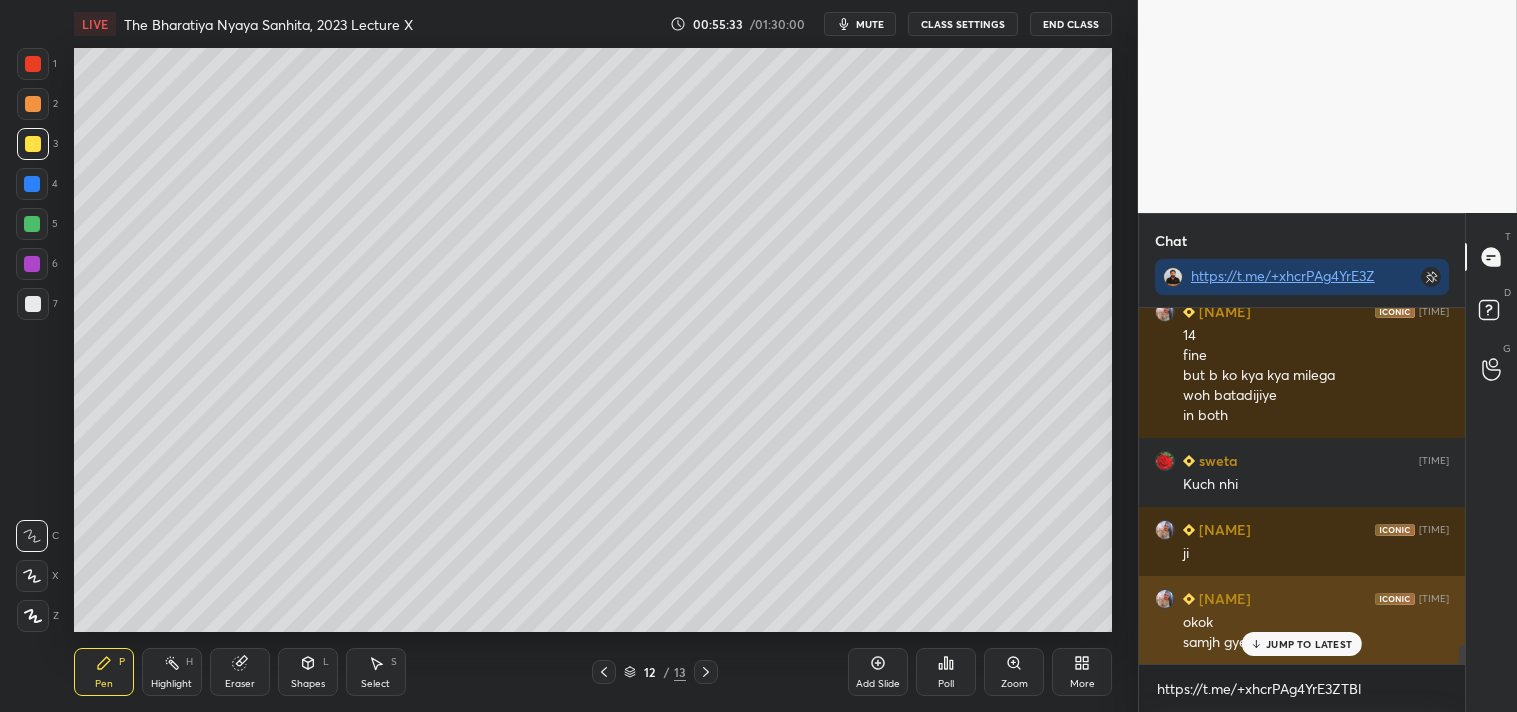 click on "JUMP TO LATEST" at bounding box center [1309, 644] 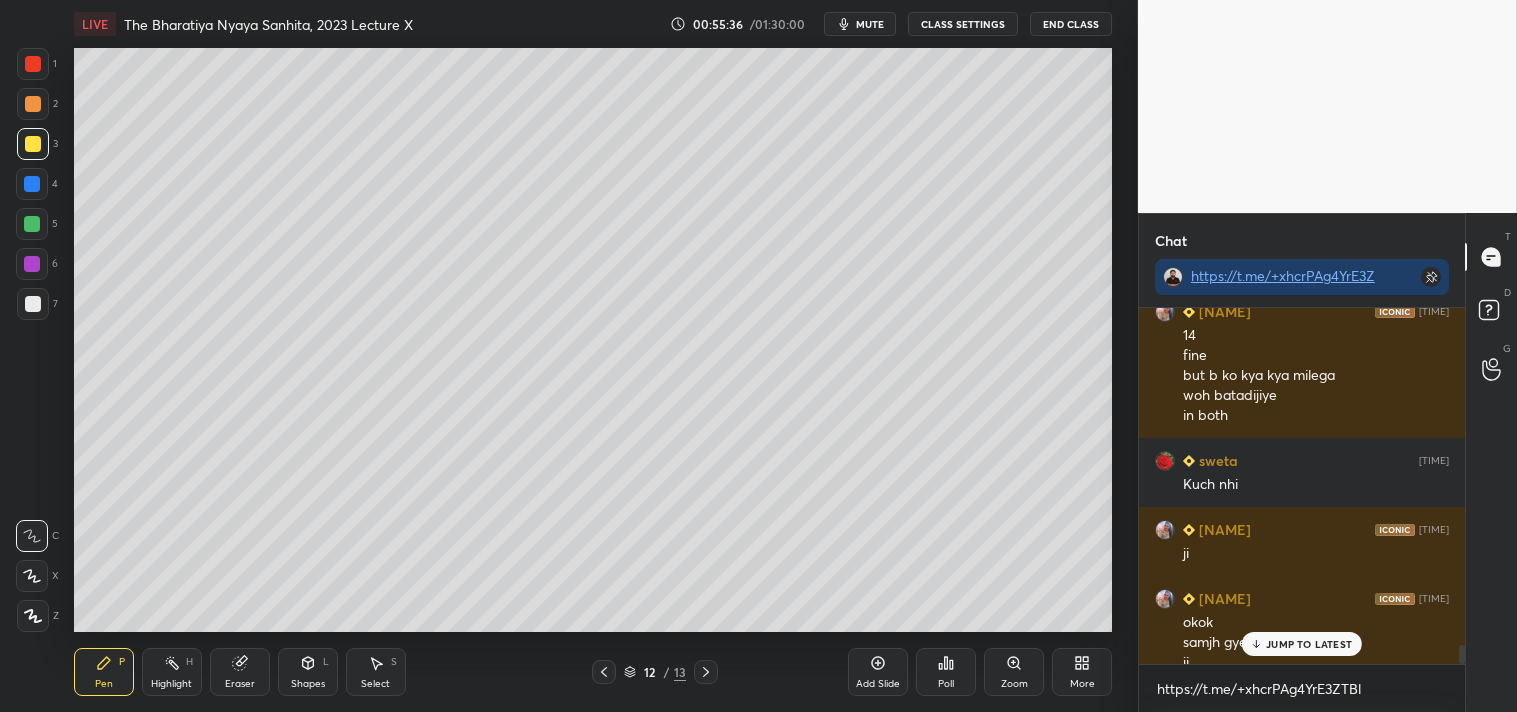 scroll, scrollTop: 6416, scrollLeft: 0, axis: vertical 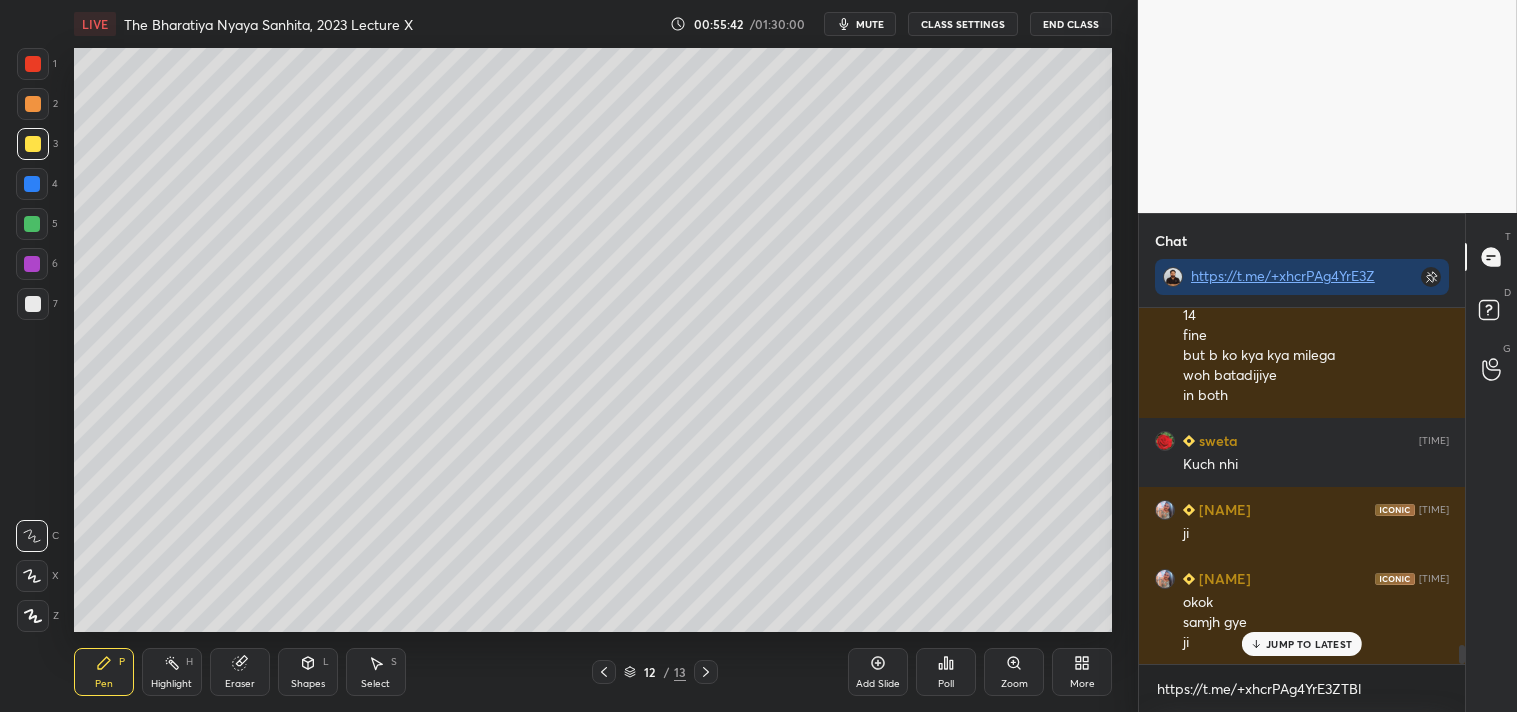 click 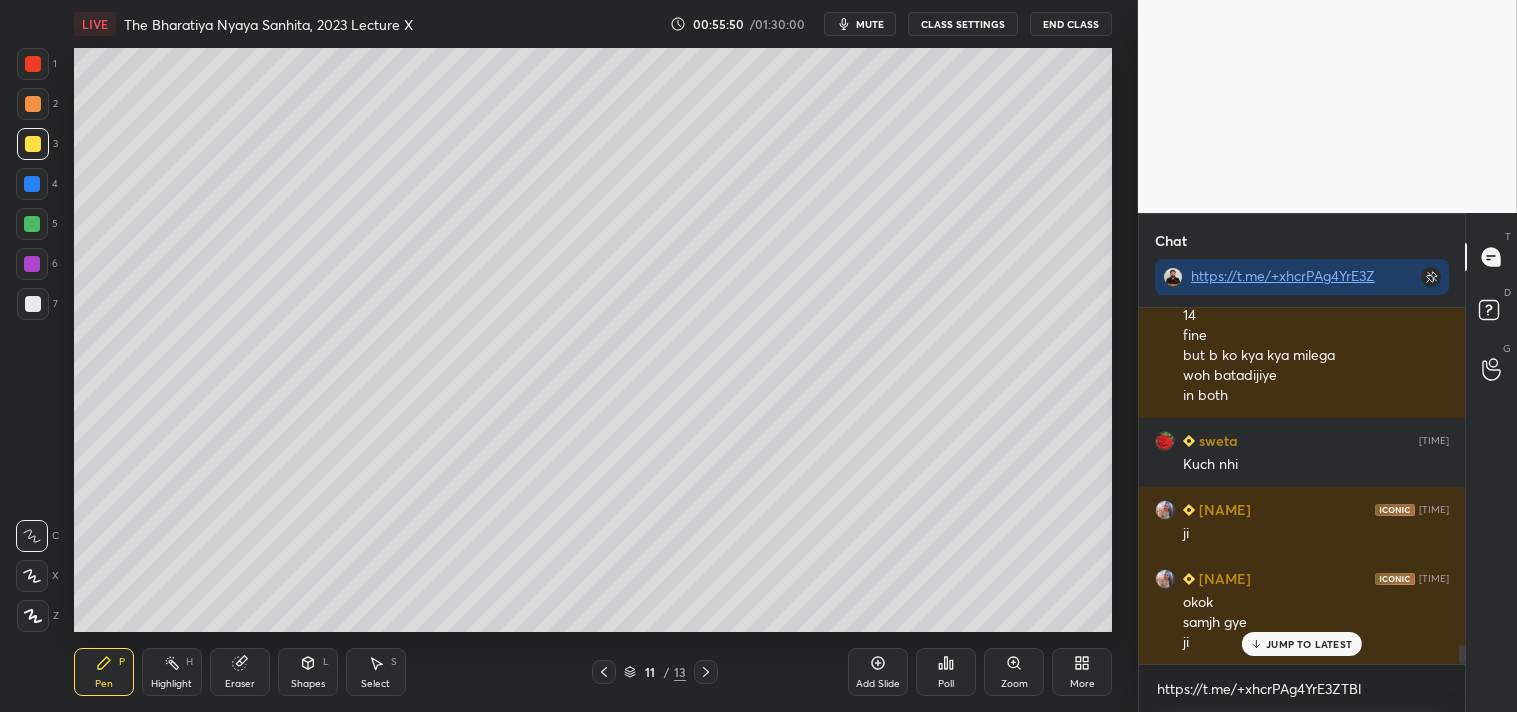 click on "Add Slide" at bounding box center [878, 672] 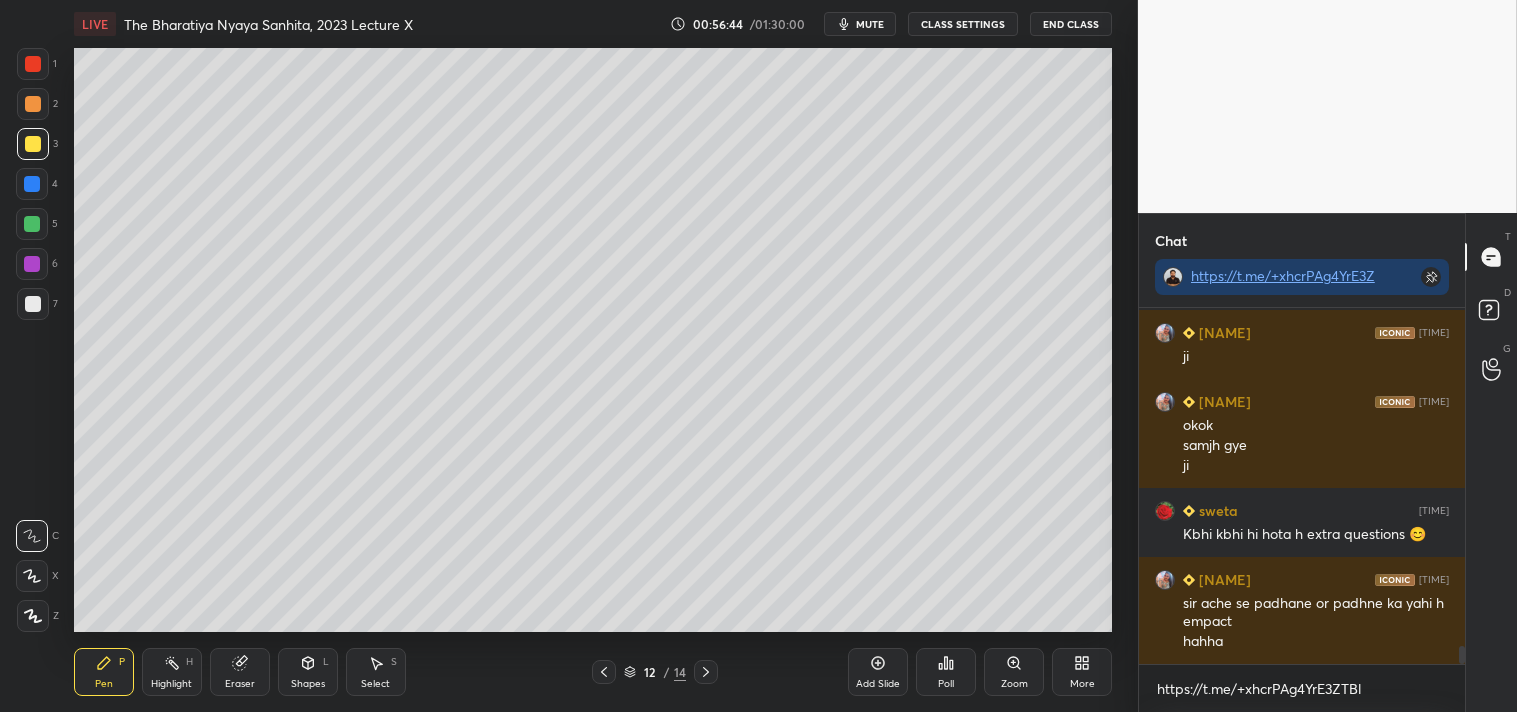 scroll, scrollTop: 6662, scrollLeft: 0, axis: vertical 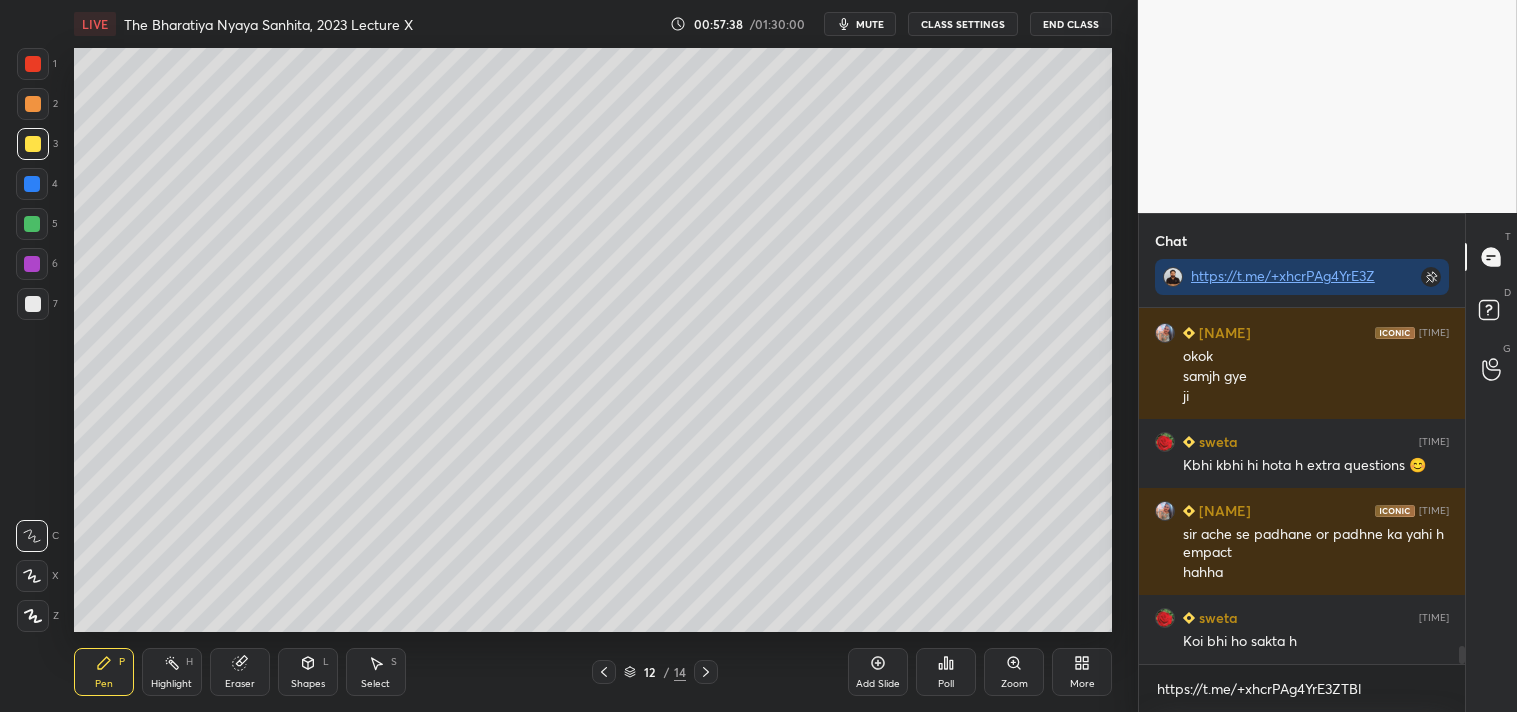 click 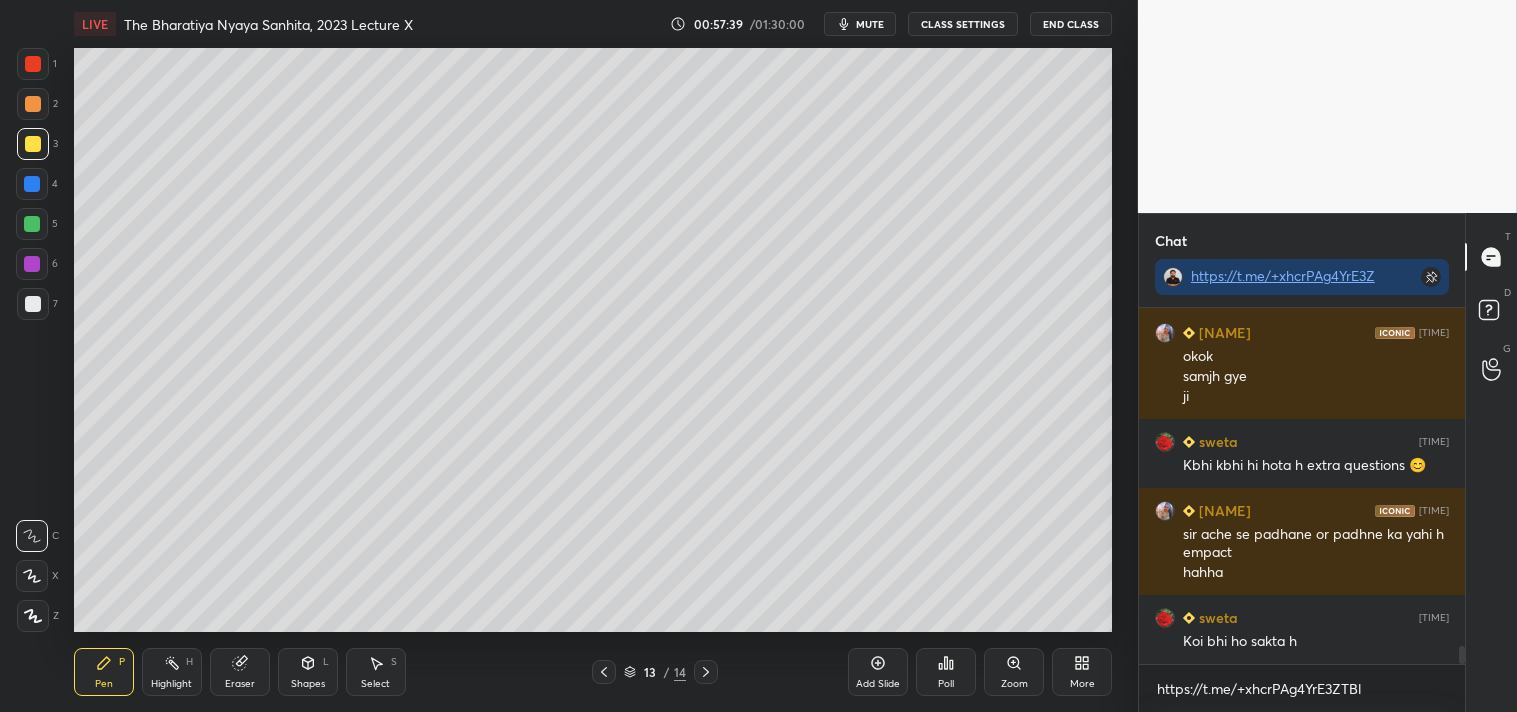 click 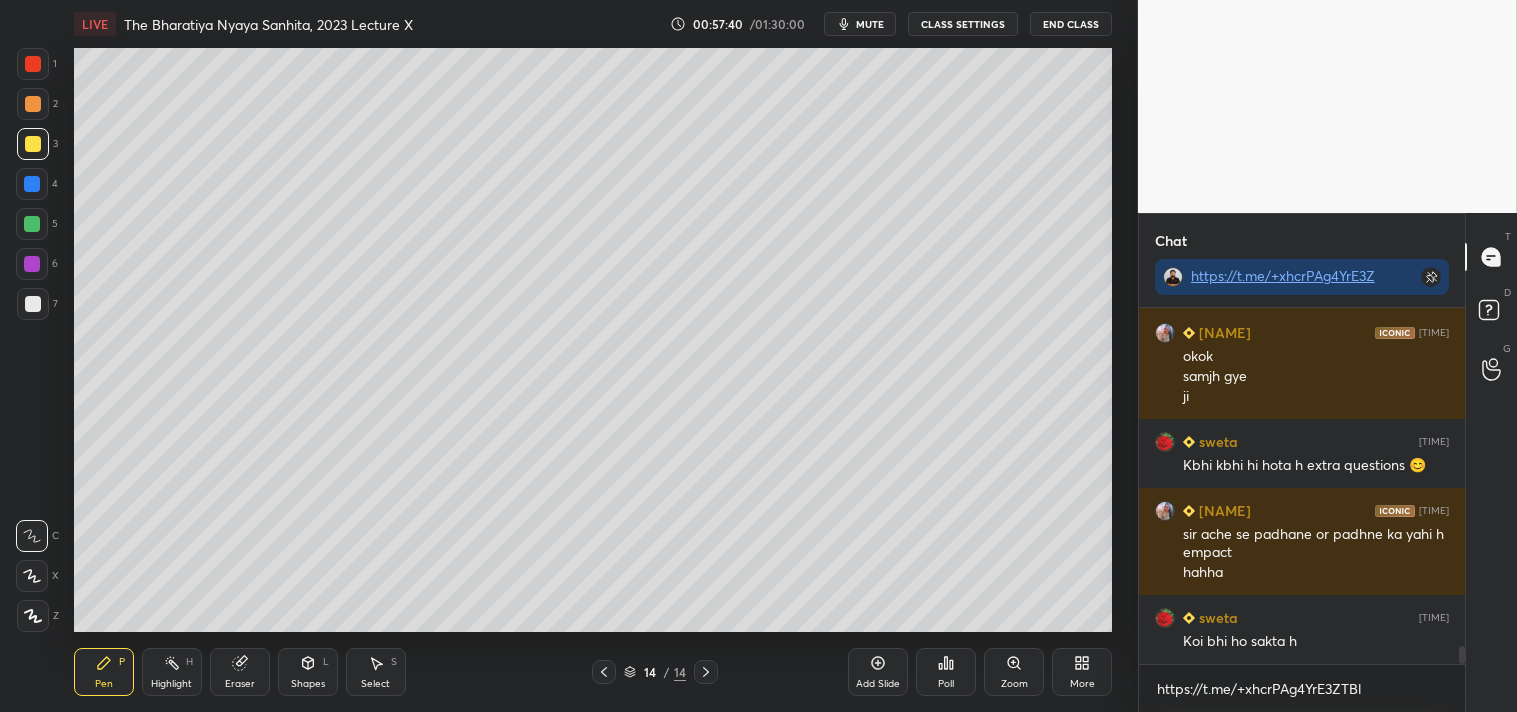 click 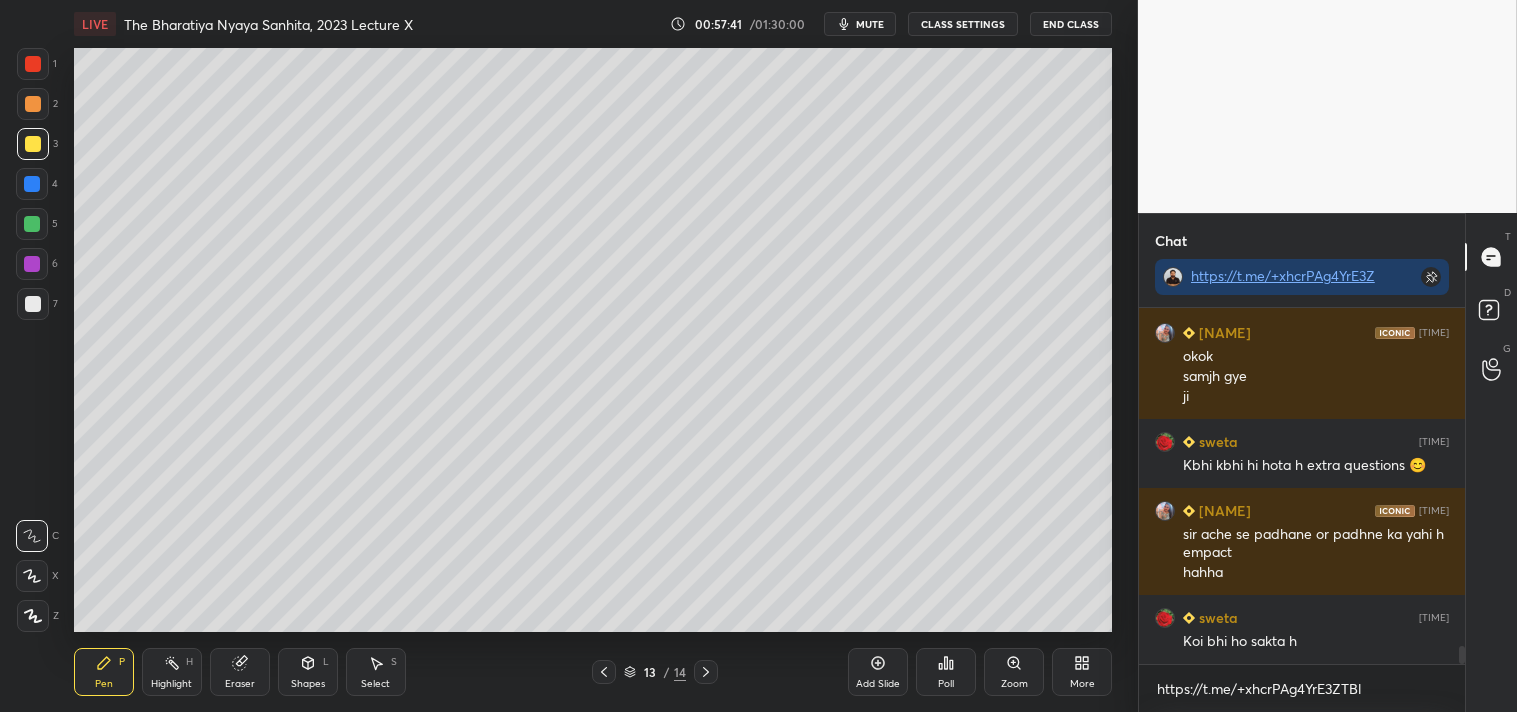 click 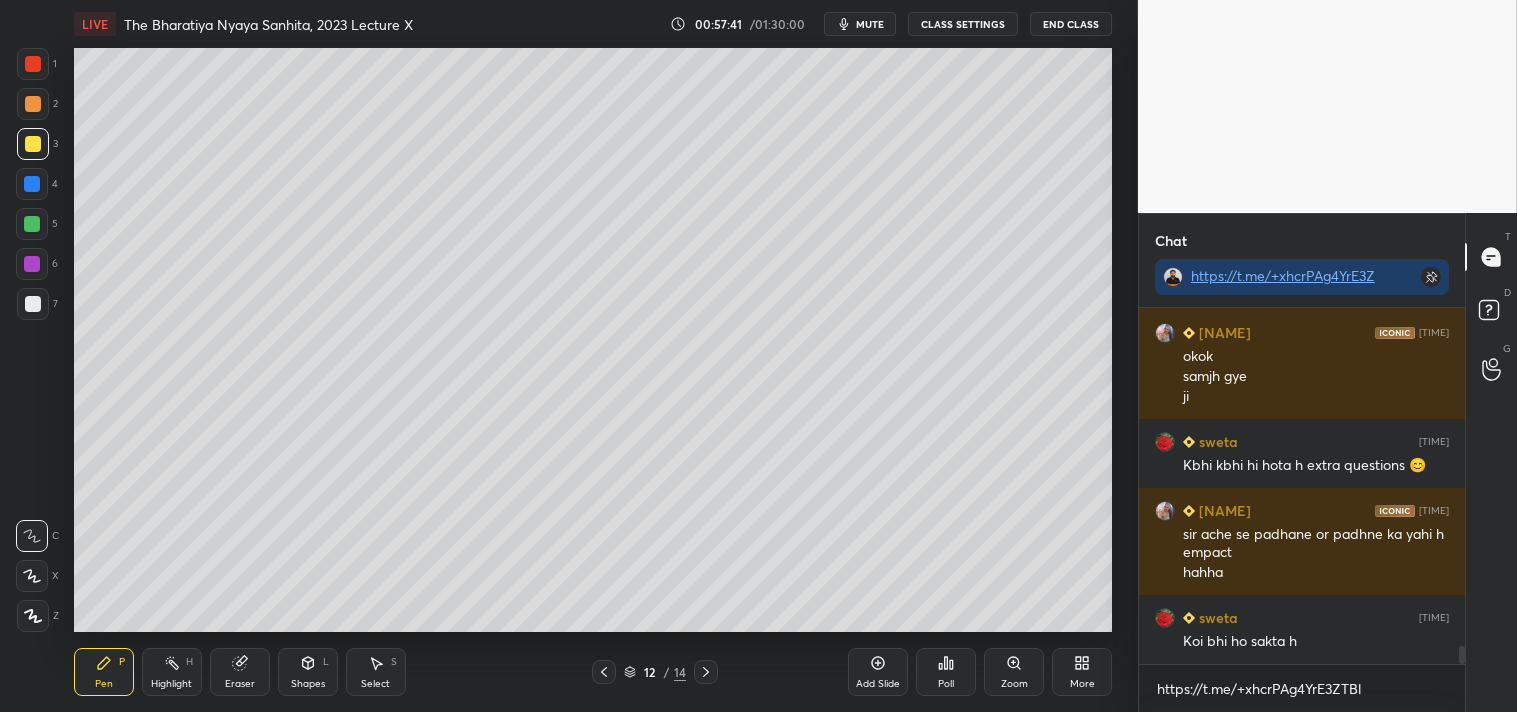 click 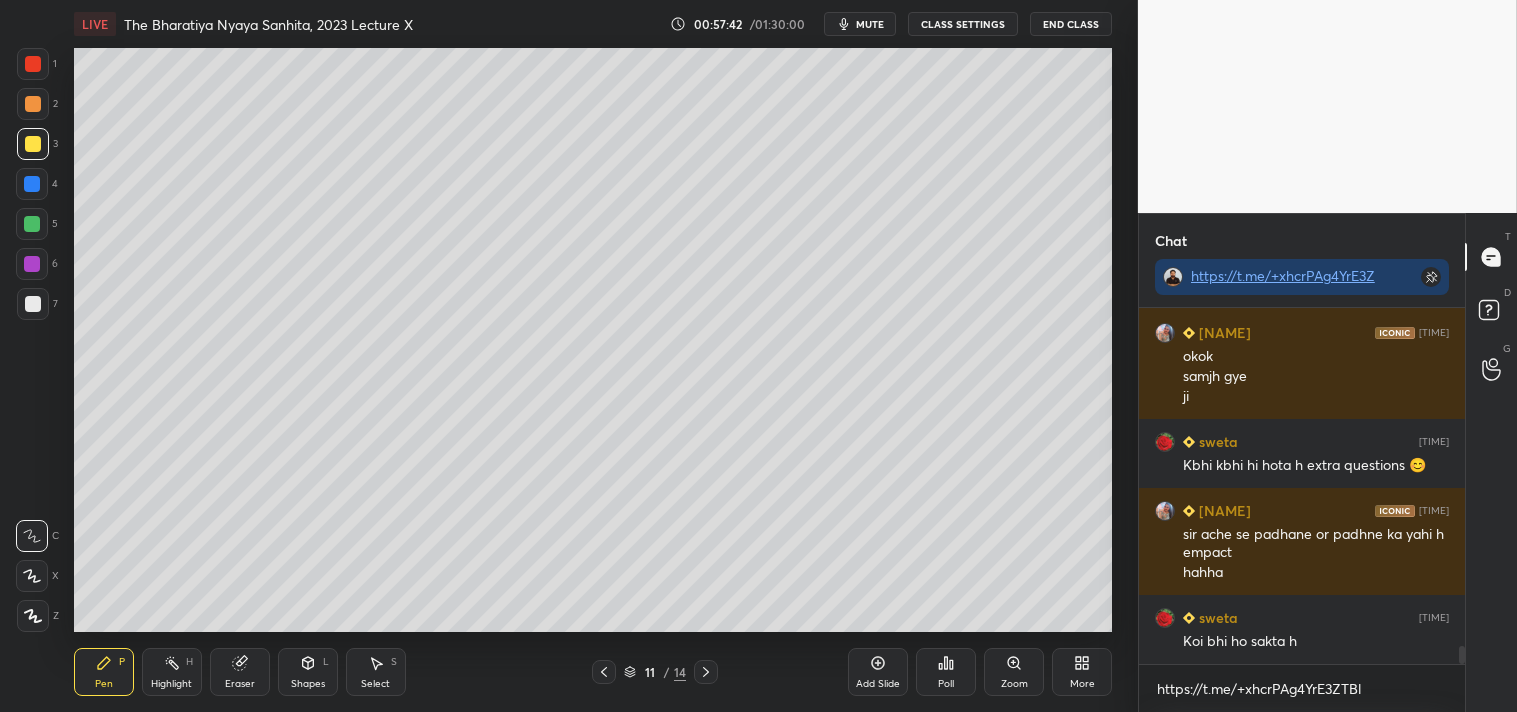 click 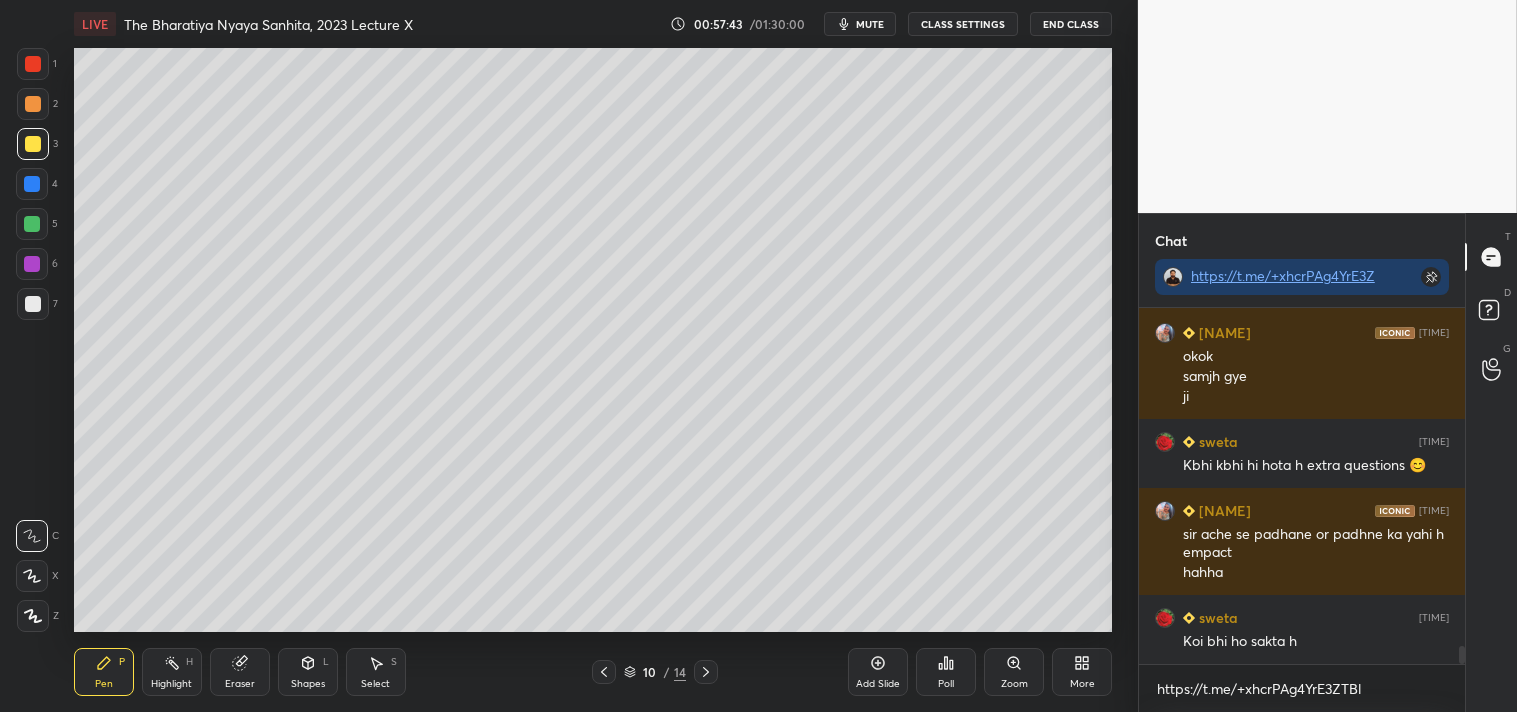 scroll, scrollTop: 6731, scrollLeft: 0, axis: vertical 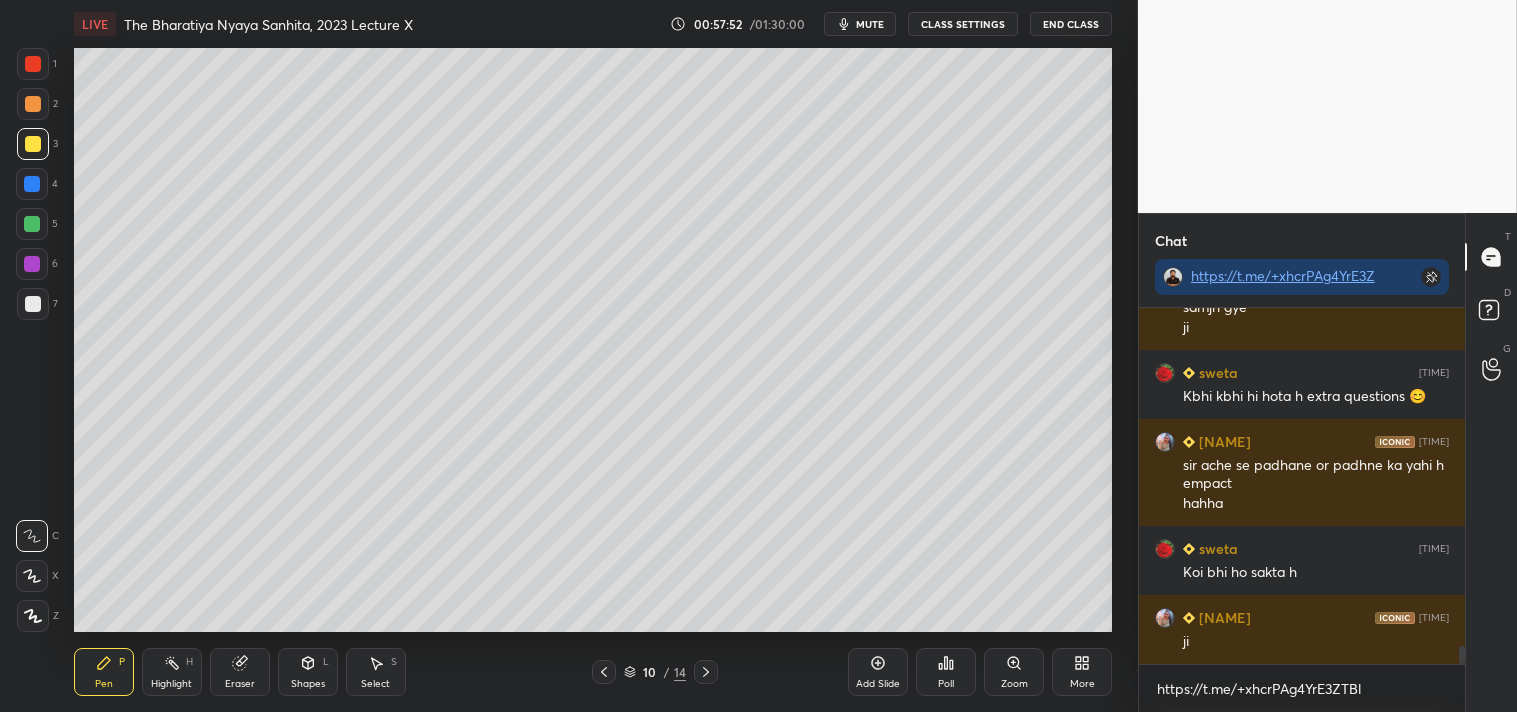 click 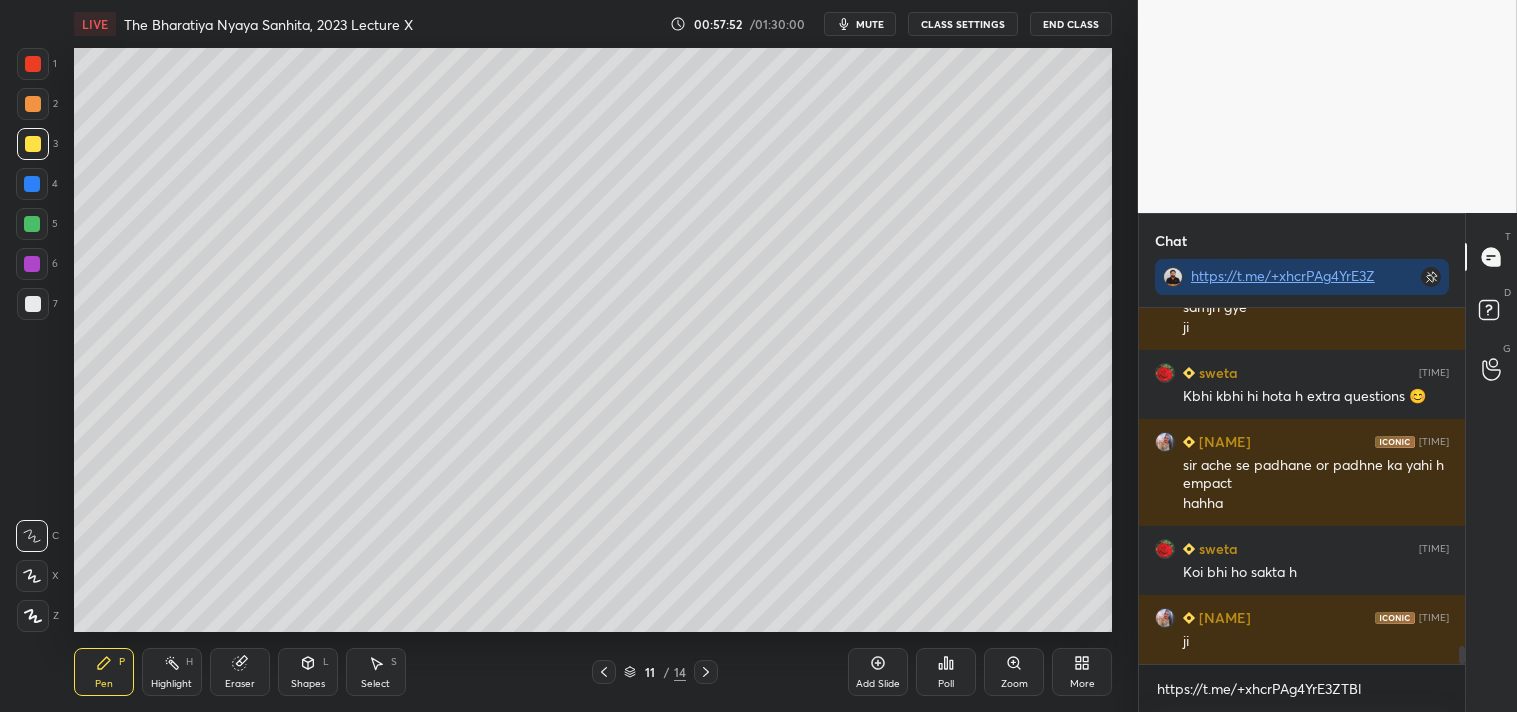 click 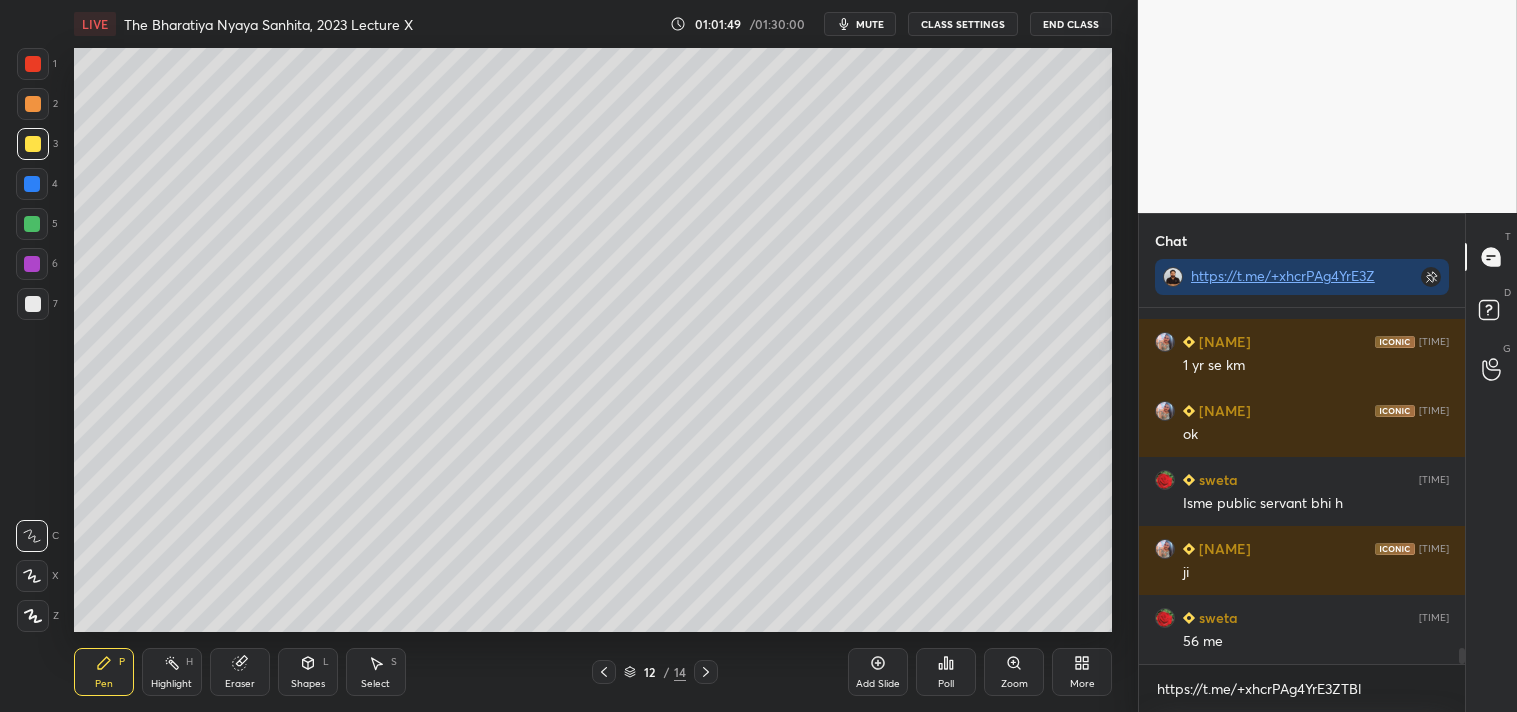 scroll, scrollTop: 7490, scrollLeft: 0, axis: vertical 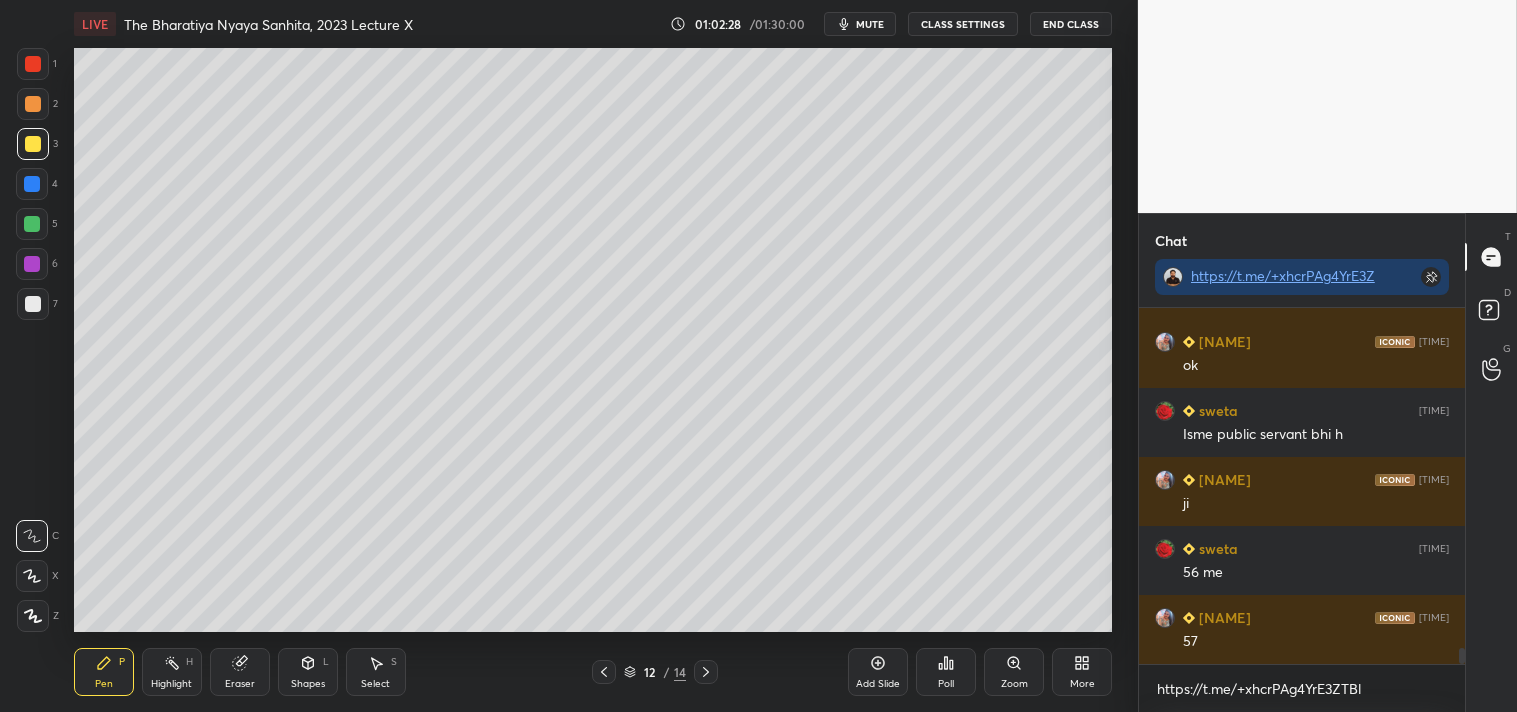 click 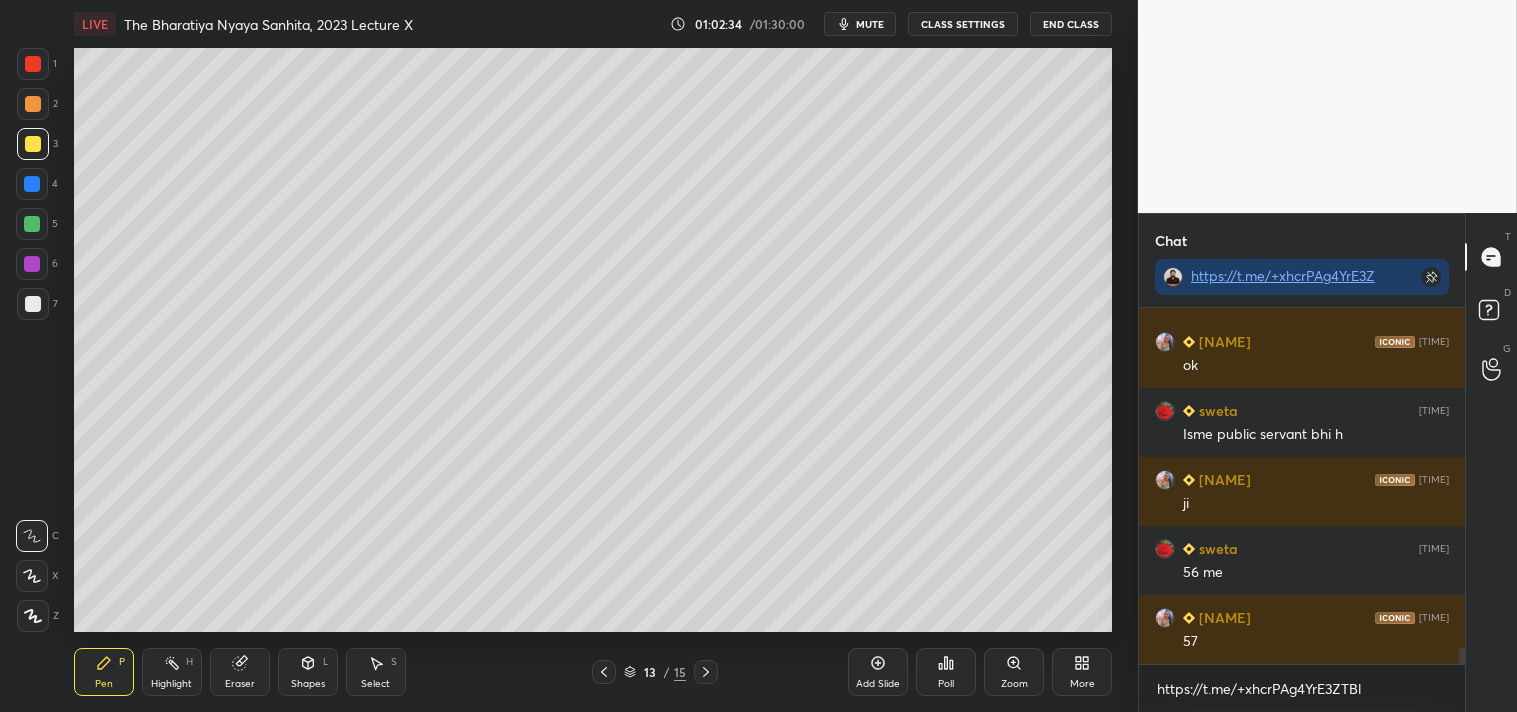 click on "Add Slide" at bounding box center [878, 672] 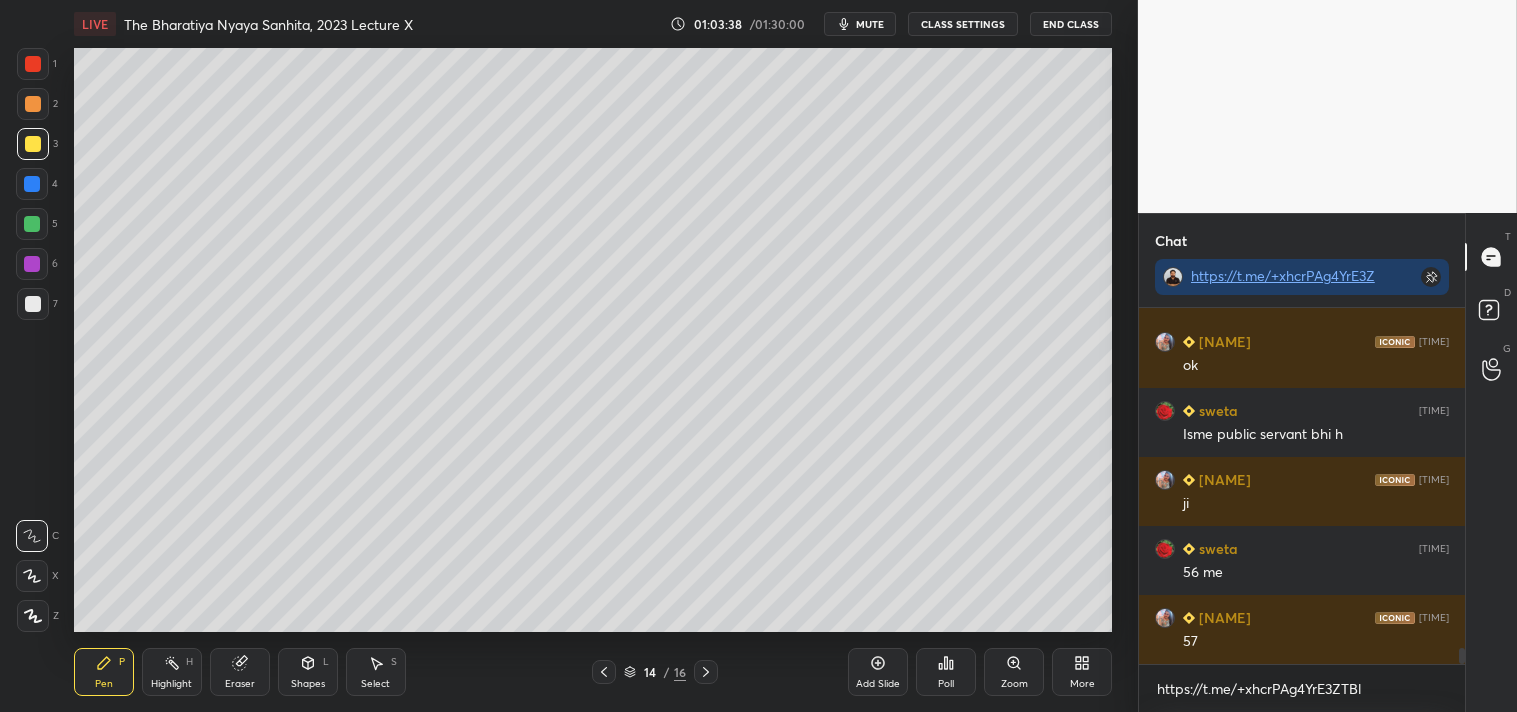 click on "Eraser" at bounding box center [240, 672] 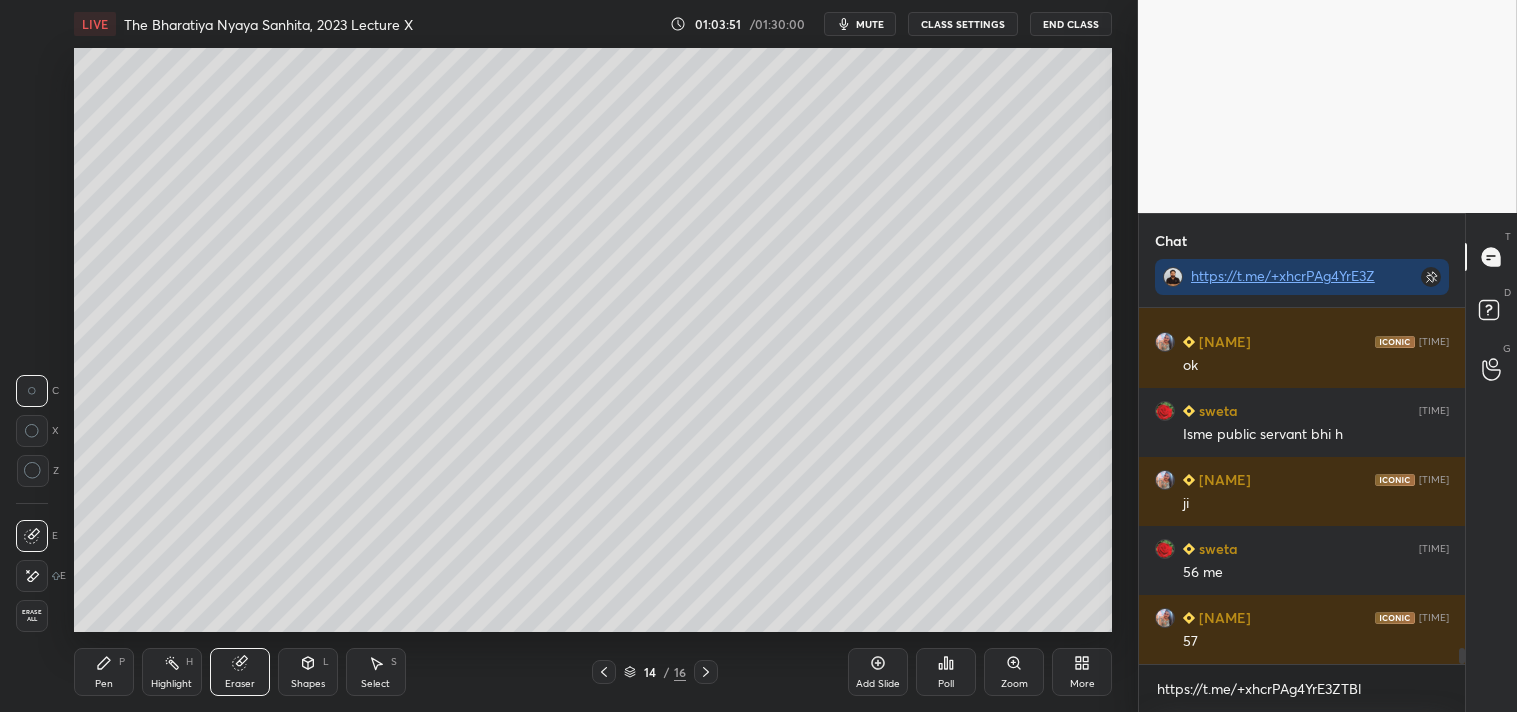 click 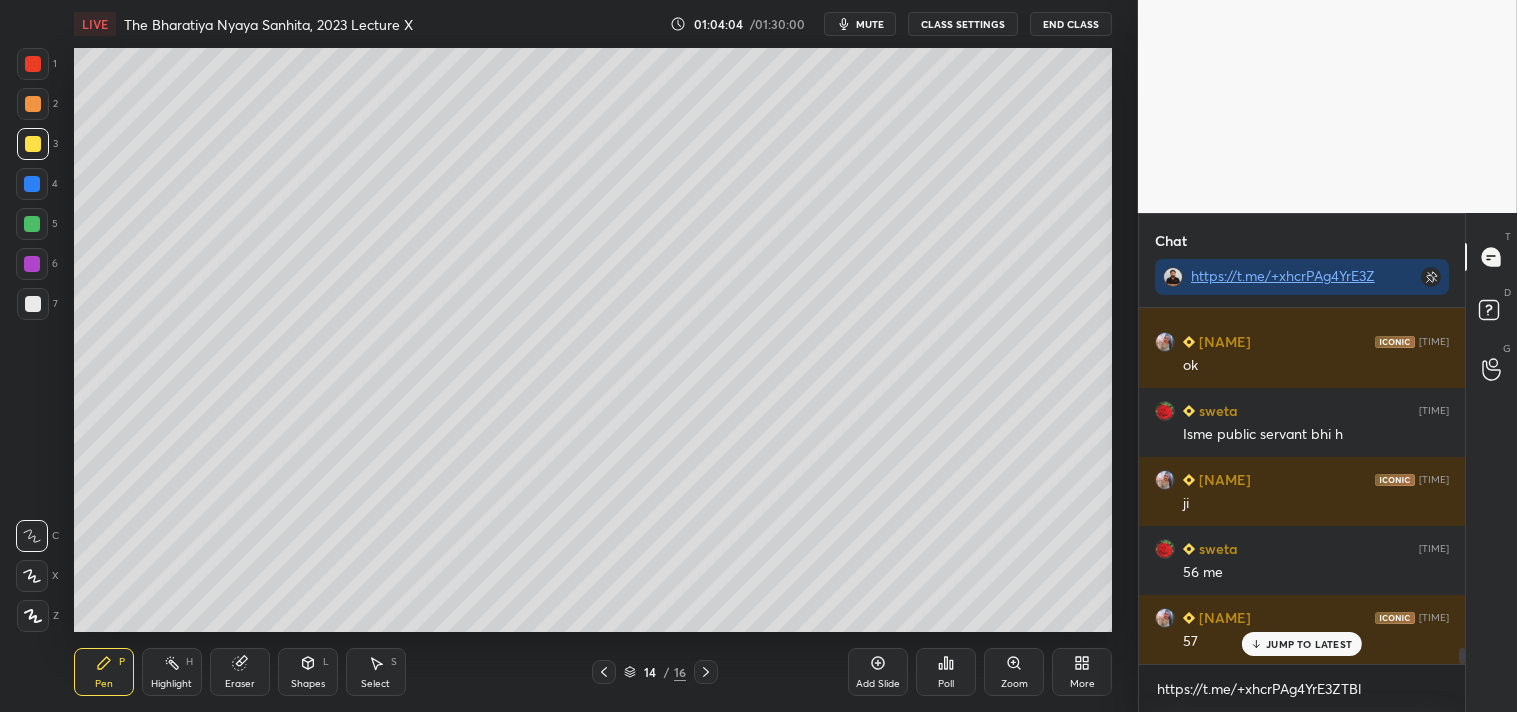 scroll, scrollTop: 7558, scrollLeft: 0, axis: vertical 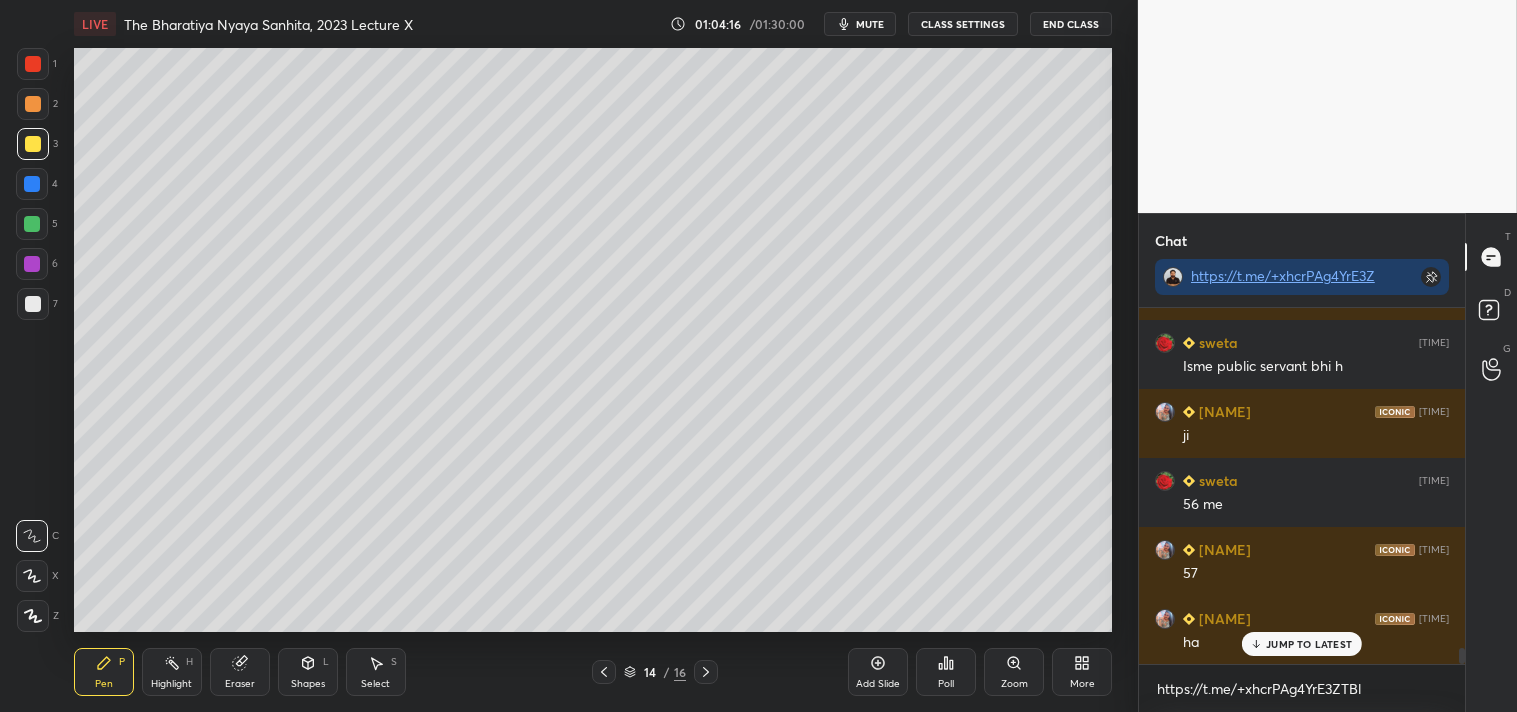 click 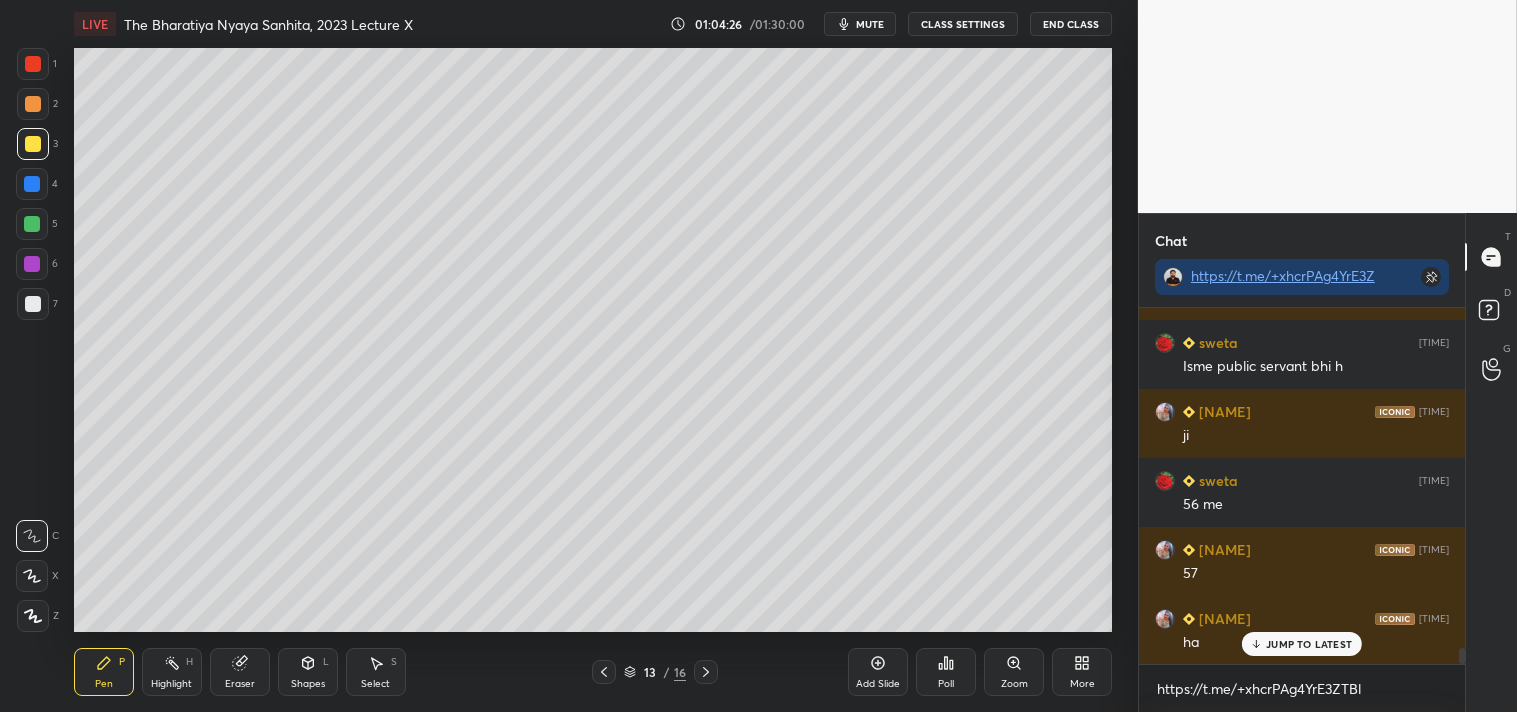 scroll, scrollTop: 7627, scrollLeft: 0, axis: vertical 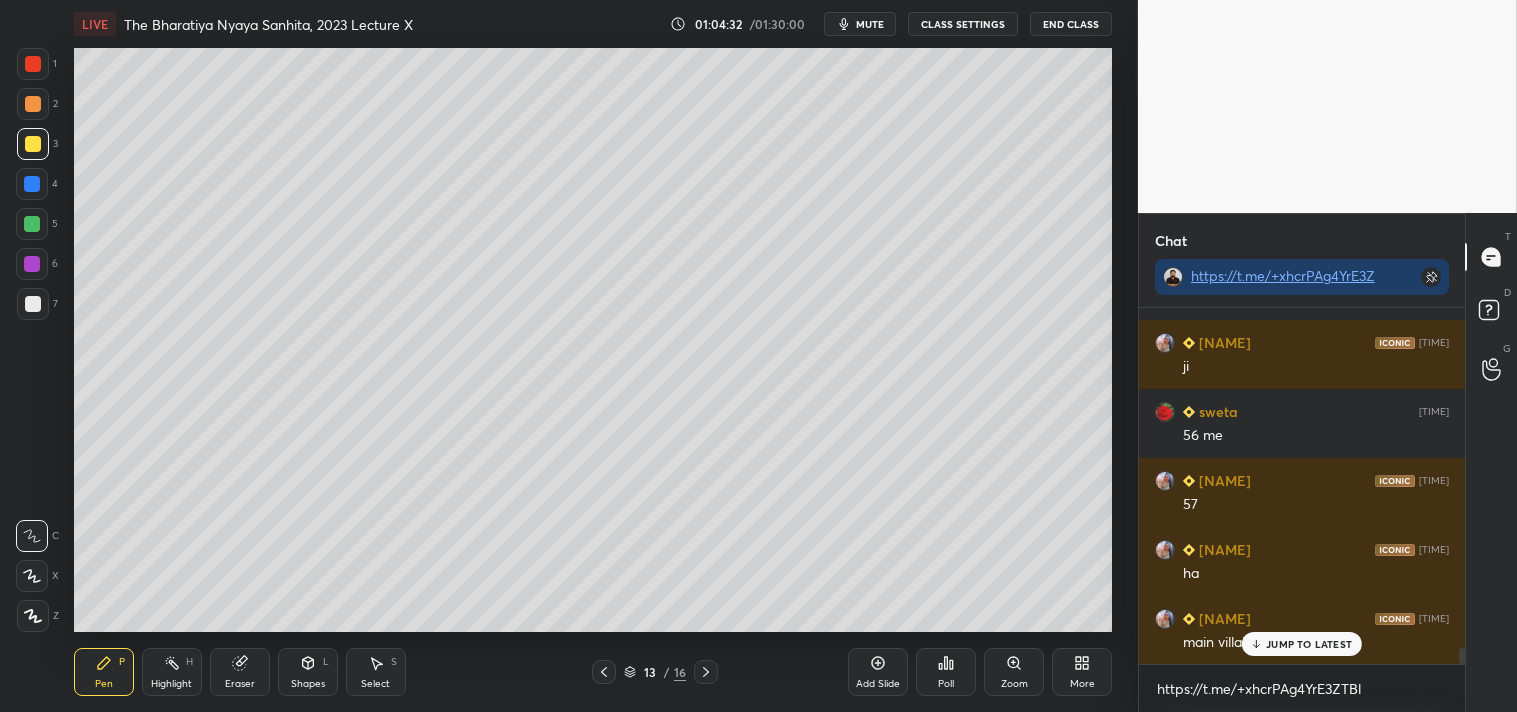 click on "JUMP TO LATEST" at bounding box center (1309, 644) 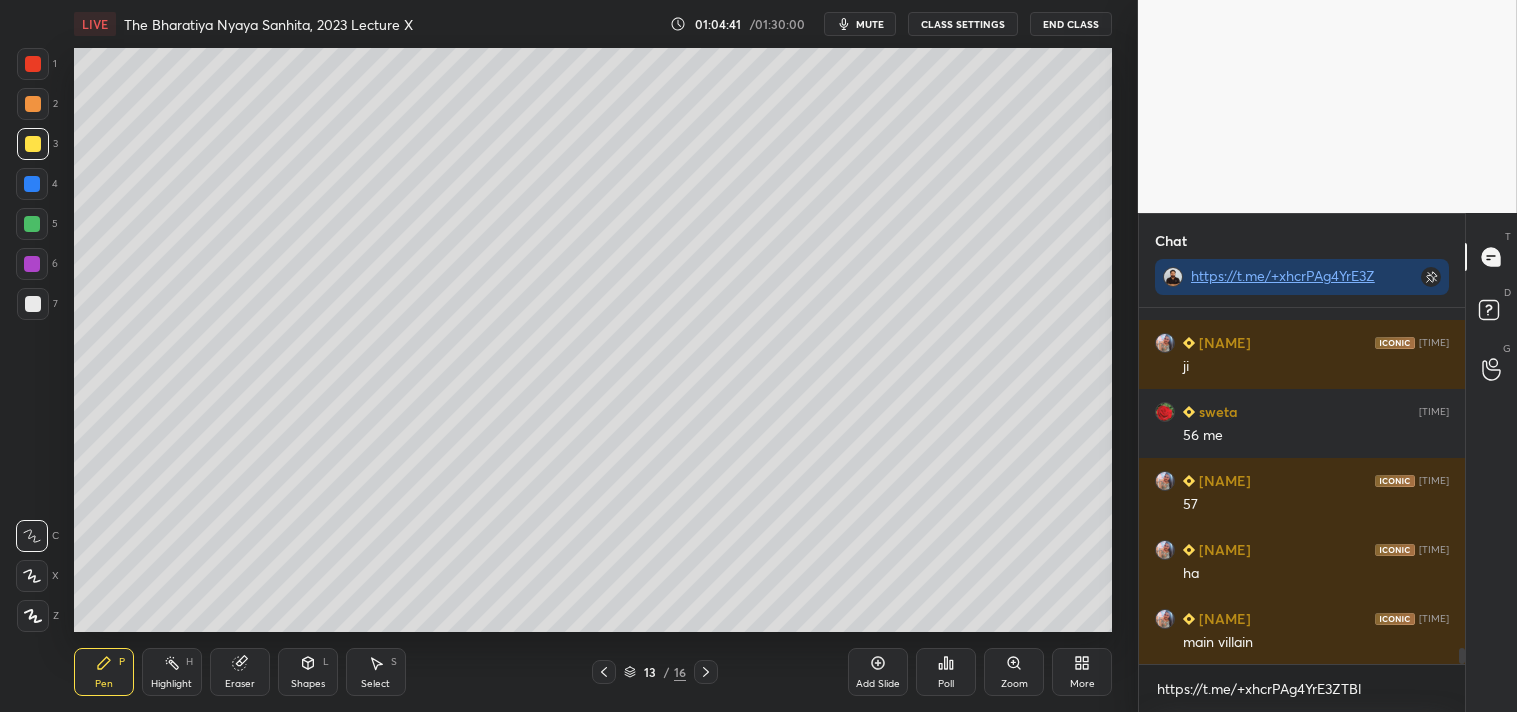 click 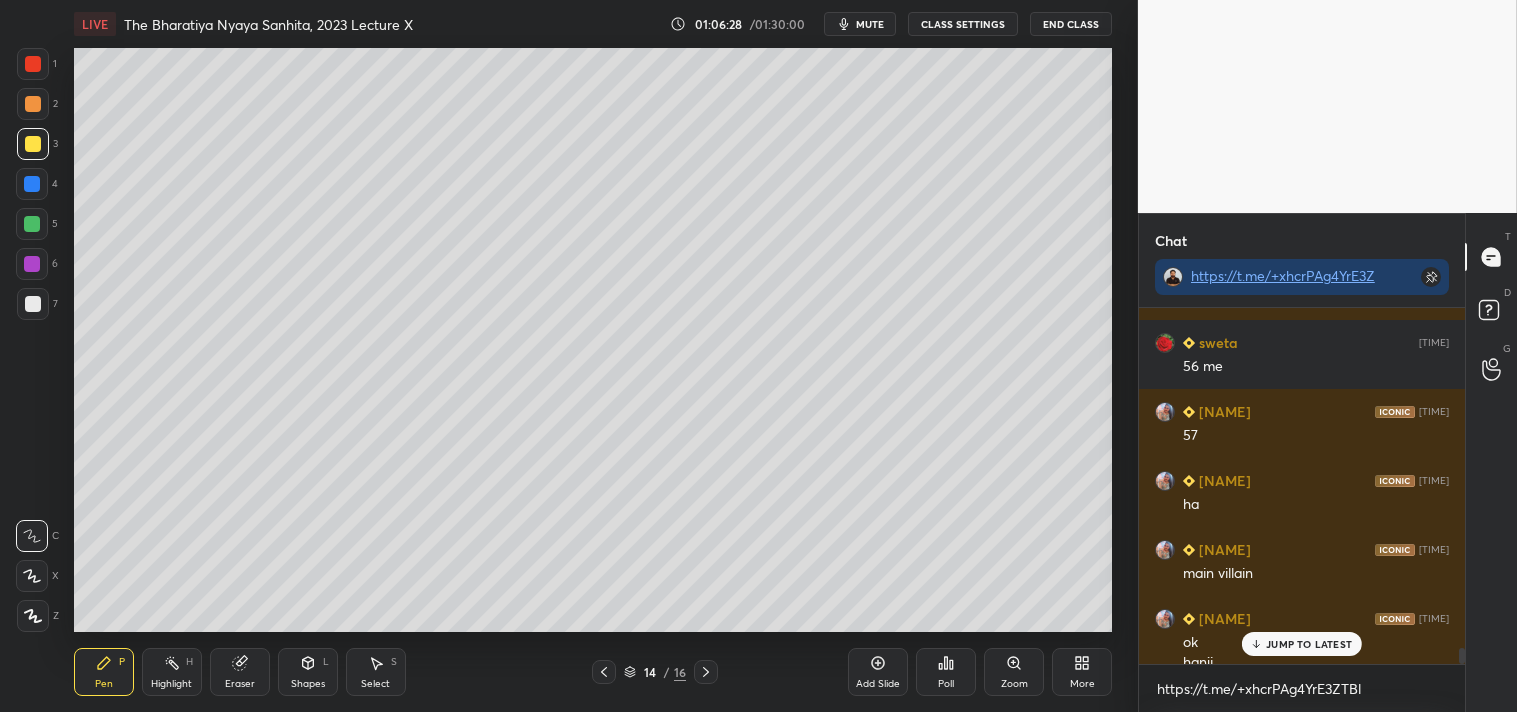scroll, scrollTop: 7716, scrollLeft: 0, axis: vertical 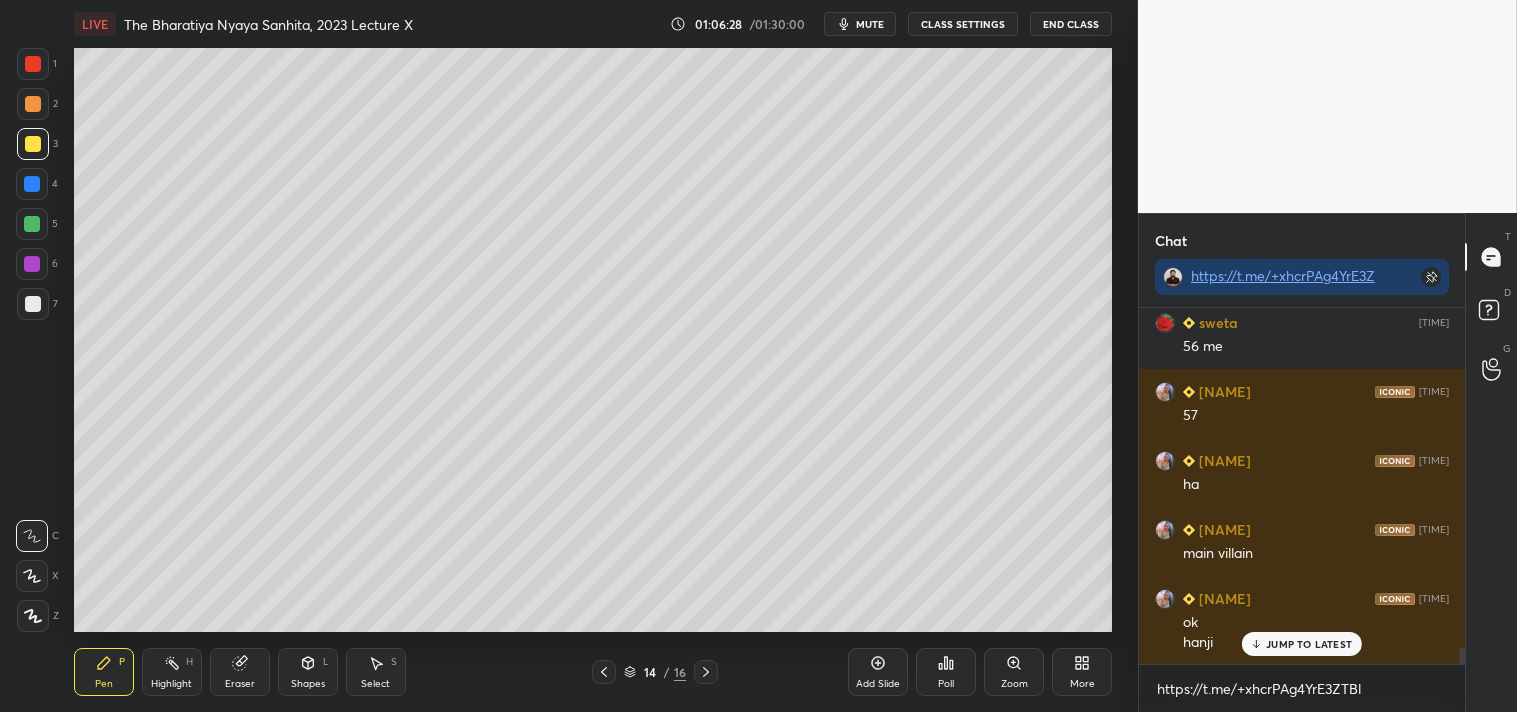 click 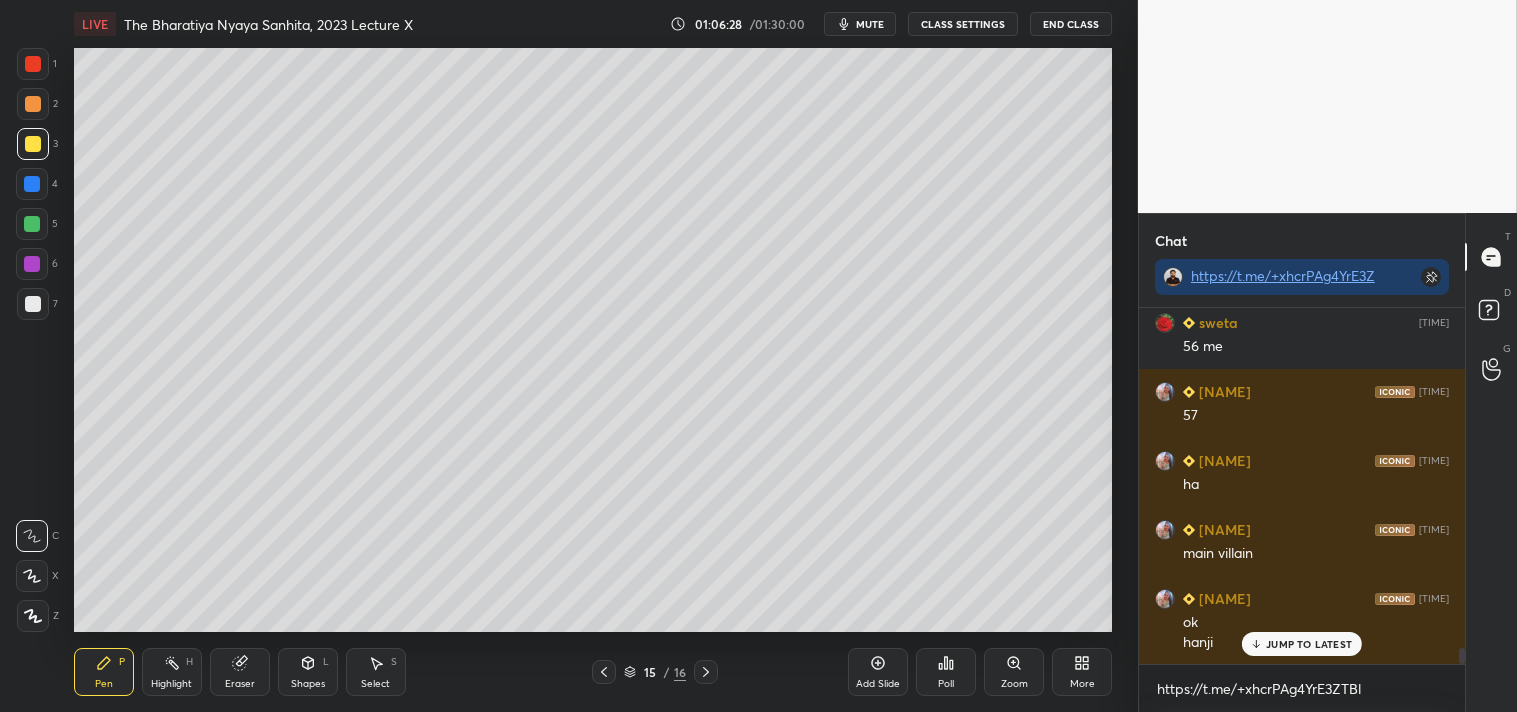 click 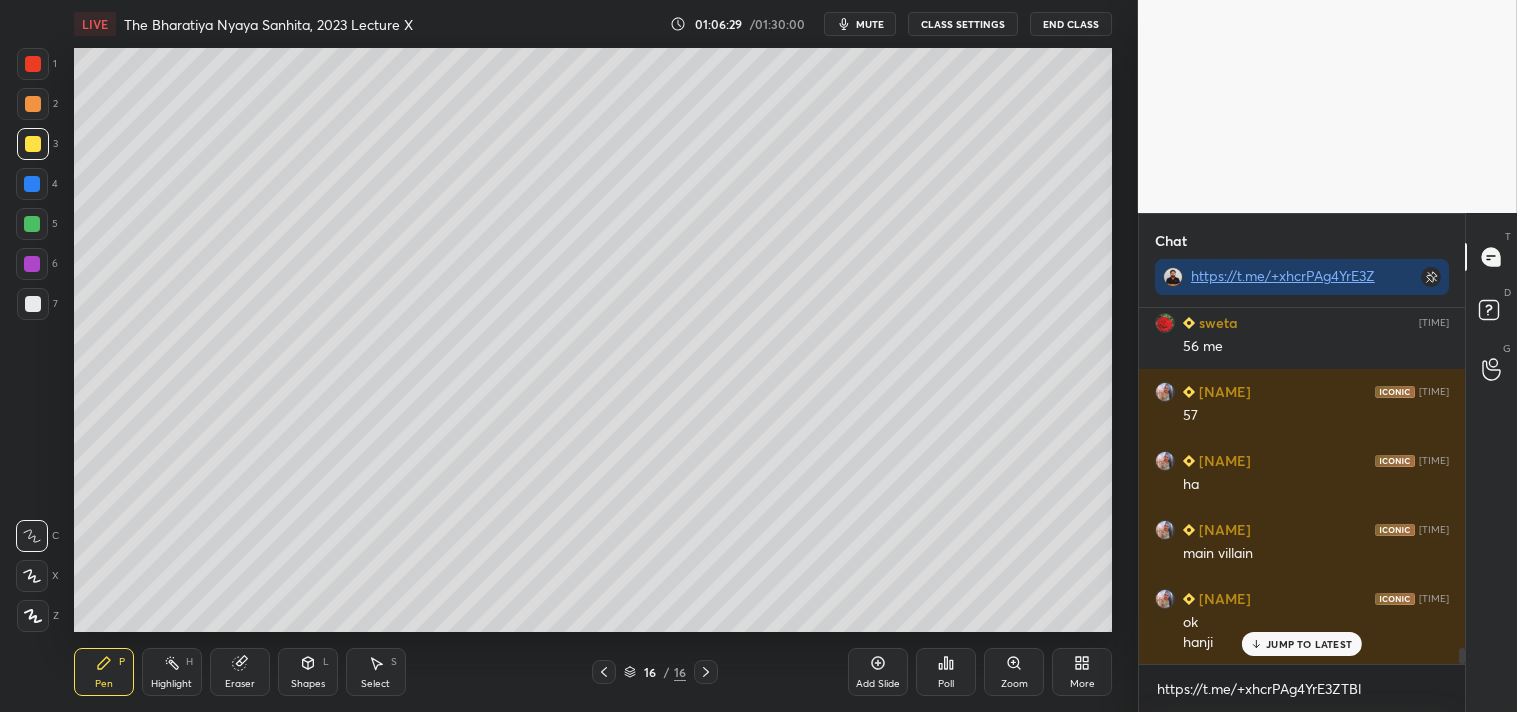 click 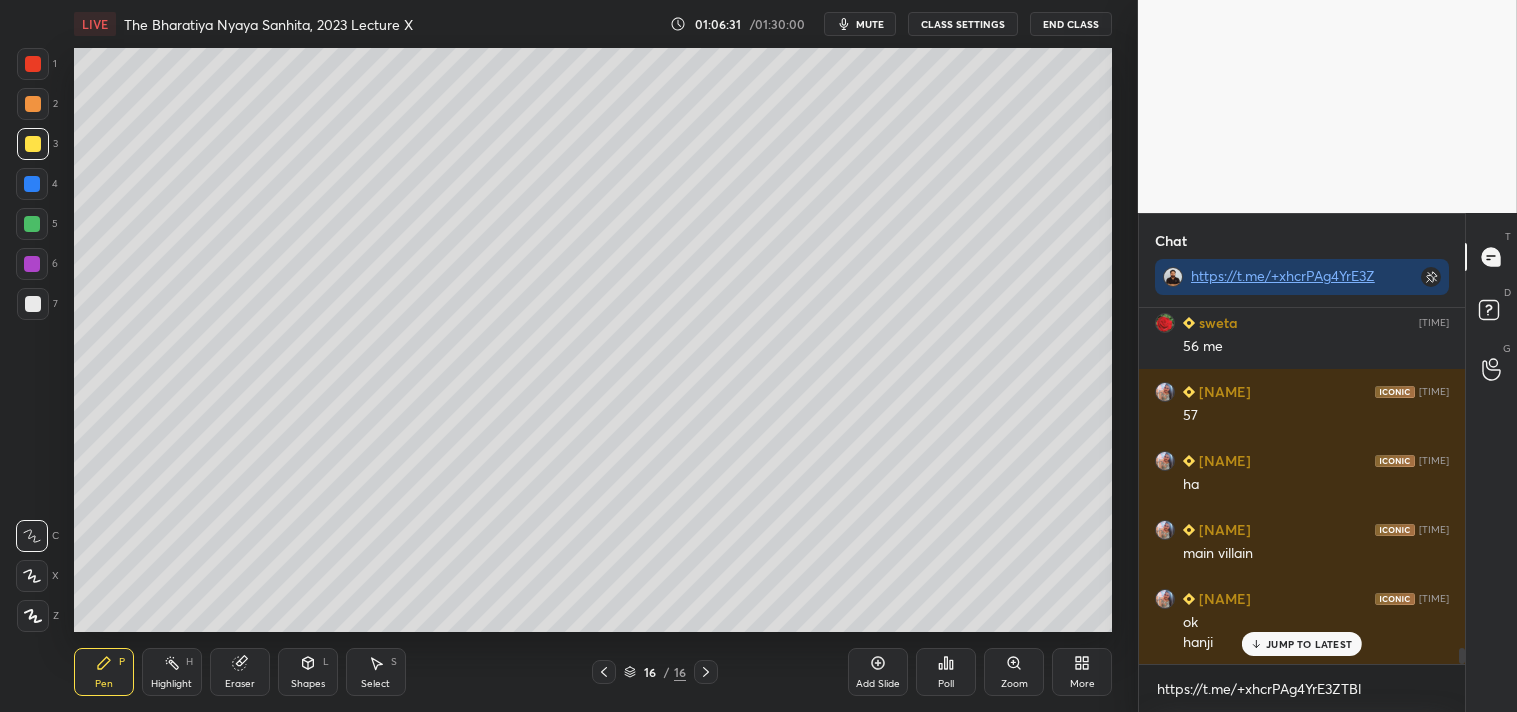 click on "Add Slide" at bounding box center (878, 672) 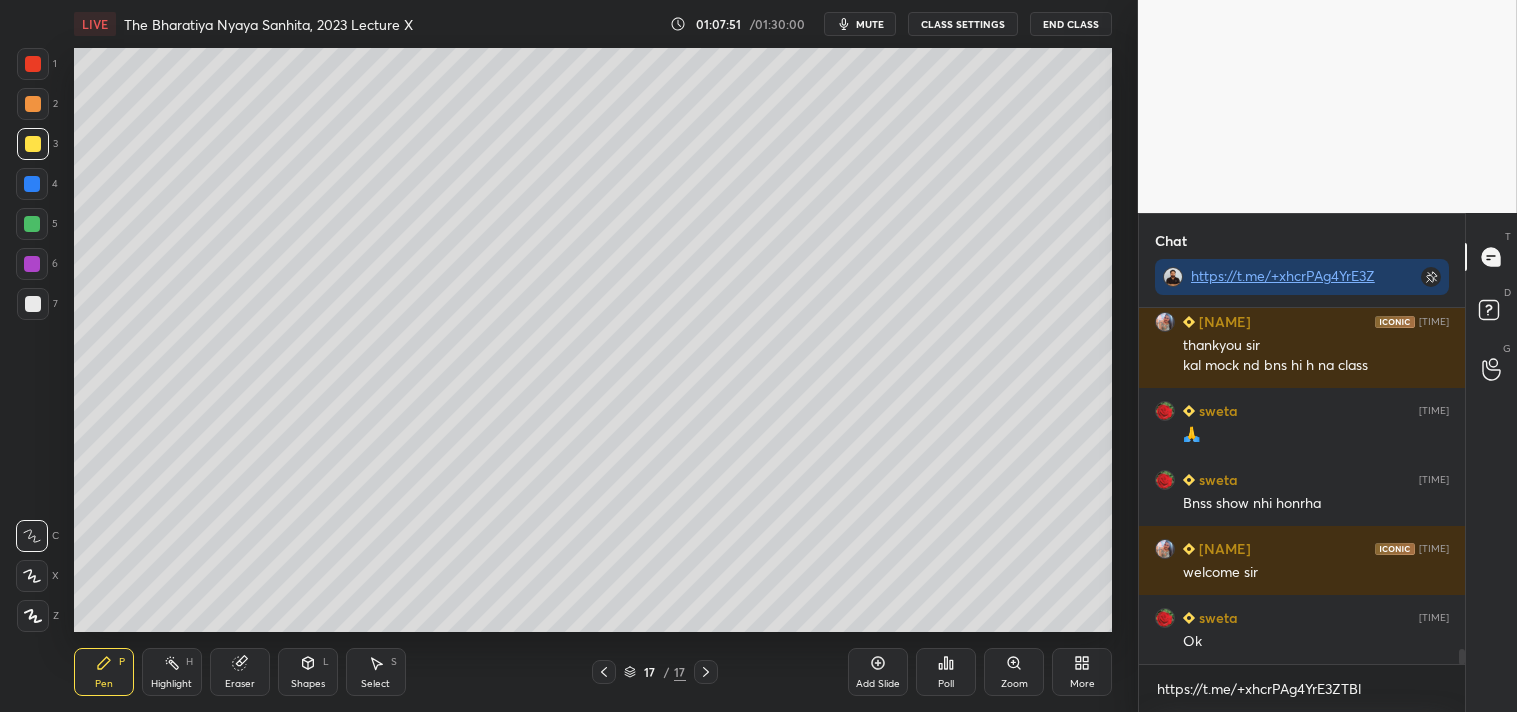 scroll, scrollTop: 8171, scrollLeft: 0, axis: vertical 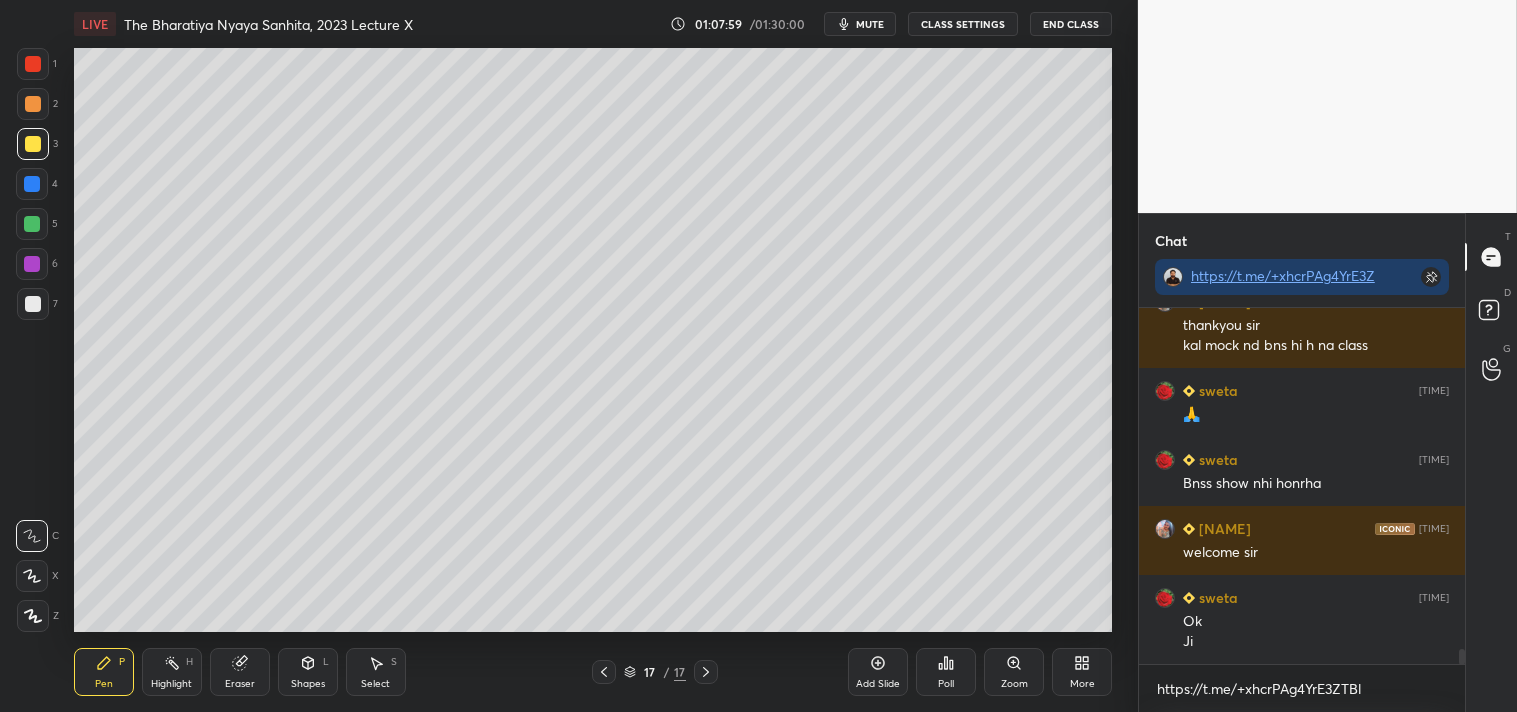 click on "End Class" at bounding box center (1071, 24) 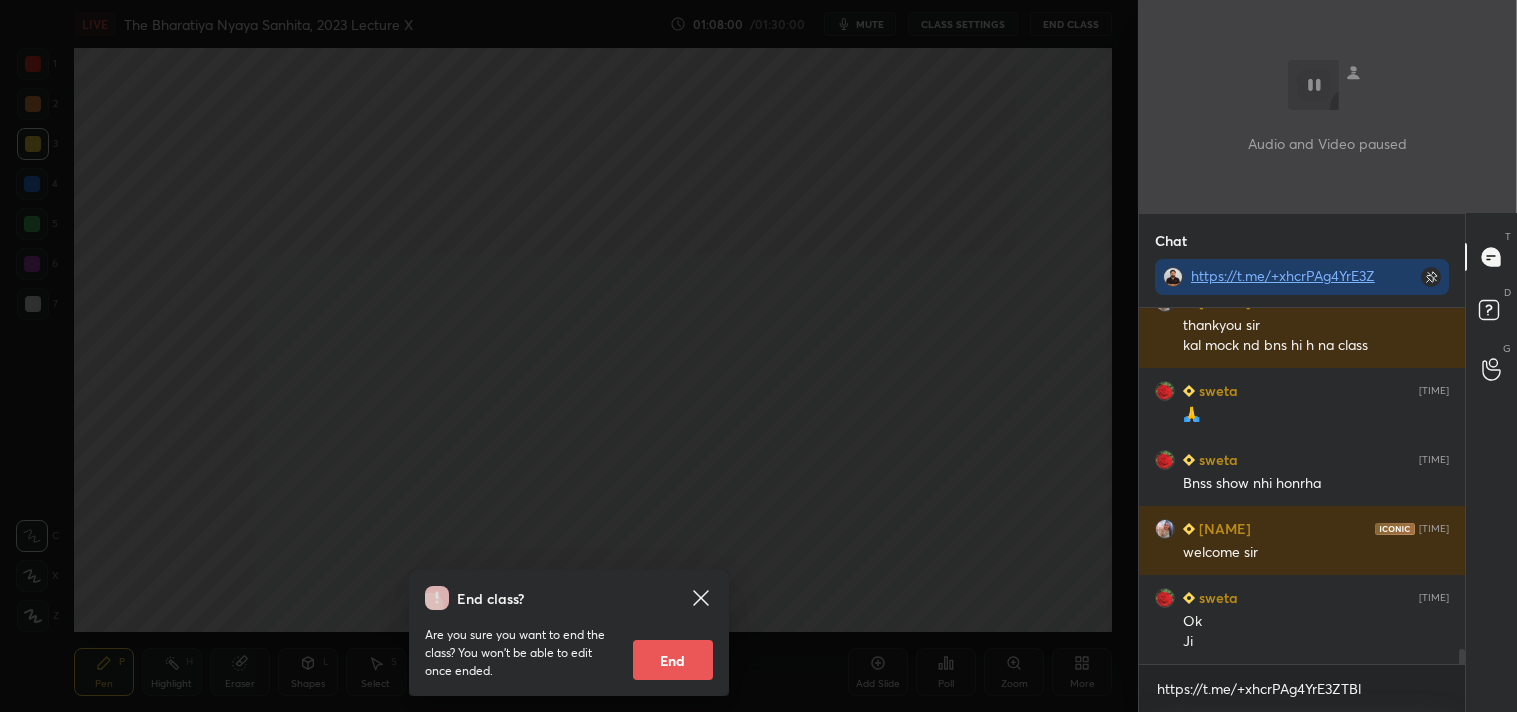 click on "End" at bounding box center [673, 660] 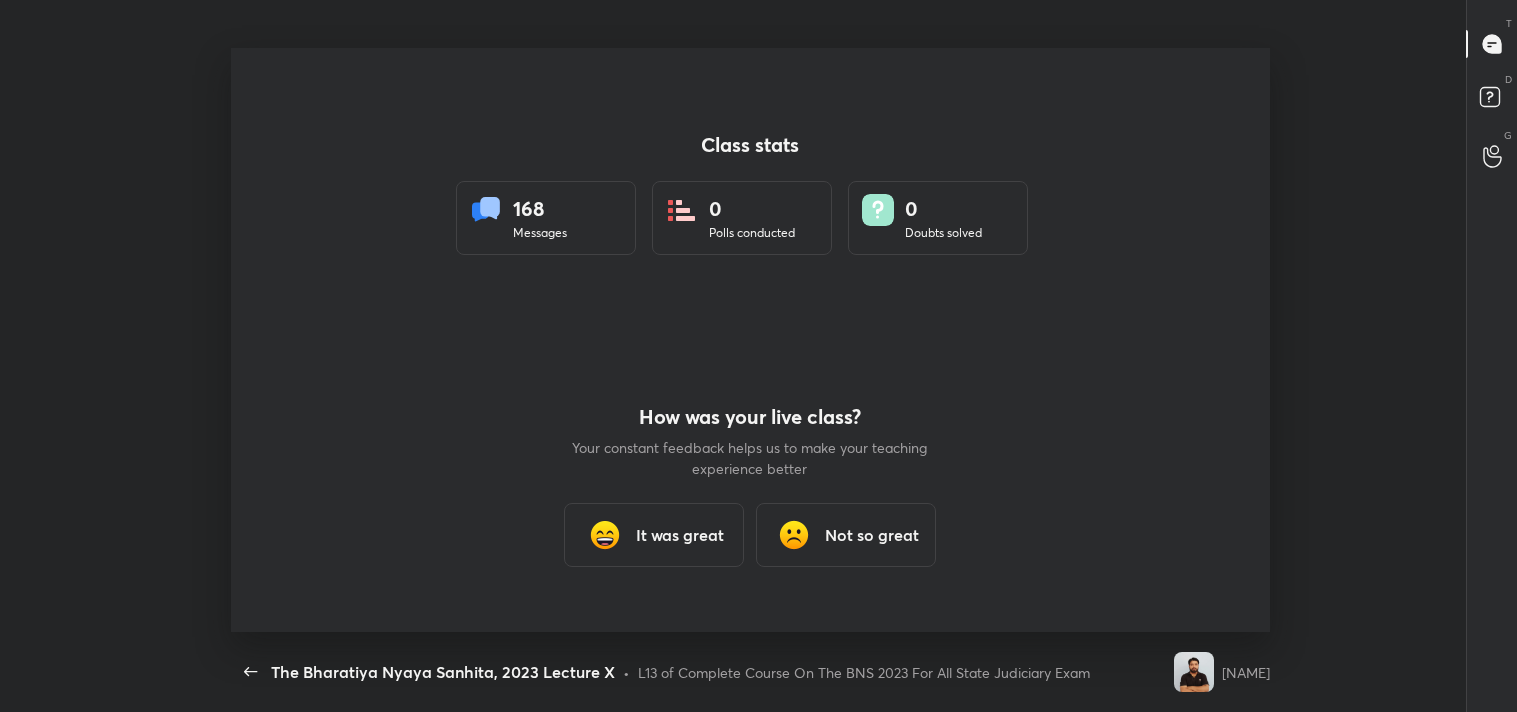 scroll, scrollTop: 99415, scrollLeft: 98497, axis: both 